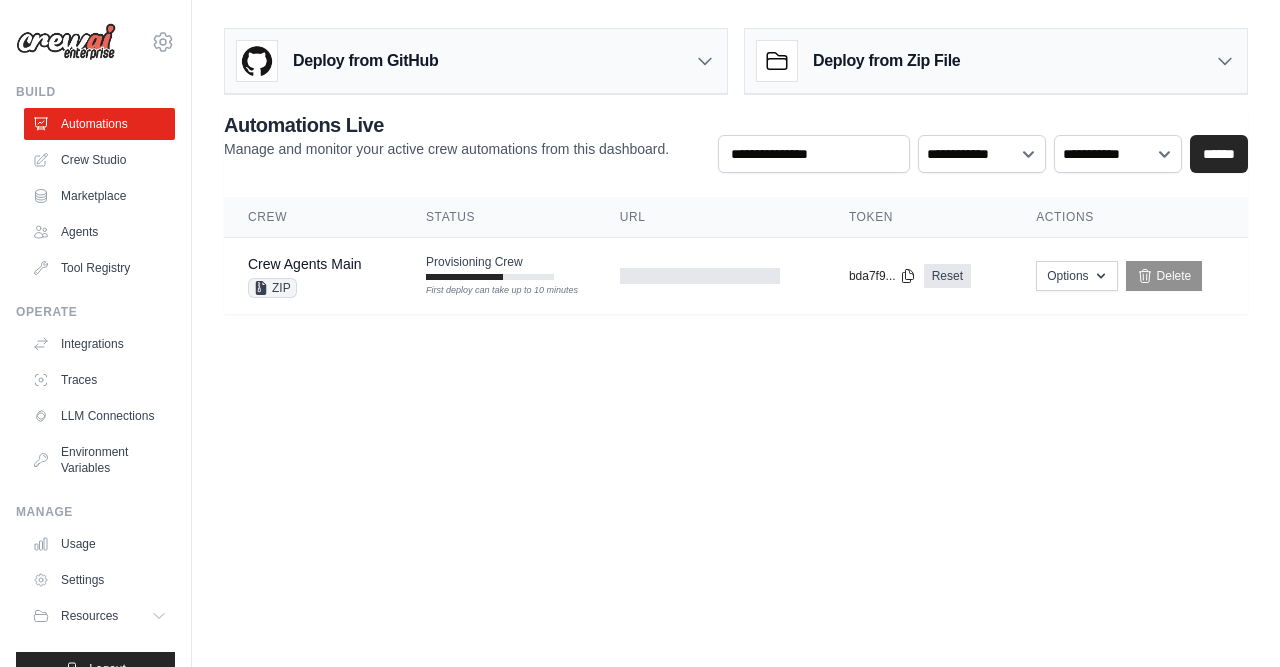 scroll, scrollTop: 0, scrollLeft: 0, axis: both 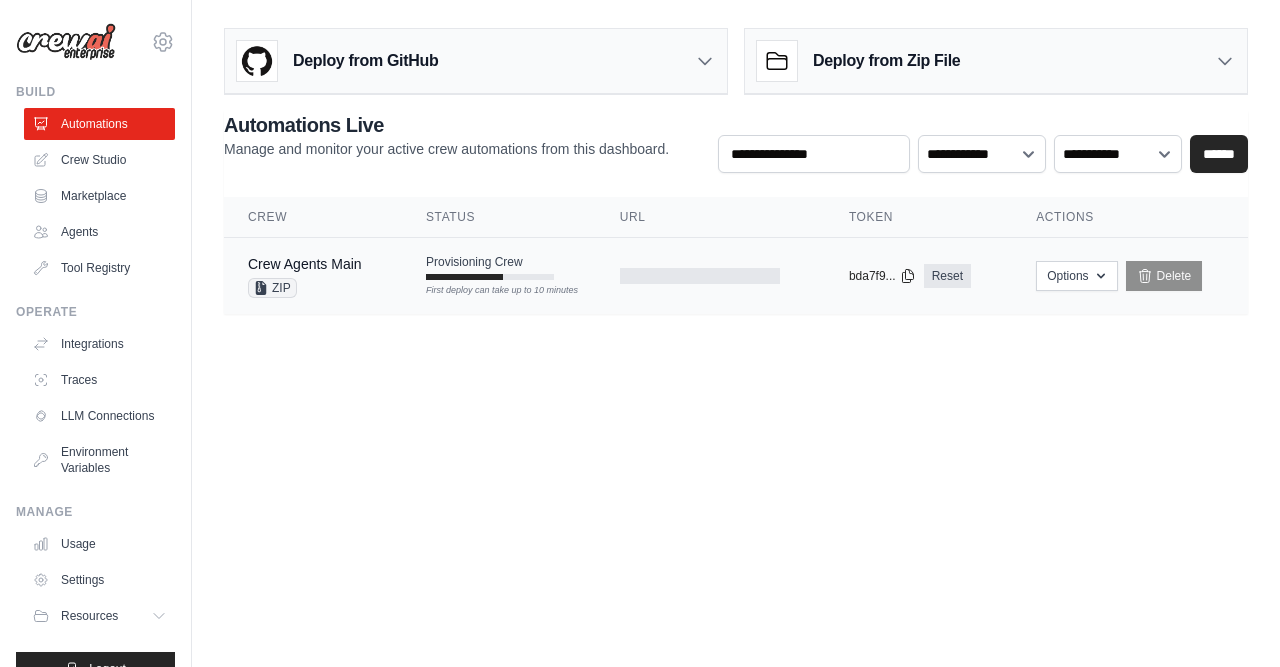 click on "Provisioning Crew" at bounding box center [474, 262] 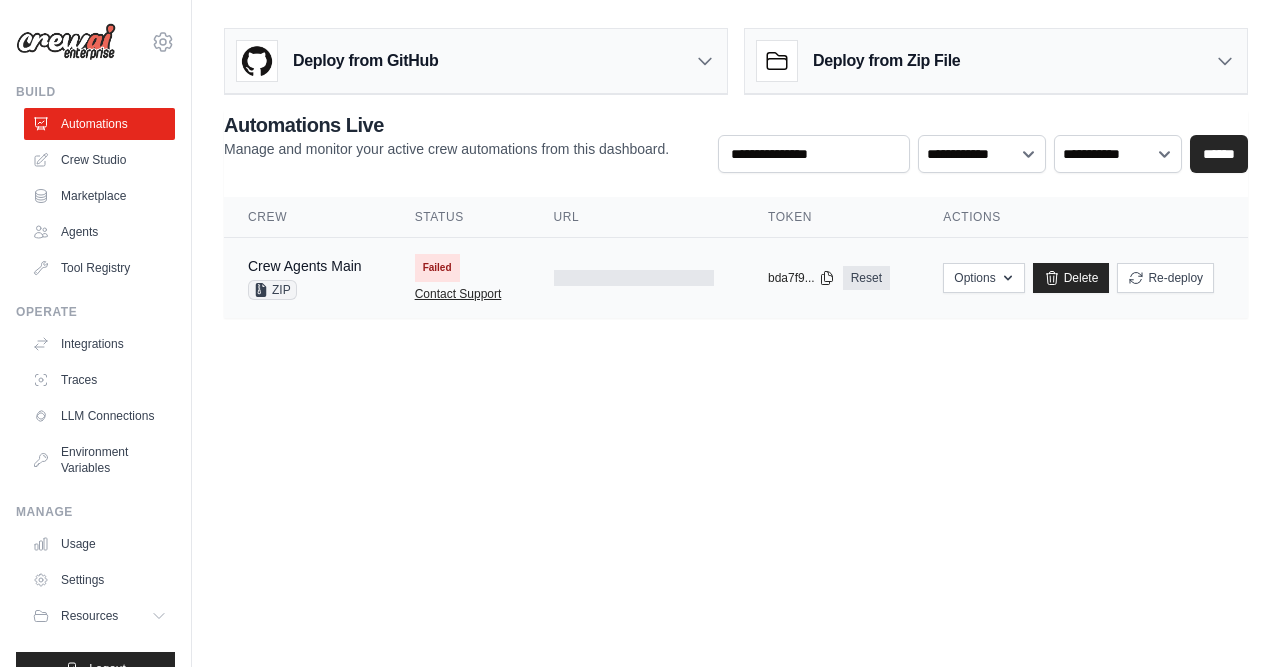 scroll, scrollTop: 0, scrollLeft: 0, axis: both 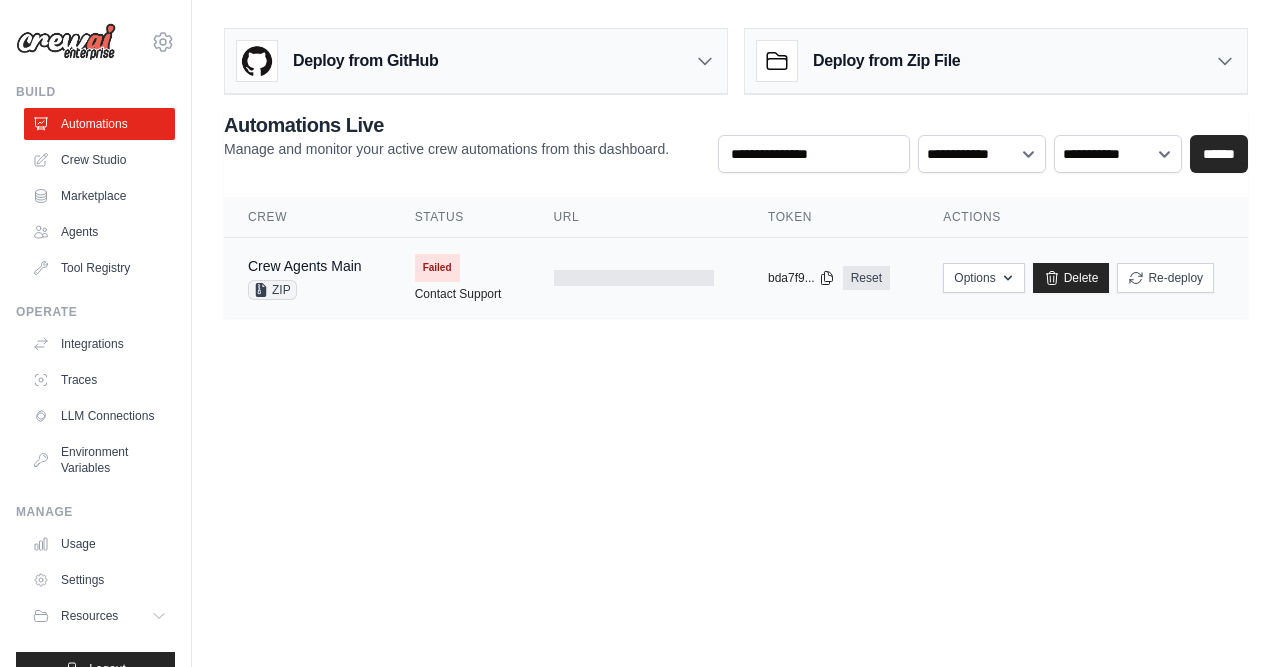 click on "Failed" at bounding box center [437, 268] 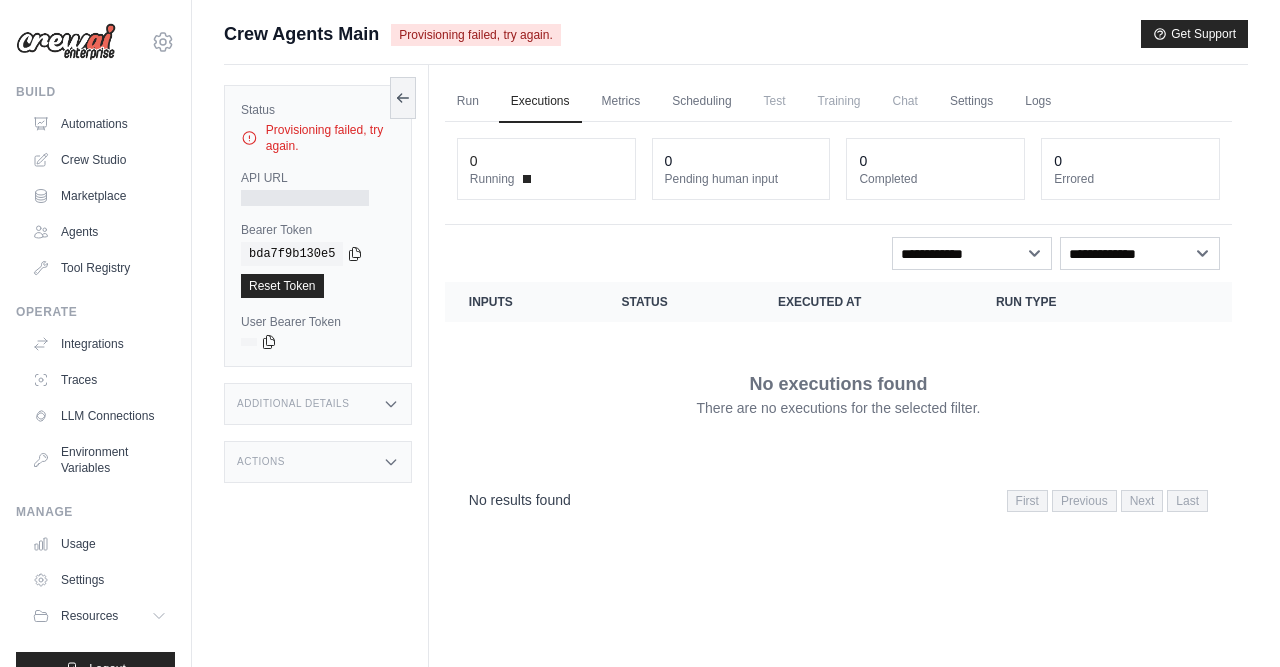 scroll, scrollTop: 0, scrollLeft: 0, axis: both 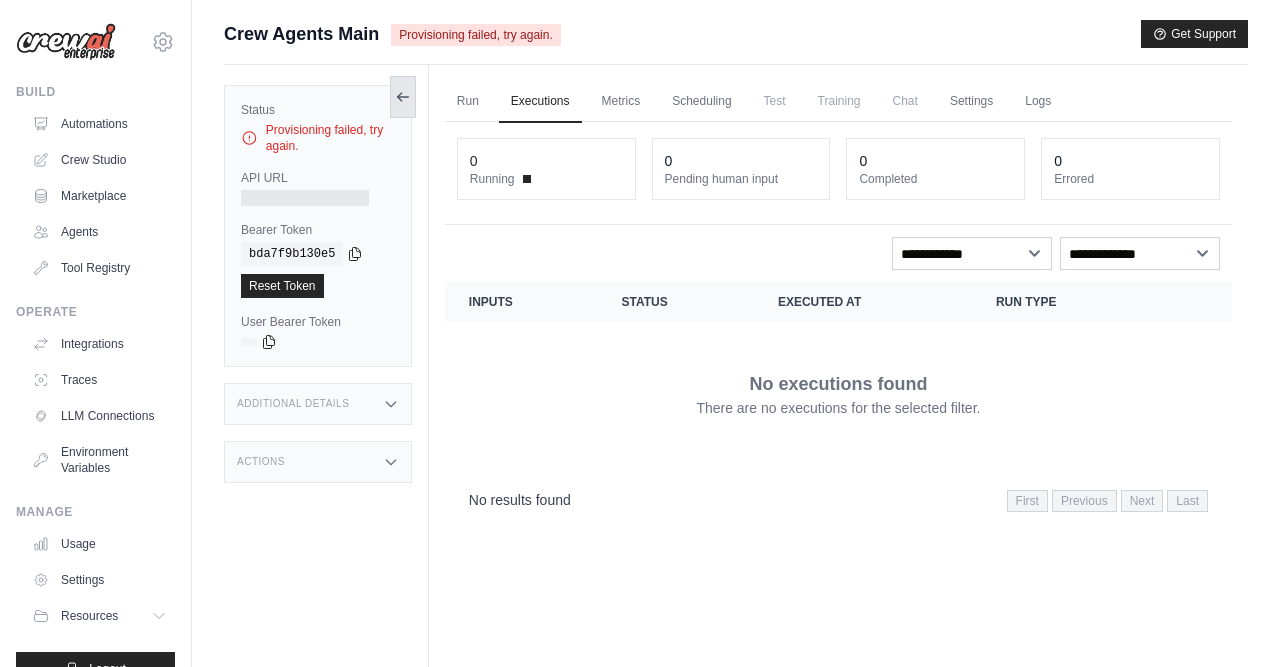 click 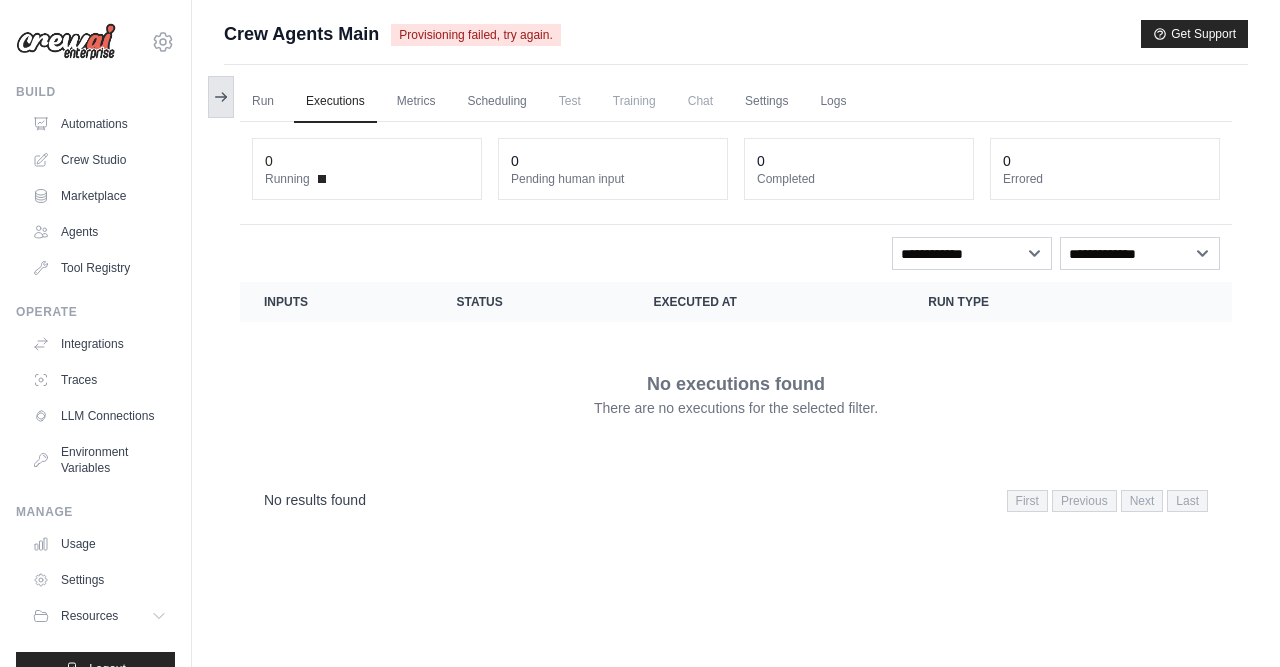 click 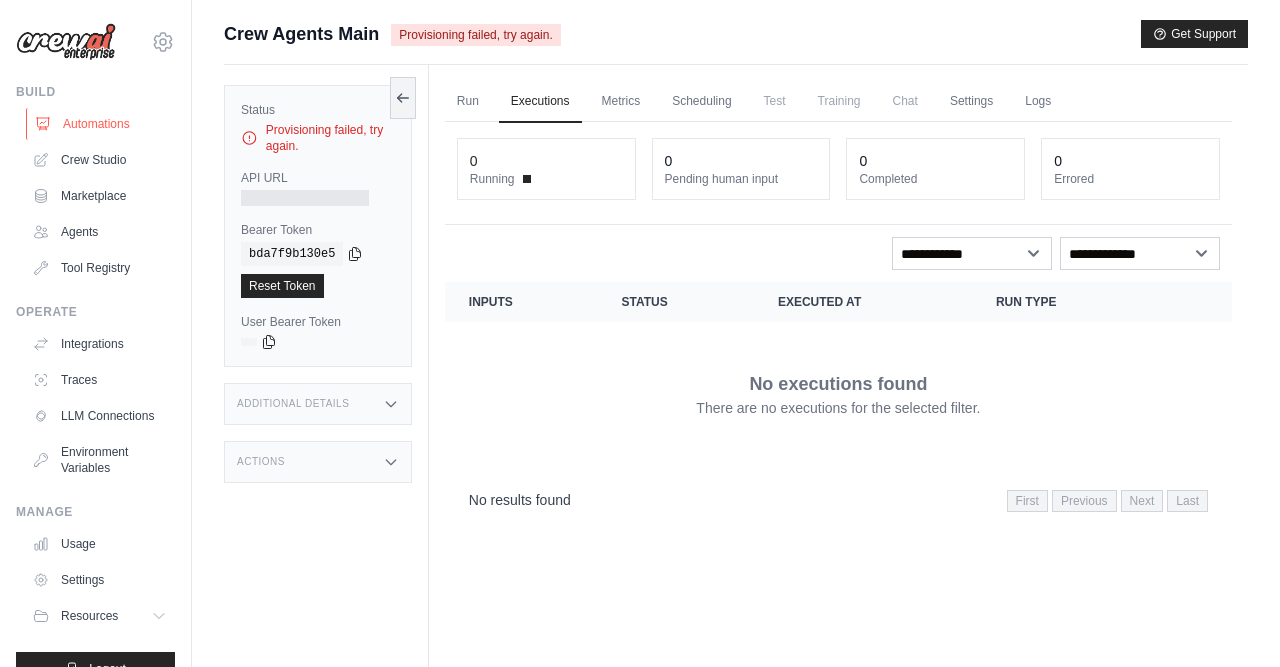 click on "Automations" at bounding box center [101, 124] 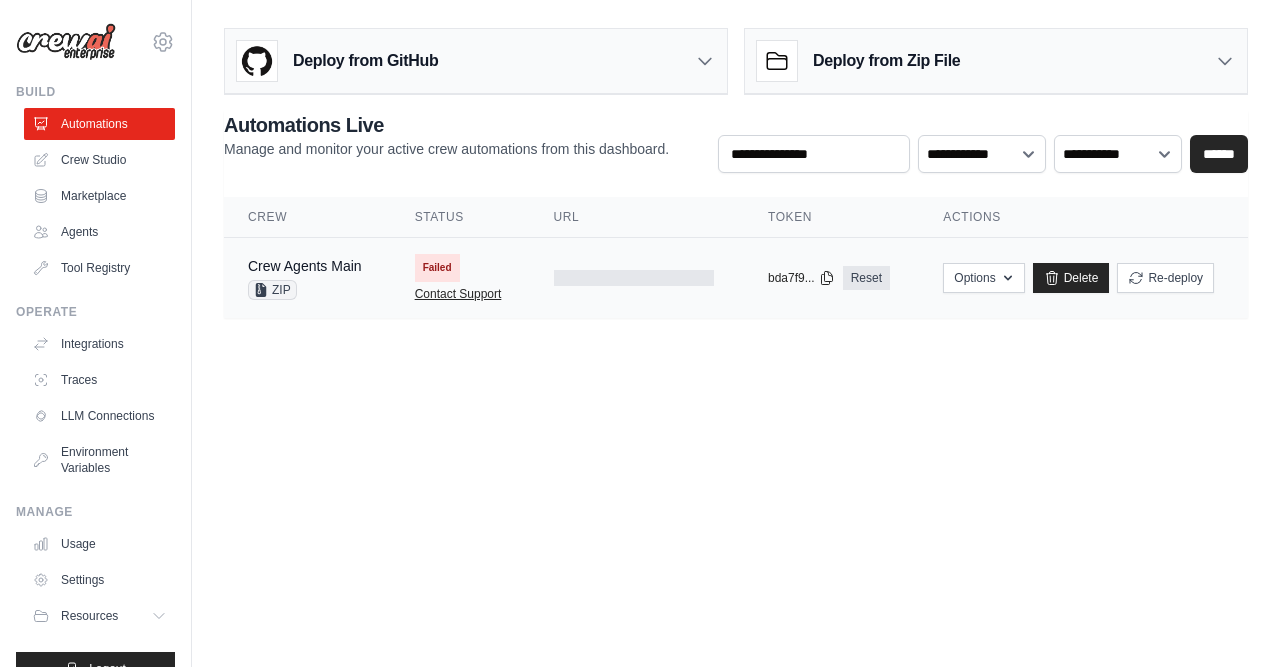 click on "Contact Support" at bounding box center (458, 294) 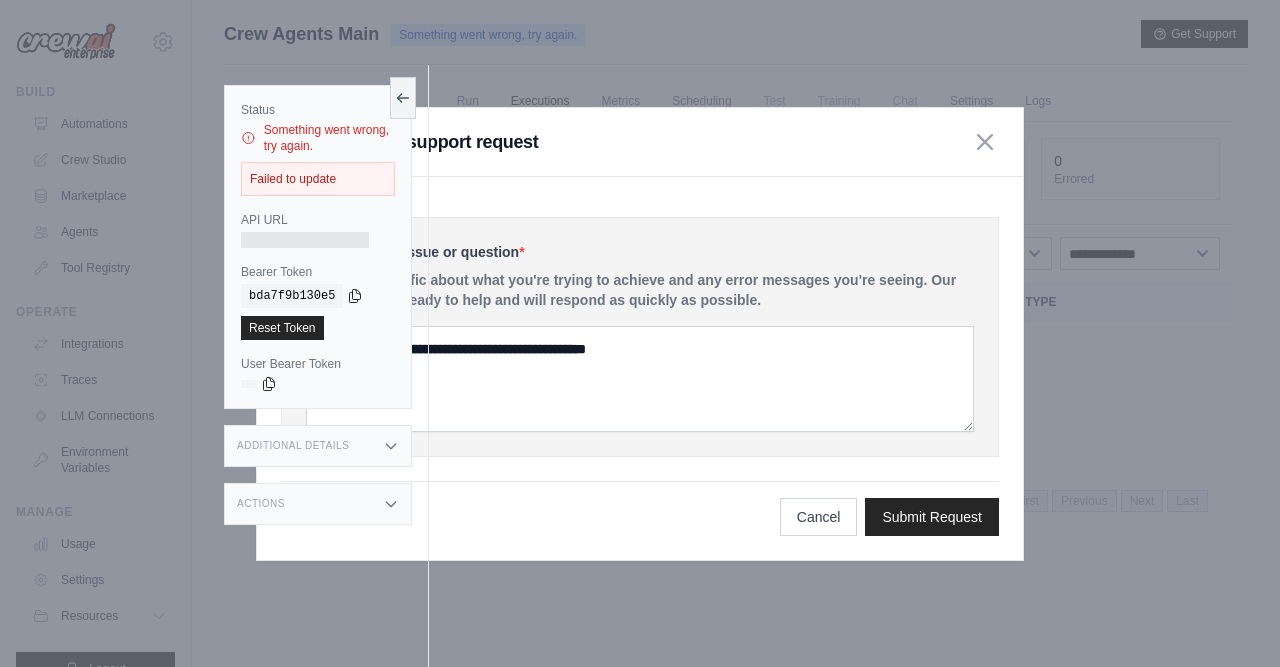 click on "Submit a support request" at bounding box center (640, 142) 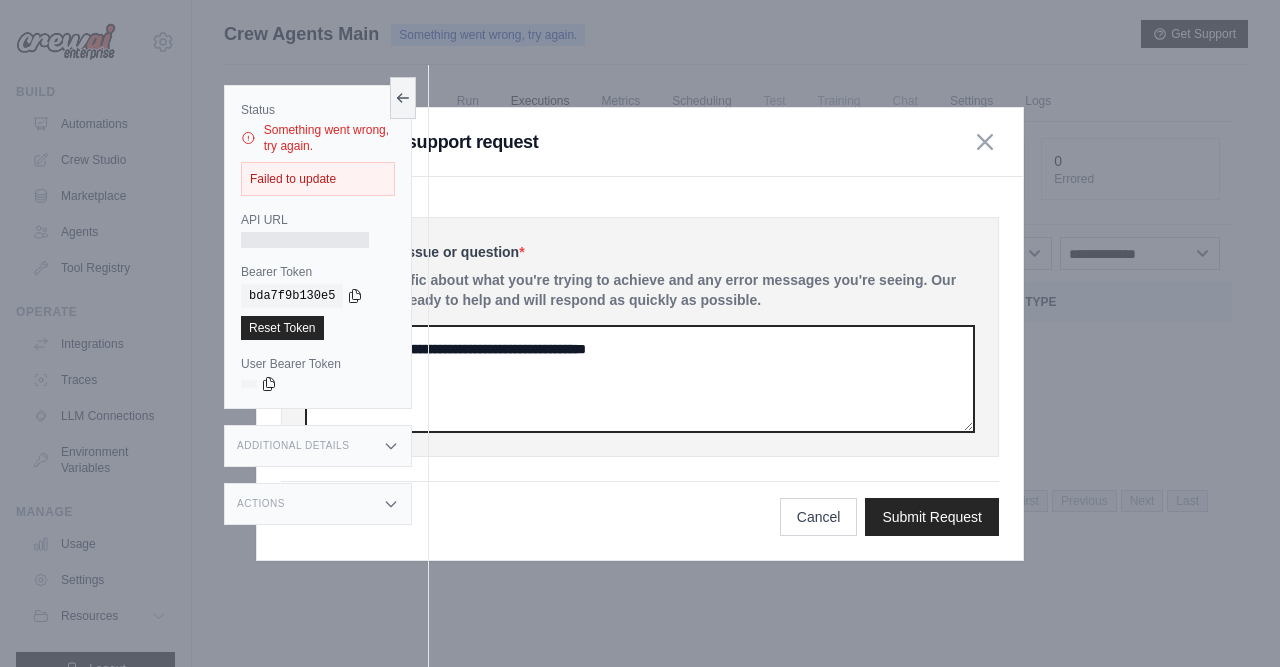 click at bounding box center (640, 379) 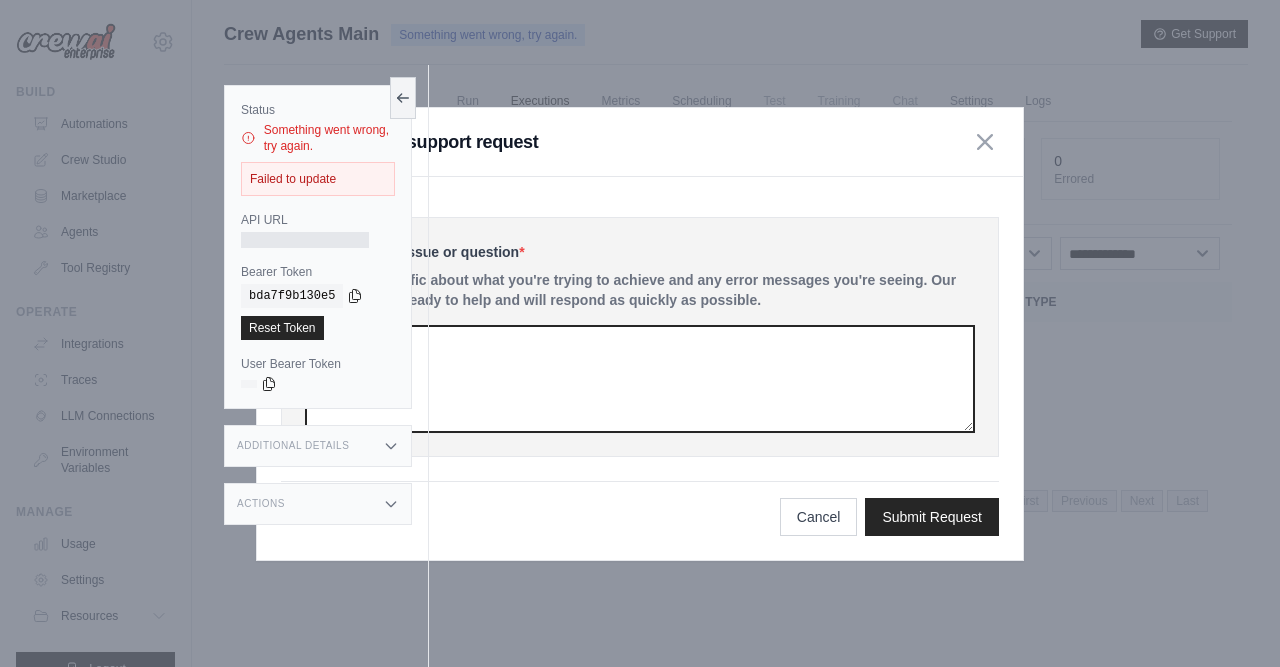 type on "*" 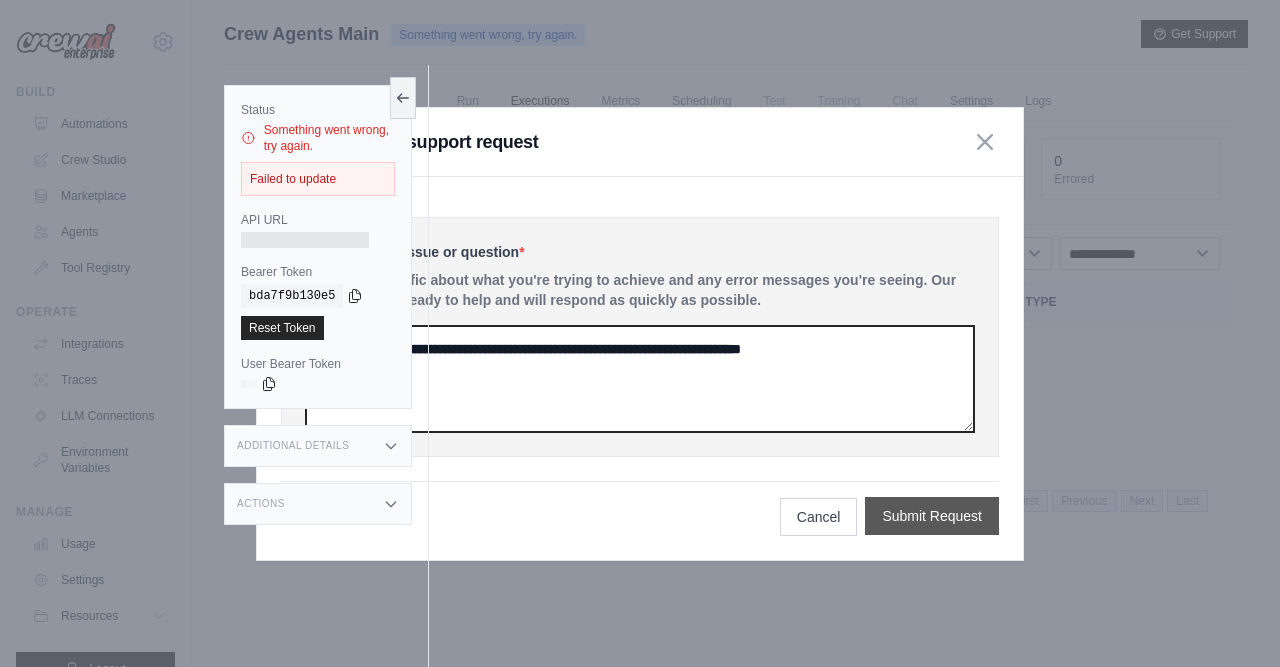 type on "**********" 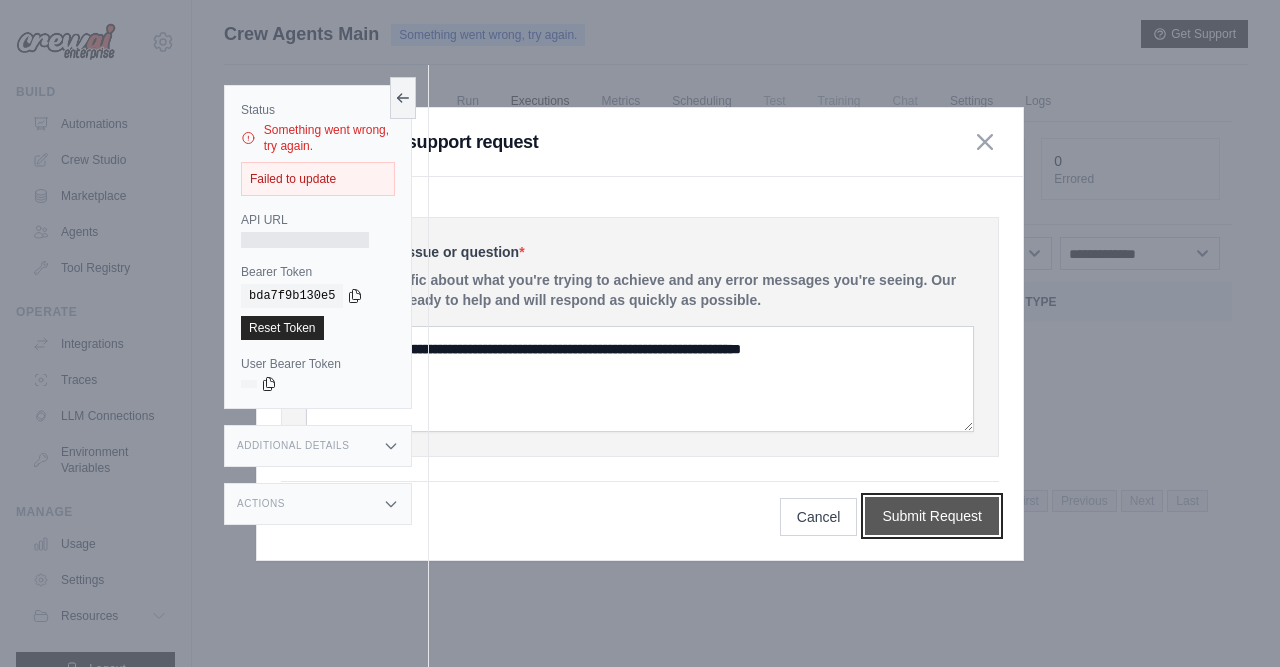 click on "Submit Request" at bounding box center [932, 516] 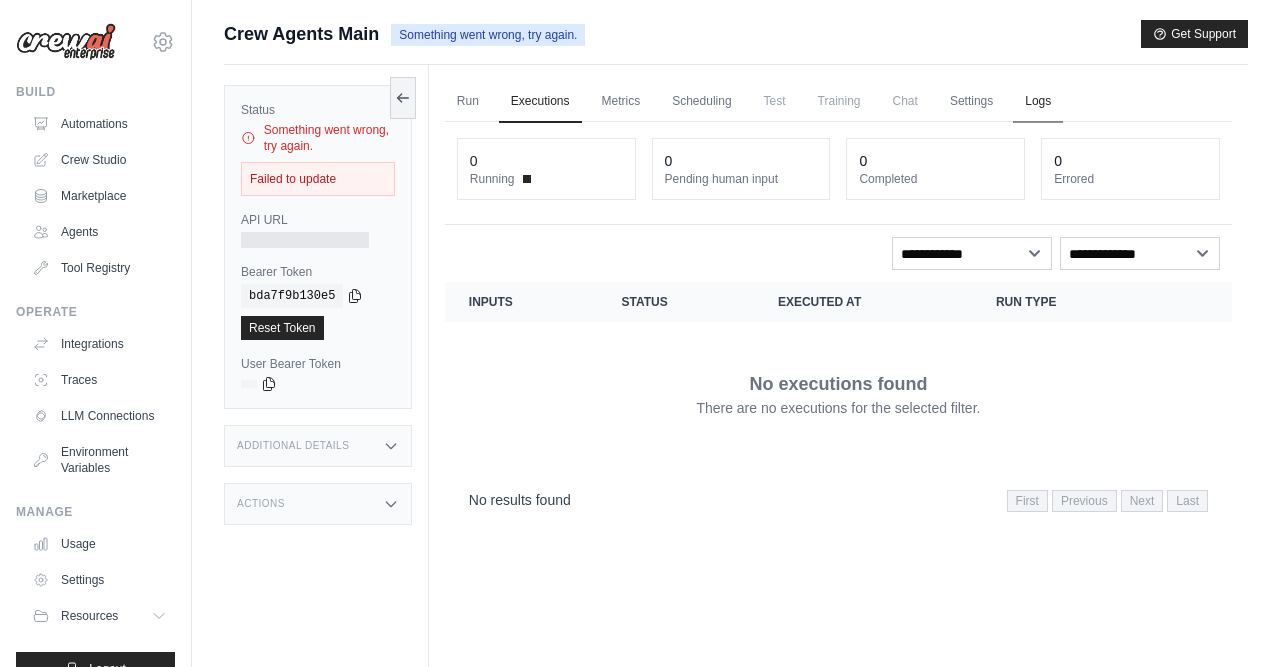 click on "Logs" at bounding box center (1038, 102) 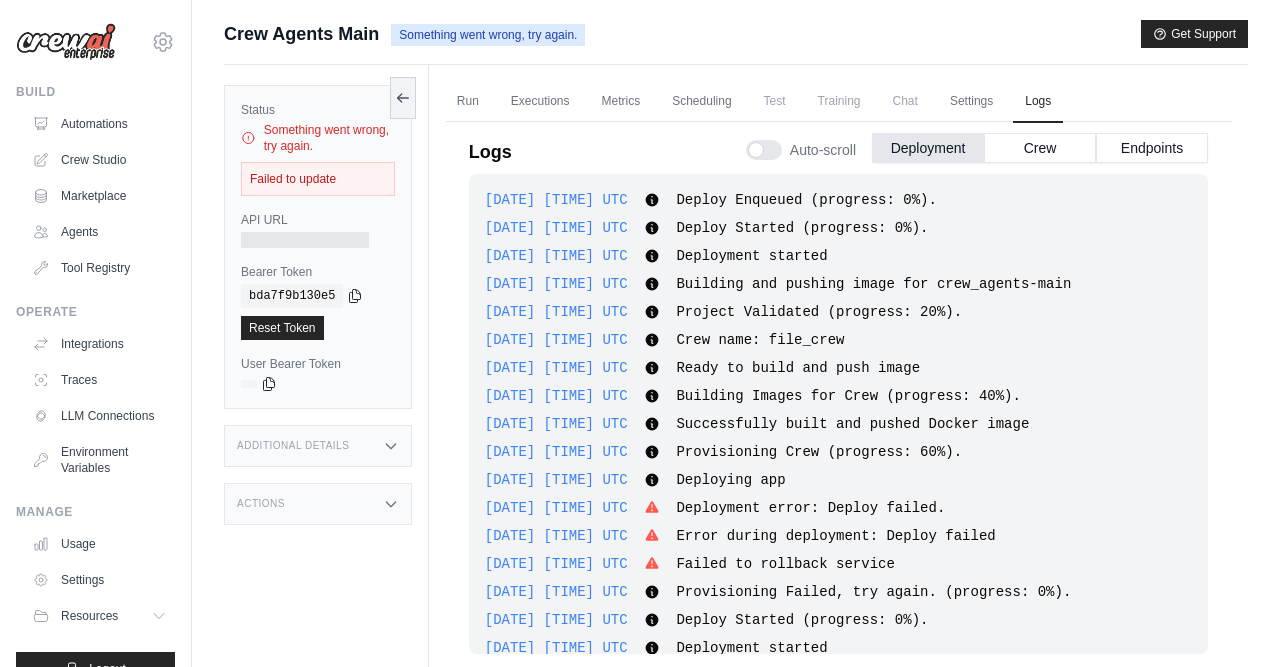 scroll, scrollTop: 755, scrollLeft: 0, axis: vertical 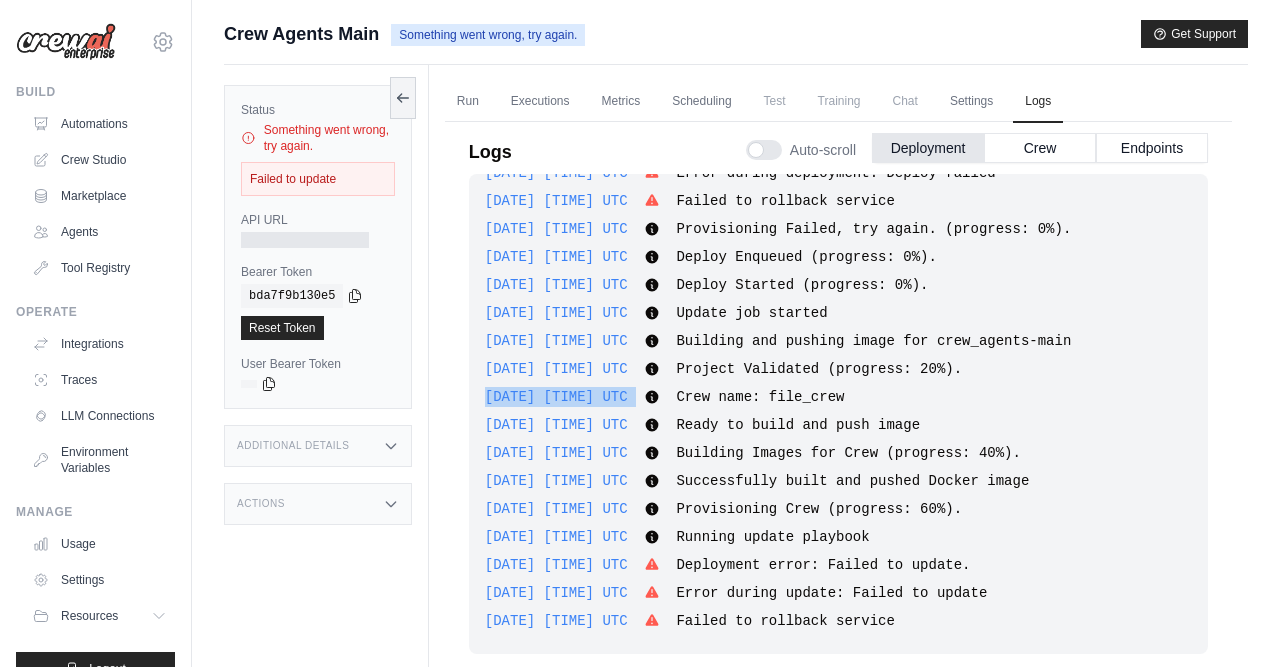 drag, startPoint x: 918, startPoint y: 622, endPoint x: 481, endPoint y: 401, distance: 489.70398 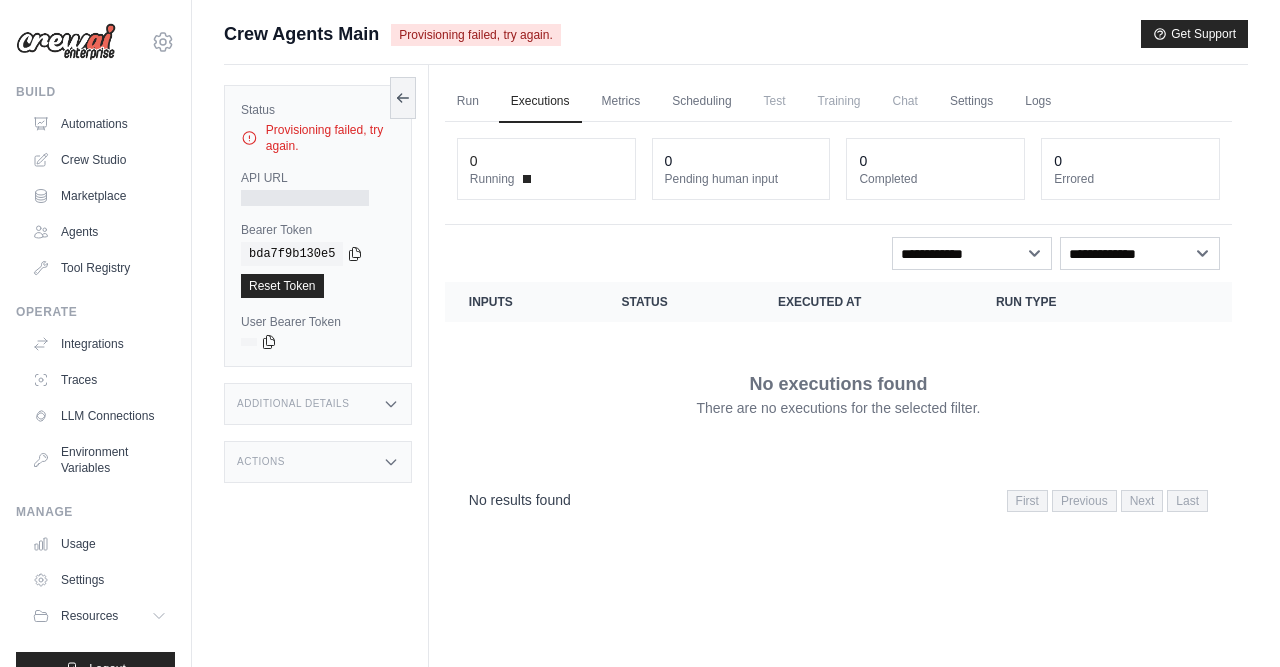 scroll, scrollTop: 0, scrollLeft: 0, axis: both 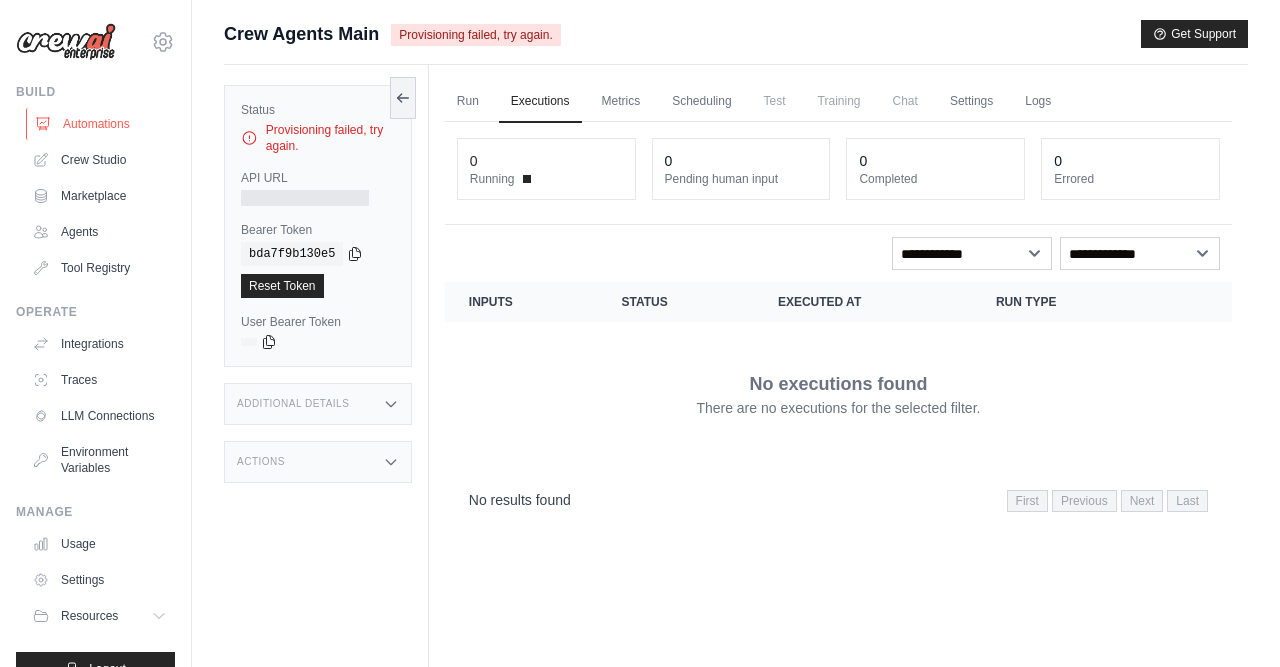 click on "Automations" at bounding box center [101, 124] 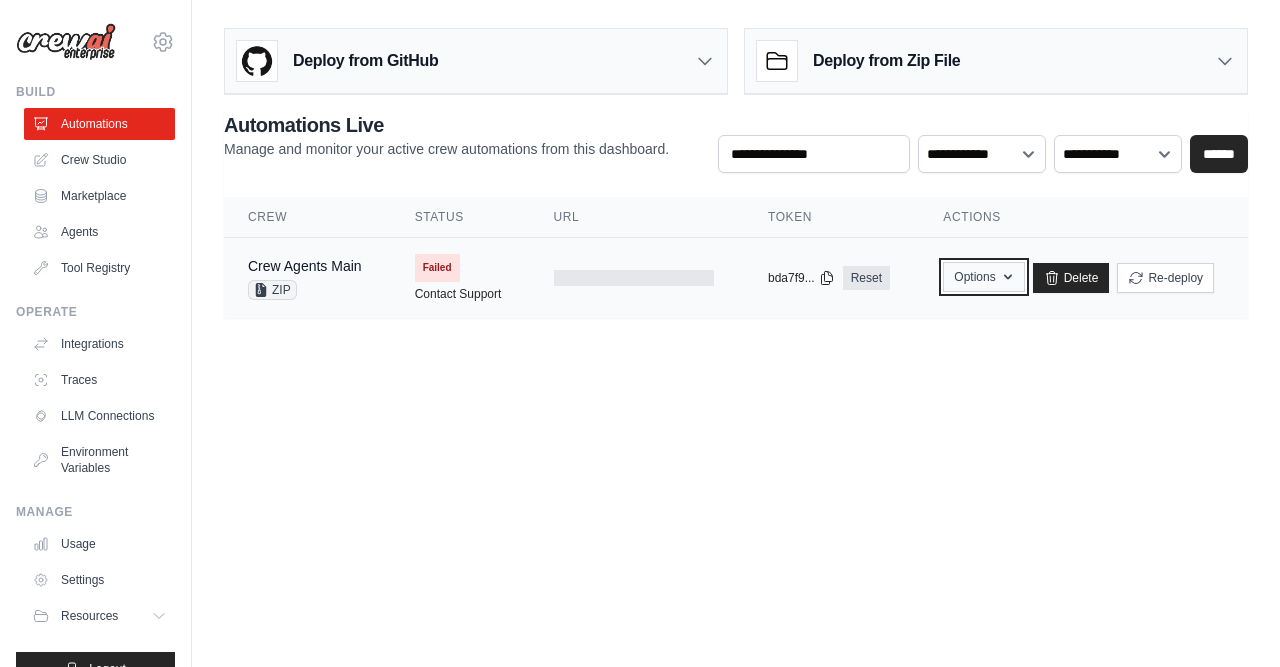 click 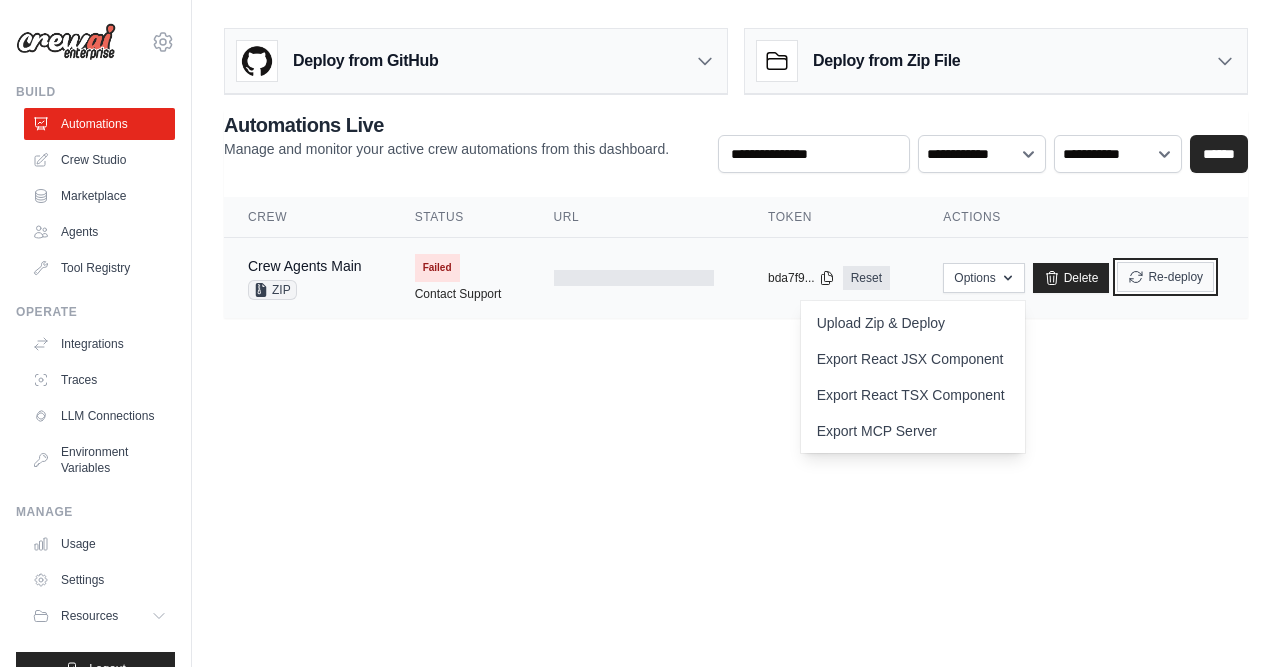 click on "Re-deploy" at bounding box center (1165, 277) 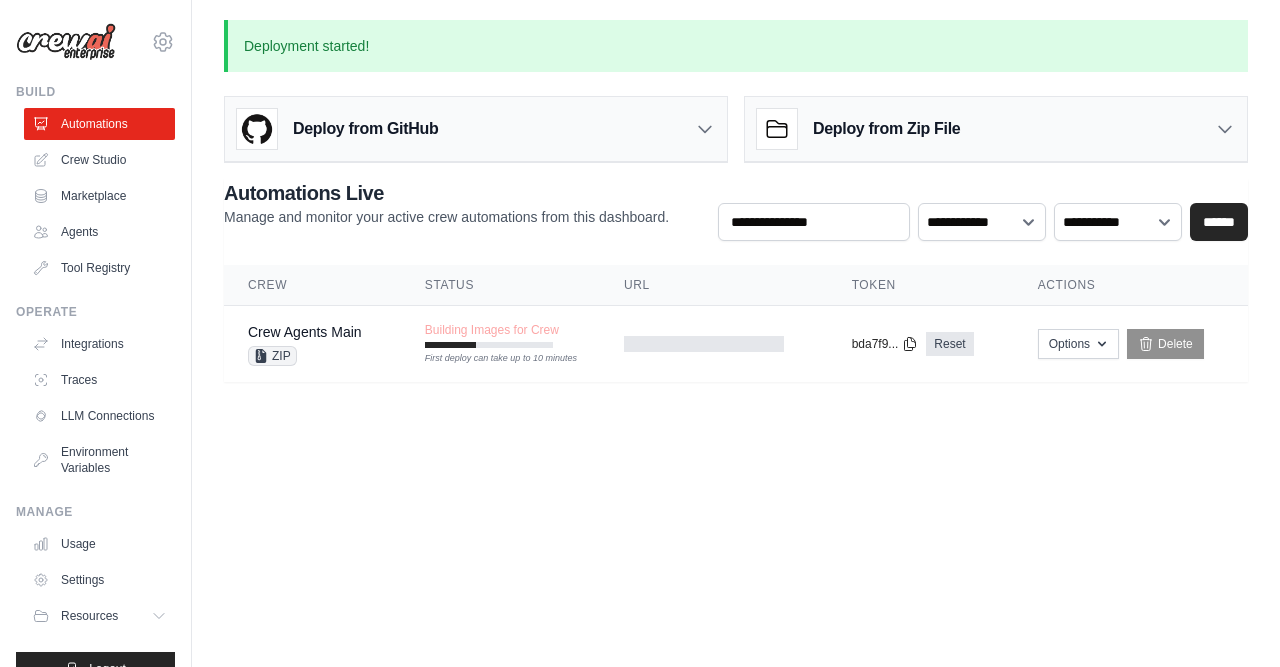 click on "[EMAIL]
Settings
Build
Automations
Crew Studio" at bounding box center (640, 333) 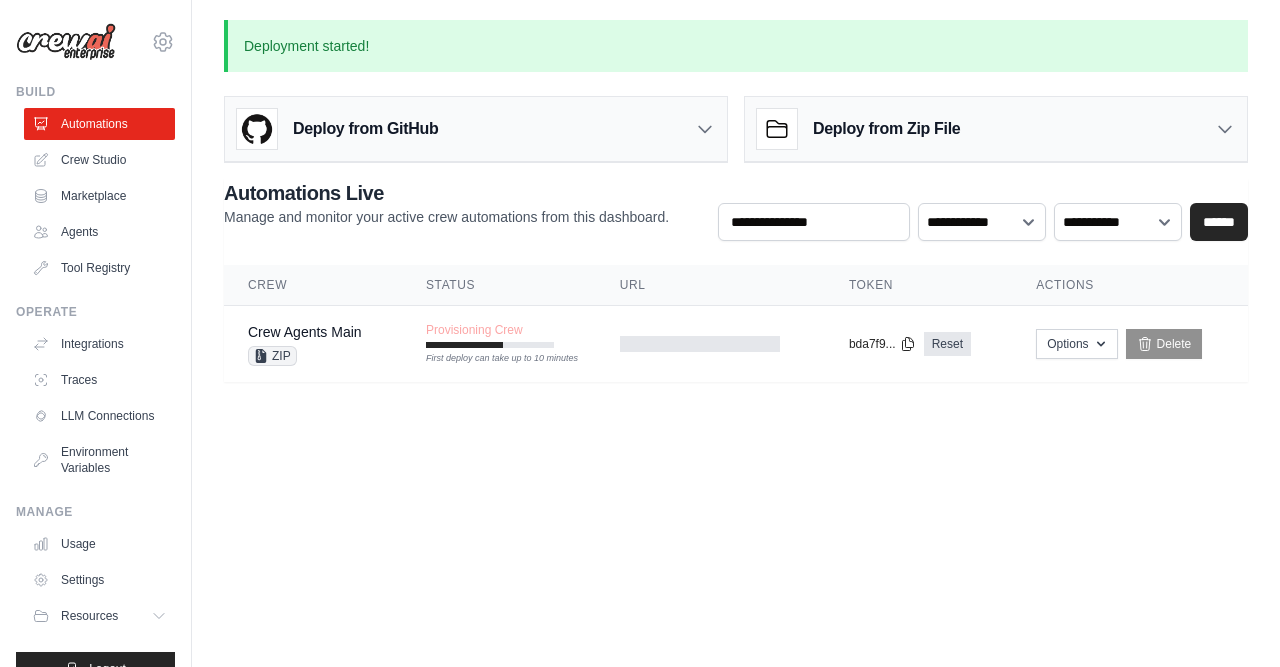 click on "[EMAIL]
Settings
Build
Automations
Crew Studio" at bounding box center (640, 333) 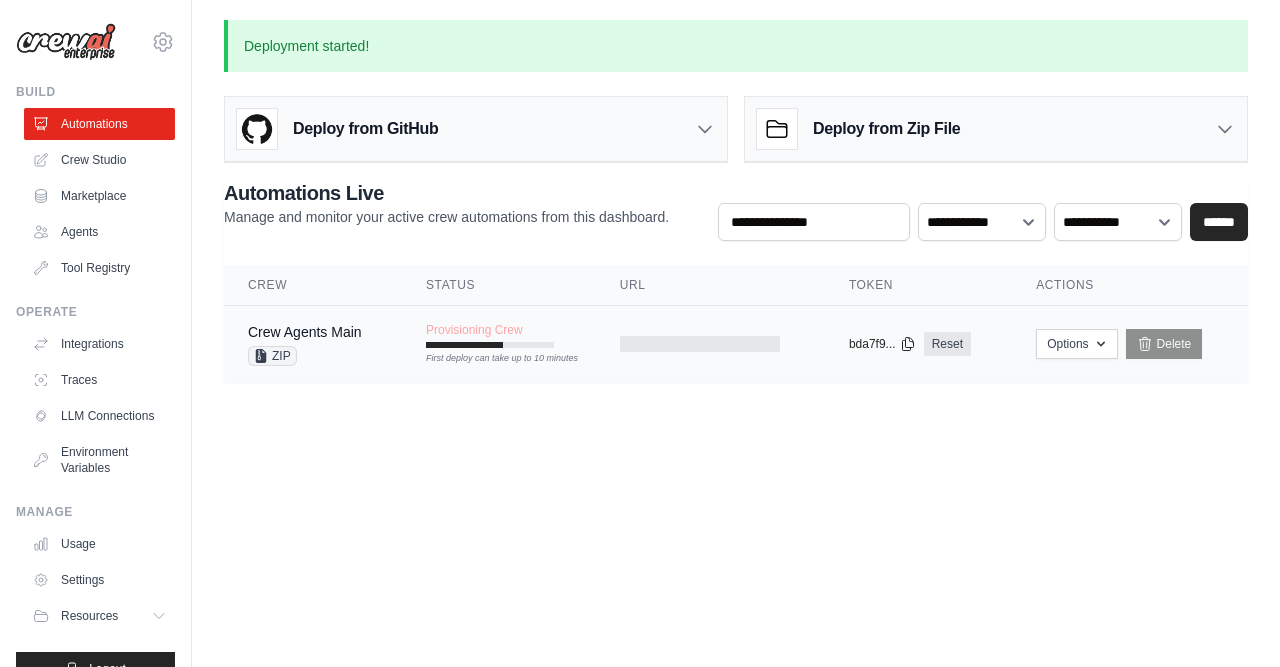 click on "Provisioning Crew" at bounding box center [474, 330] 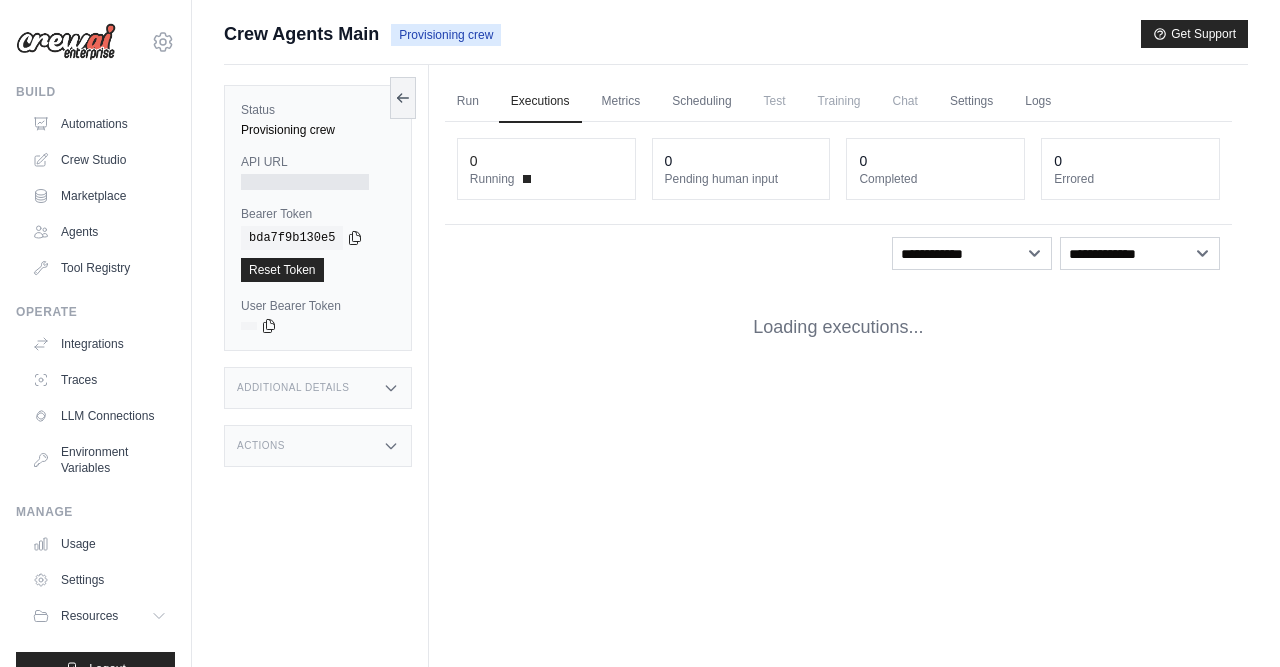 scroll, scrollTop: 0, scrollLeft: 0, axis: both 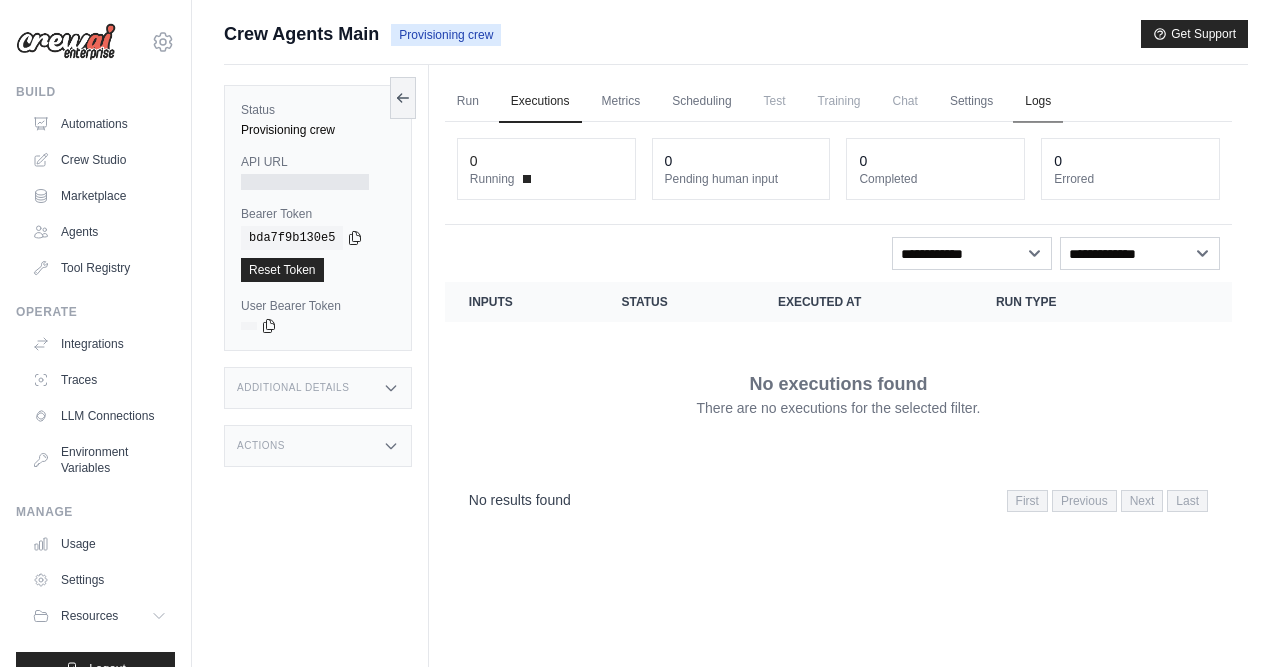 click on "Logs" at bounding box center (1038, 102) 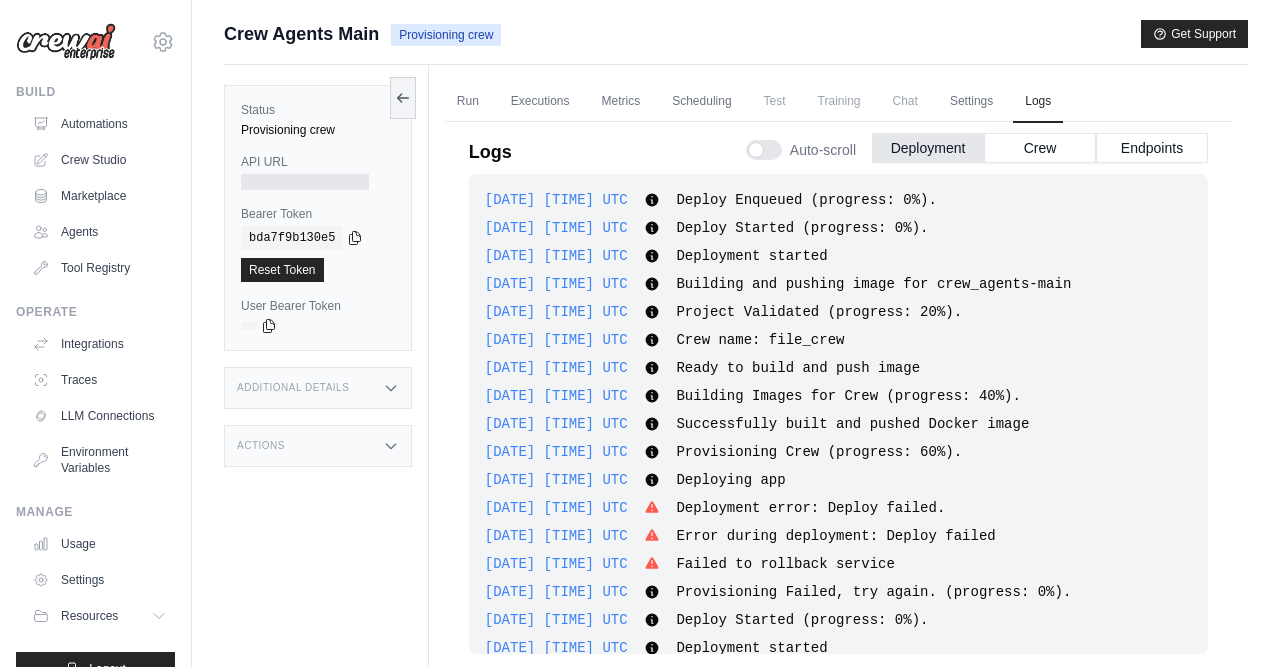 scroll, scrollTop: 755, scrollLeft: 0, axis: vertical 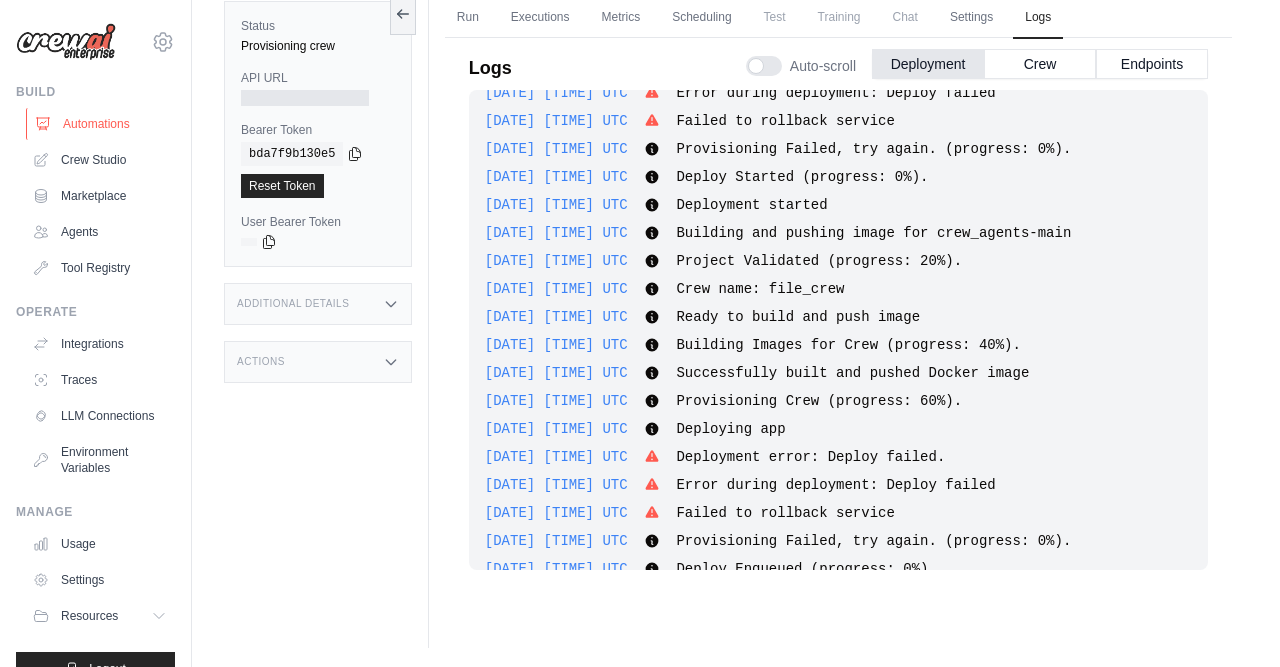 click on "Automations" at bounding box center (101, 124) 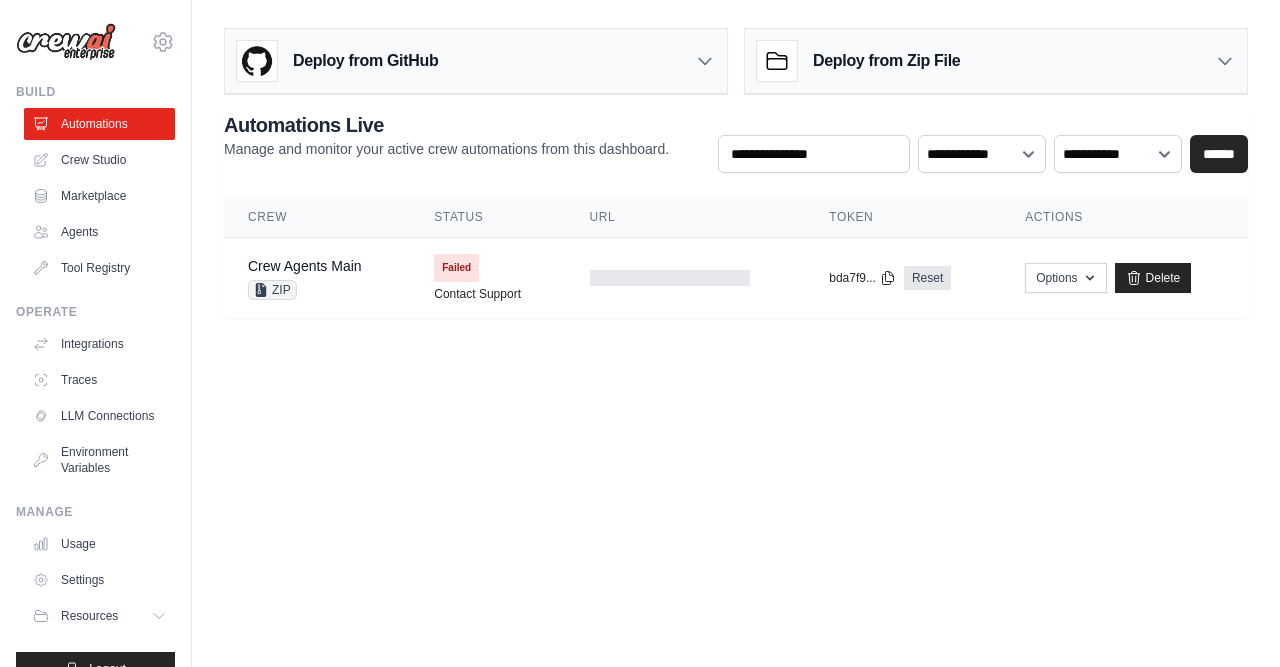 scroll, scrollTop: 0, scrollLeft: 0, axis: both 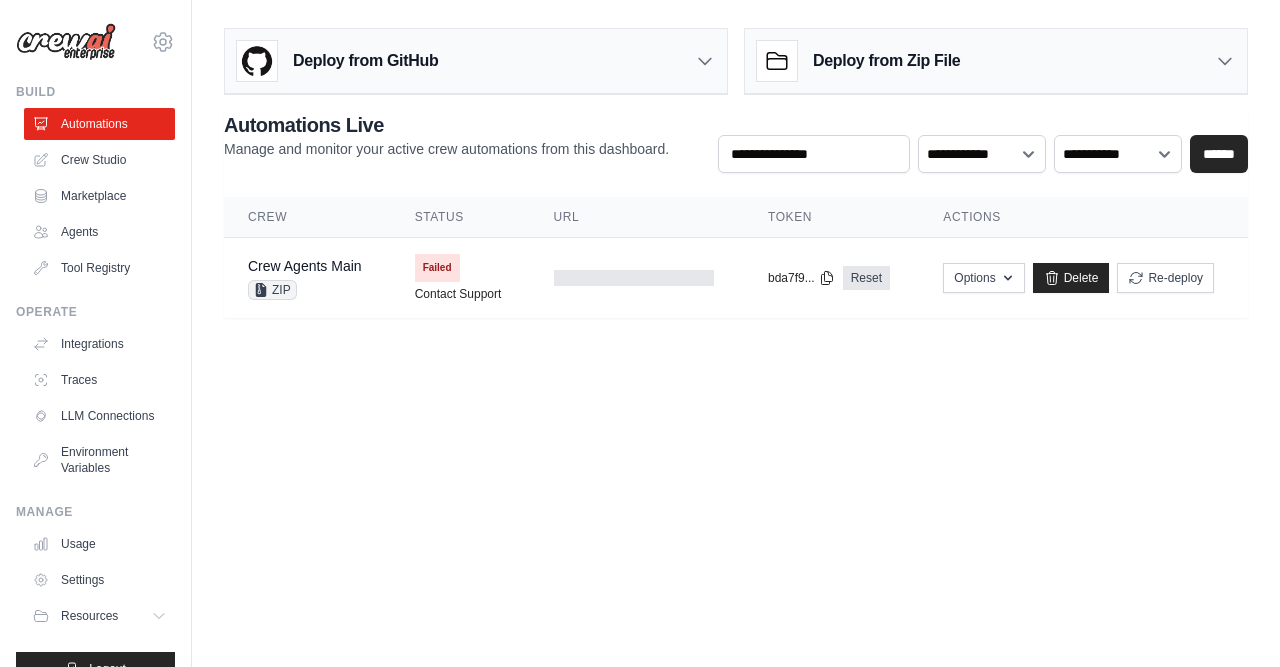 click on "Deploy from Zip File" at bounding box center [886, 61] 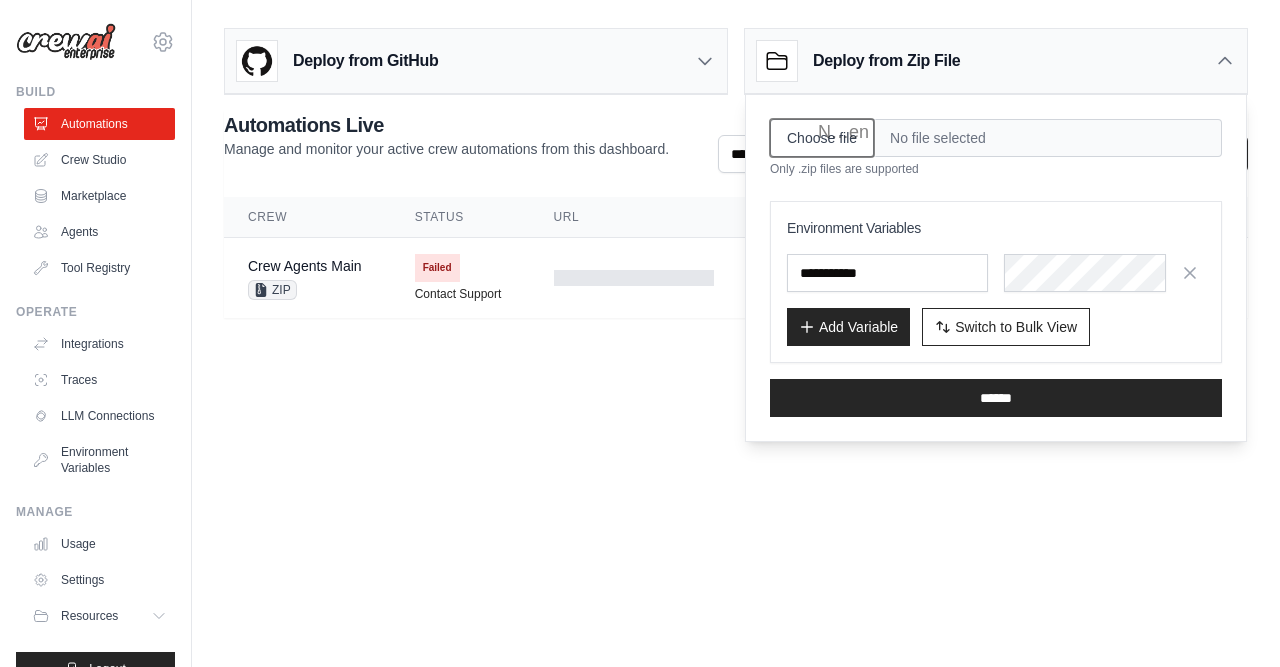 click on "Choose file" at bounding box center (822, 138) 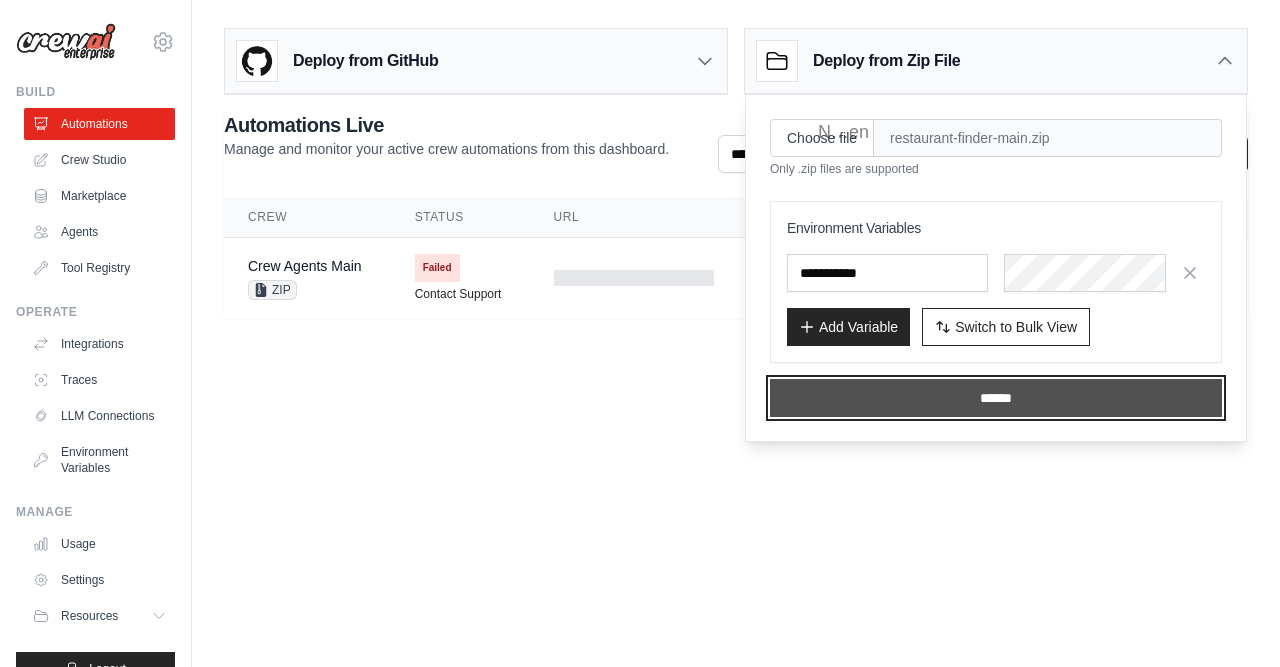 click on "******" at bounding box center [996, 398] 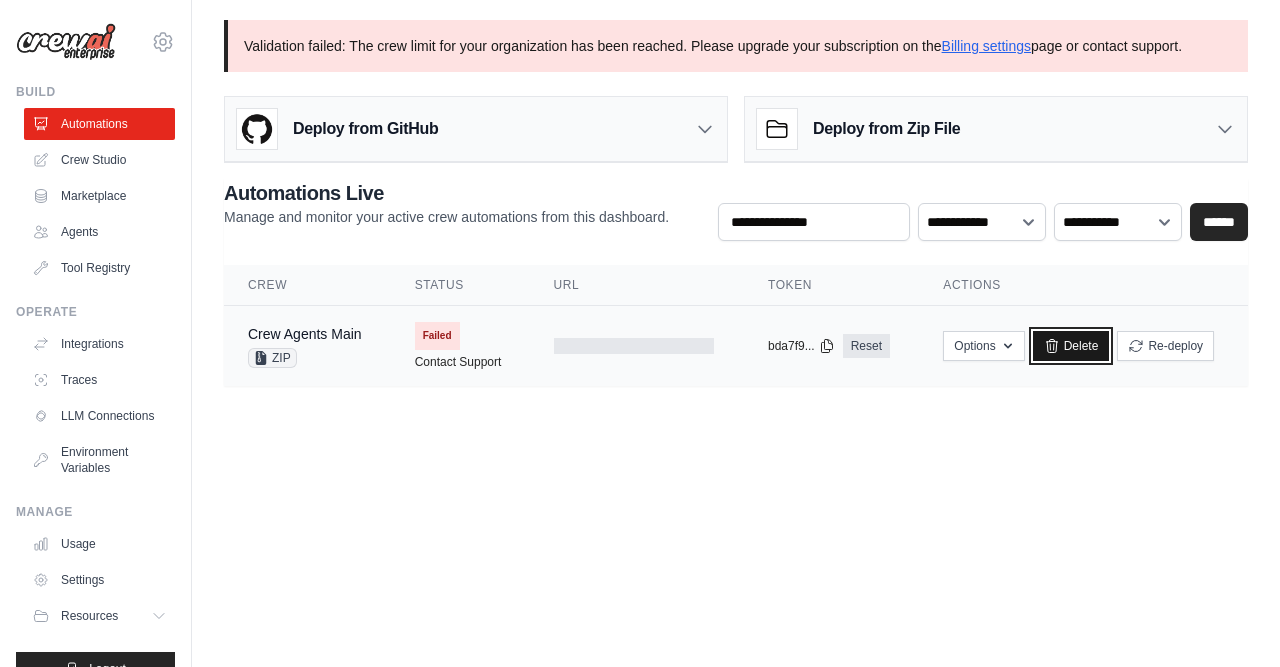 click on "Delete" at bounding box center (1071, 346) 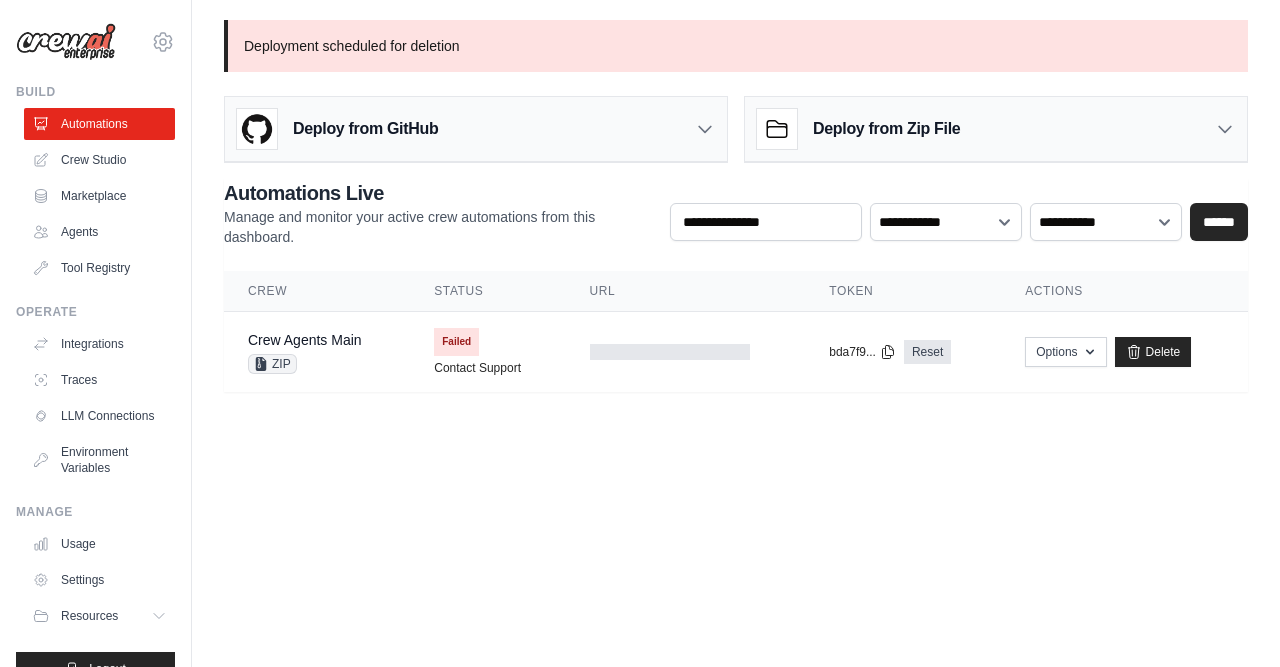 scroll, scrollTop: 0, scrollLeft: 0, axis: both 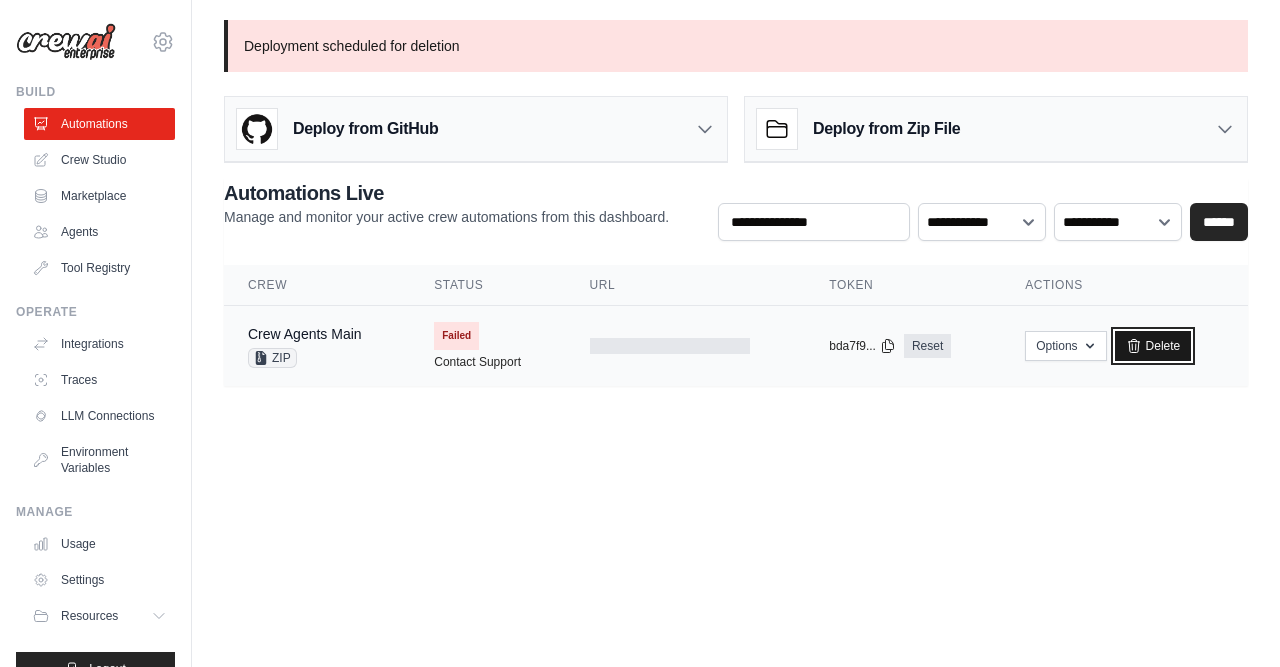 click on "Delete" at bounding box center (1153, 346) 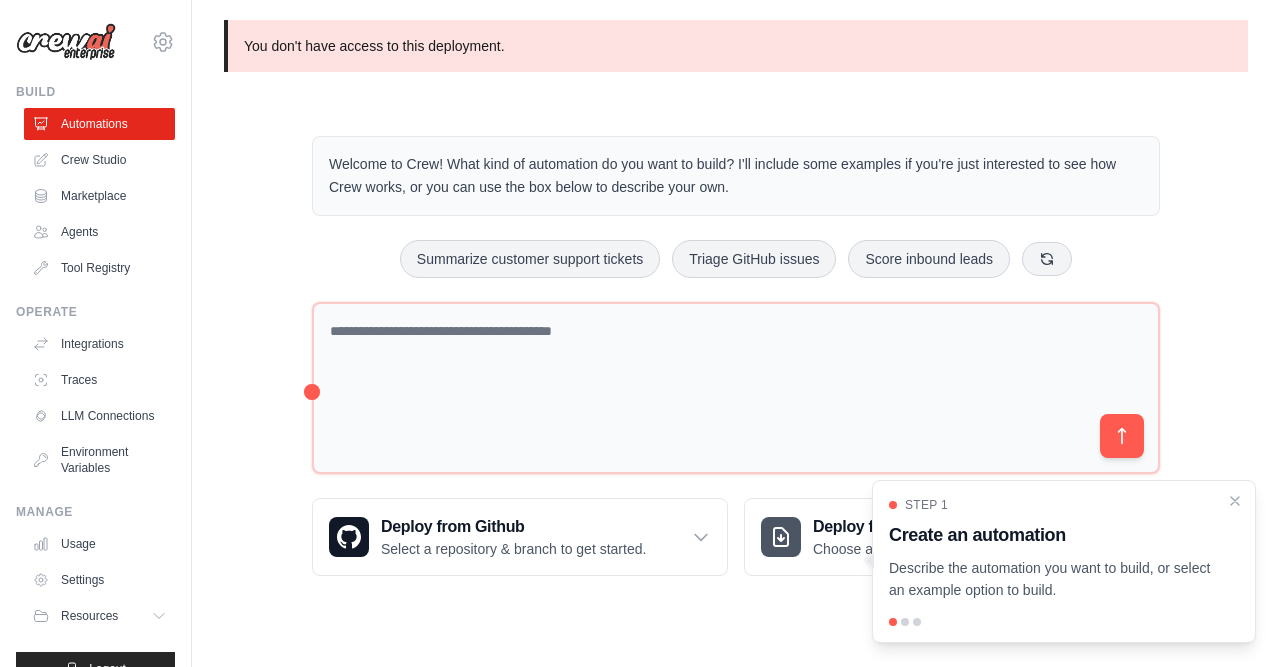 scroll, scrollTop: 0, scrollLeft: 0, axis: both 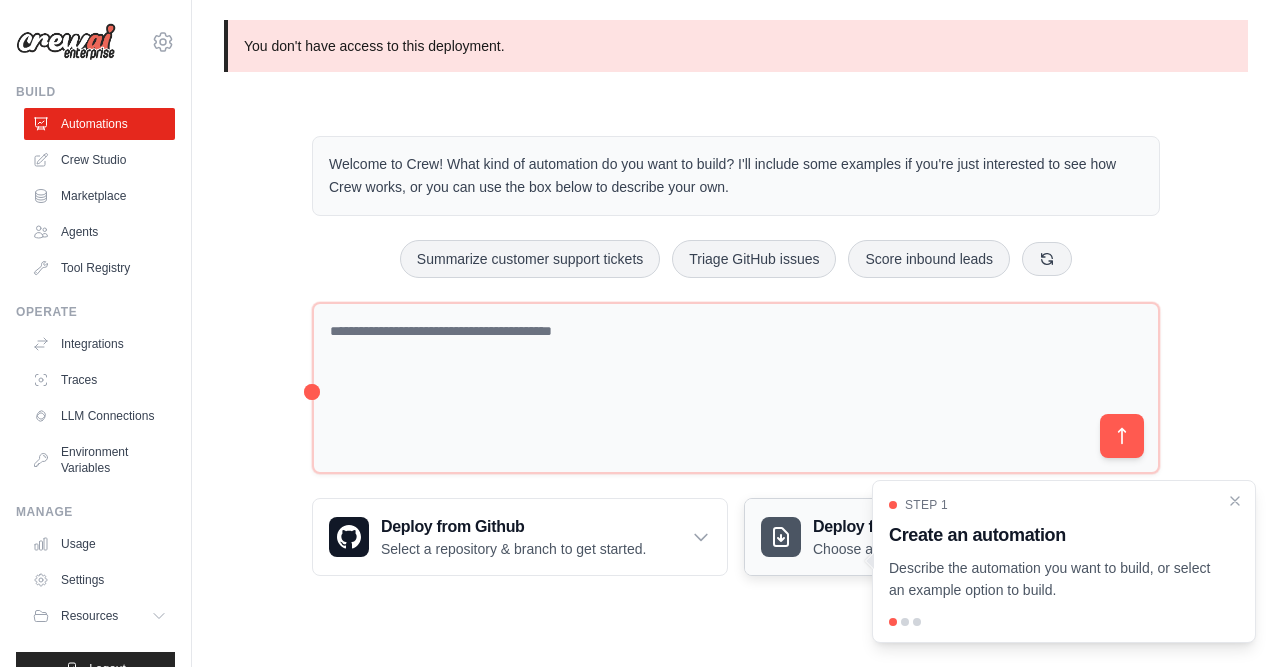 click on "Deploy from zip file" at bounding box center (897, 527) 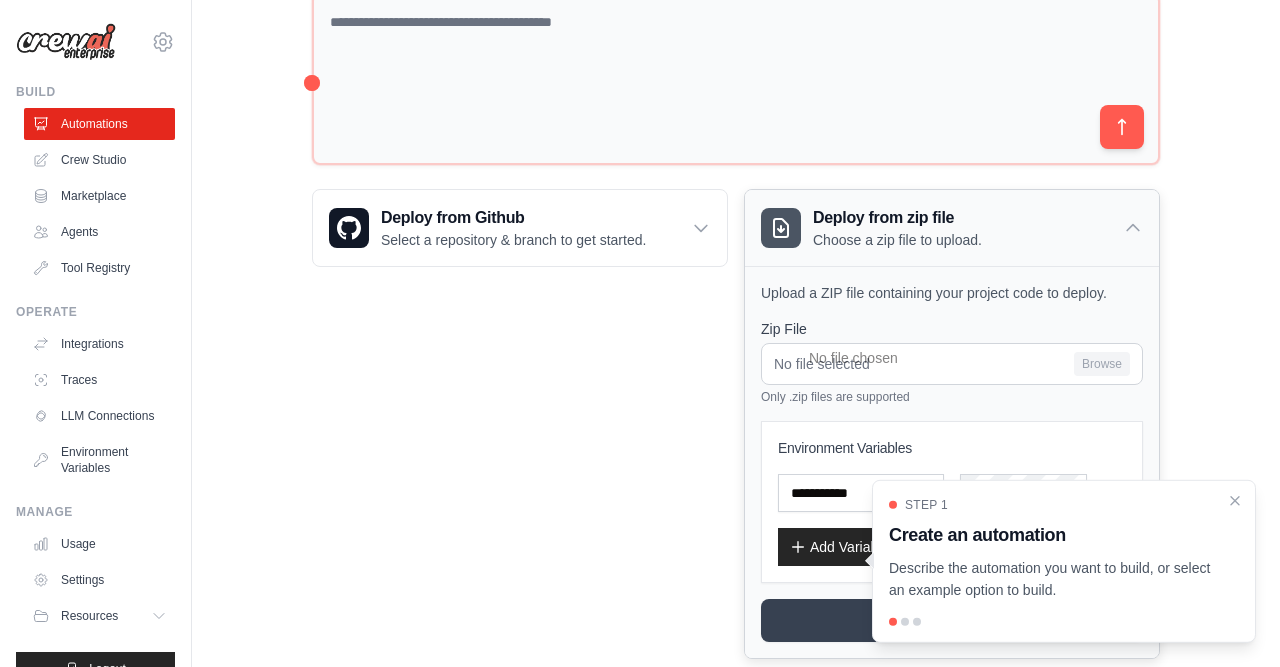 scroll, scrollTop: 310, scrollLeft: 0, axis: vertical 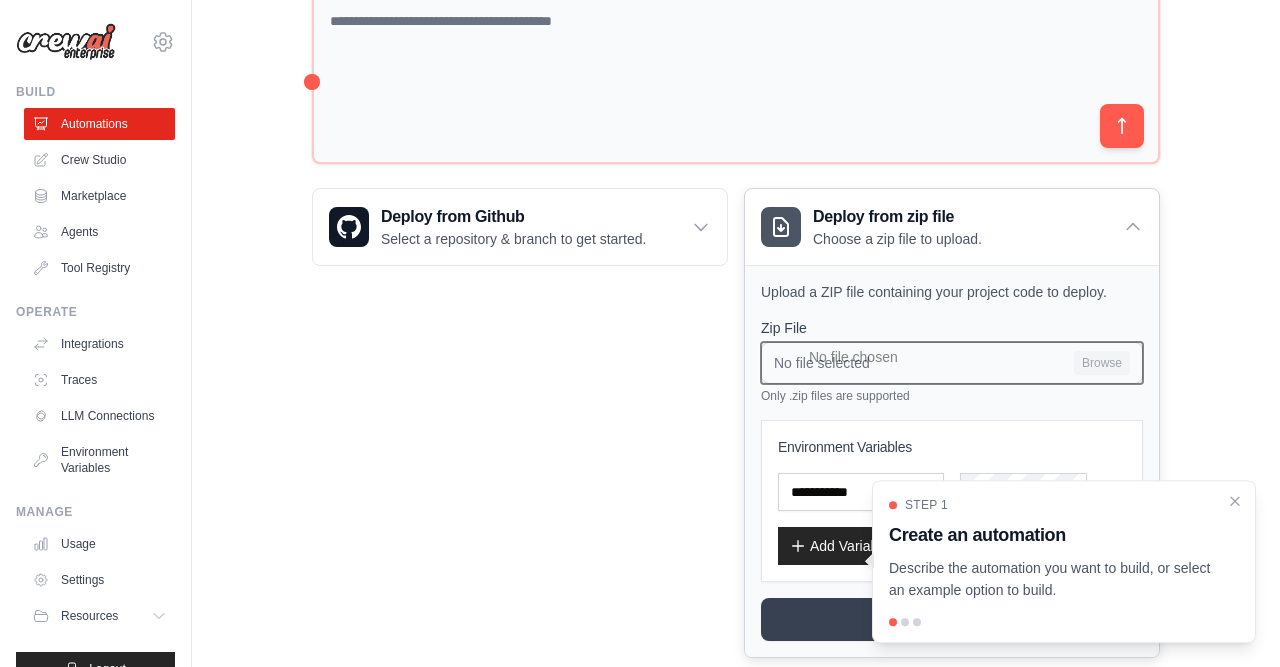 click on "No file selected
Browse" at bounding box center [952, 363] 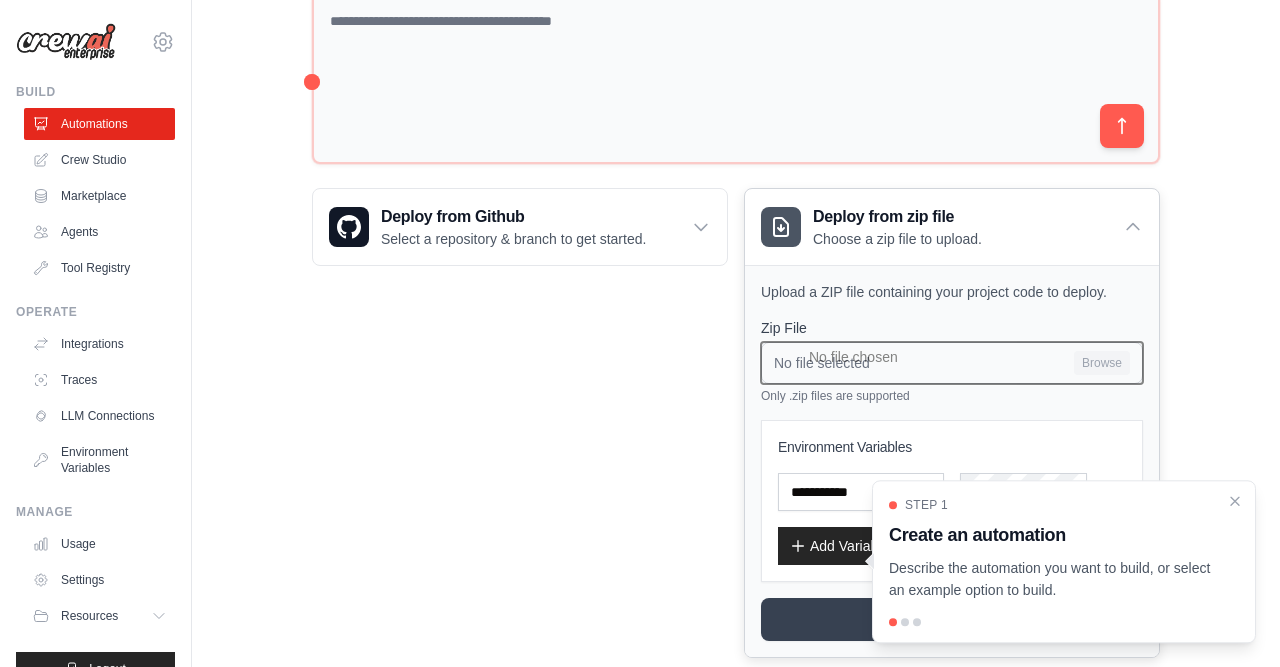 type on "**********" 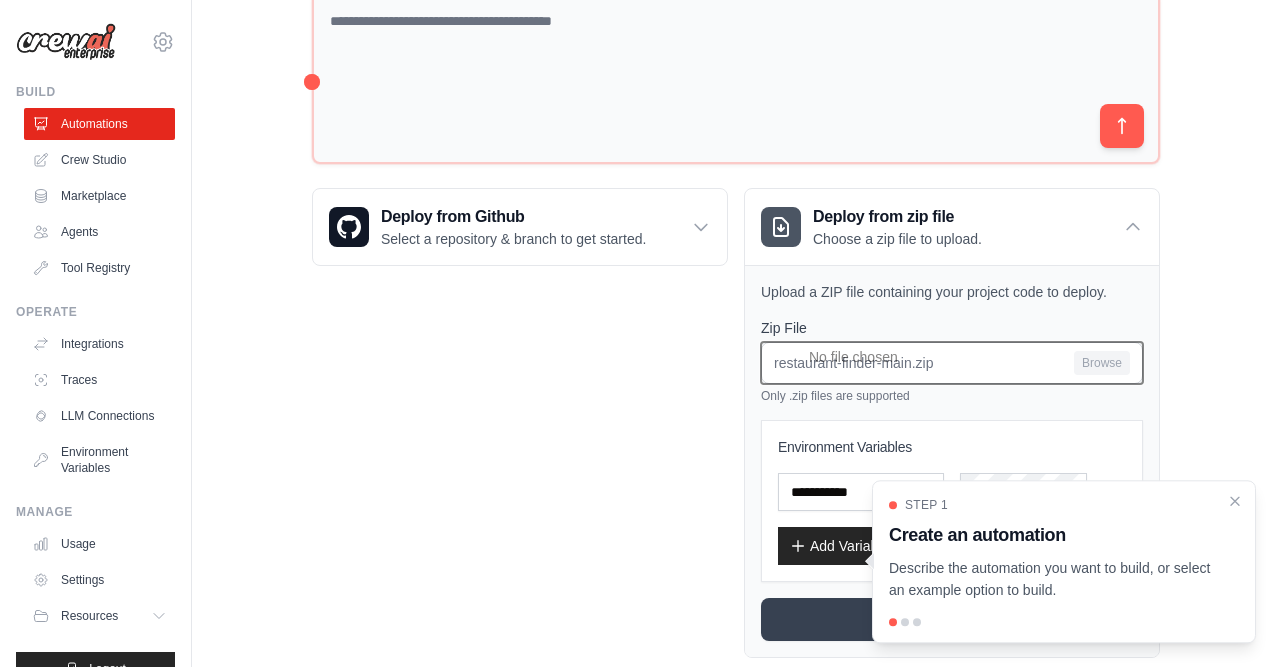 scroll, scrollTop: 343, scrollLeft: 0, axis: vertical 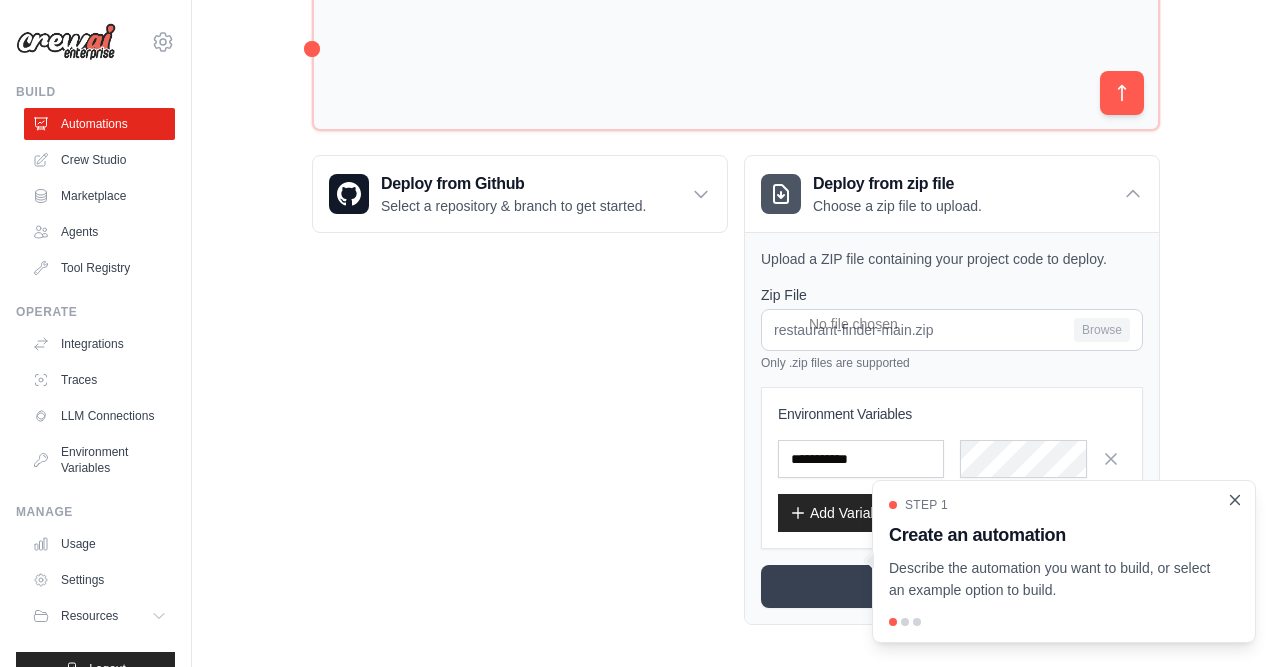 click 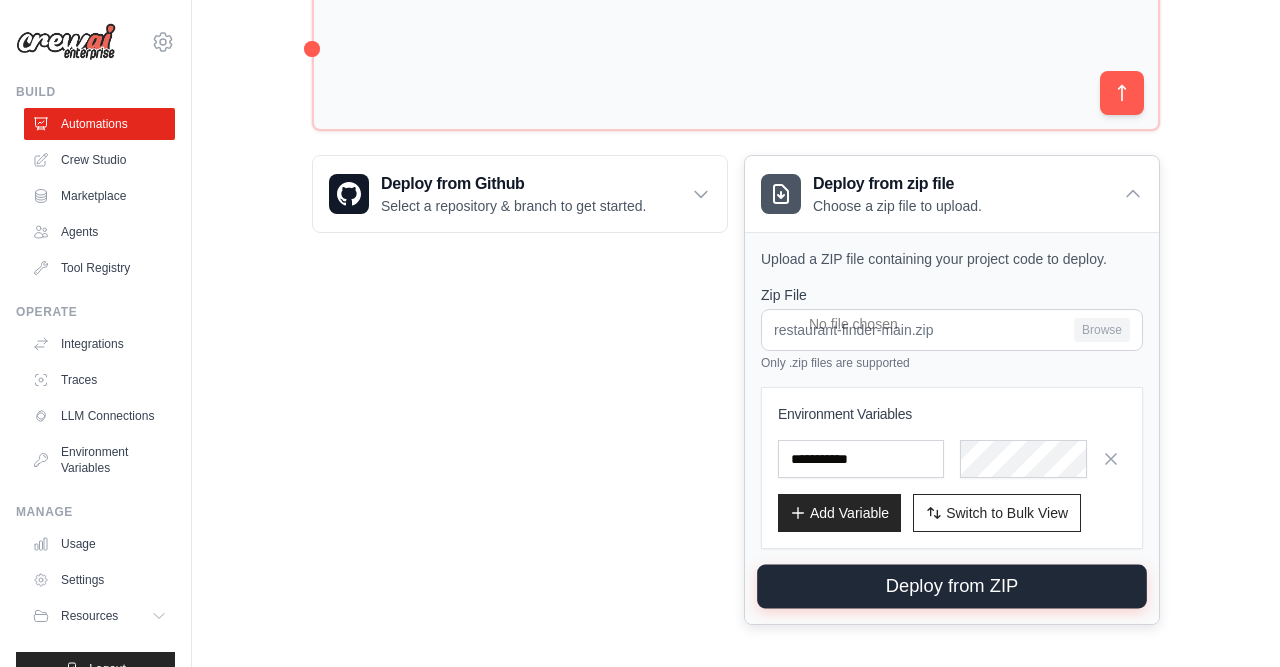 click on "Deploy from ZIP" at bounding box center (952, 587) 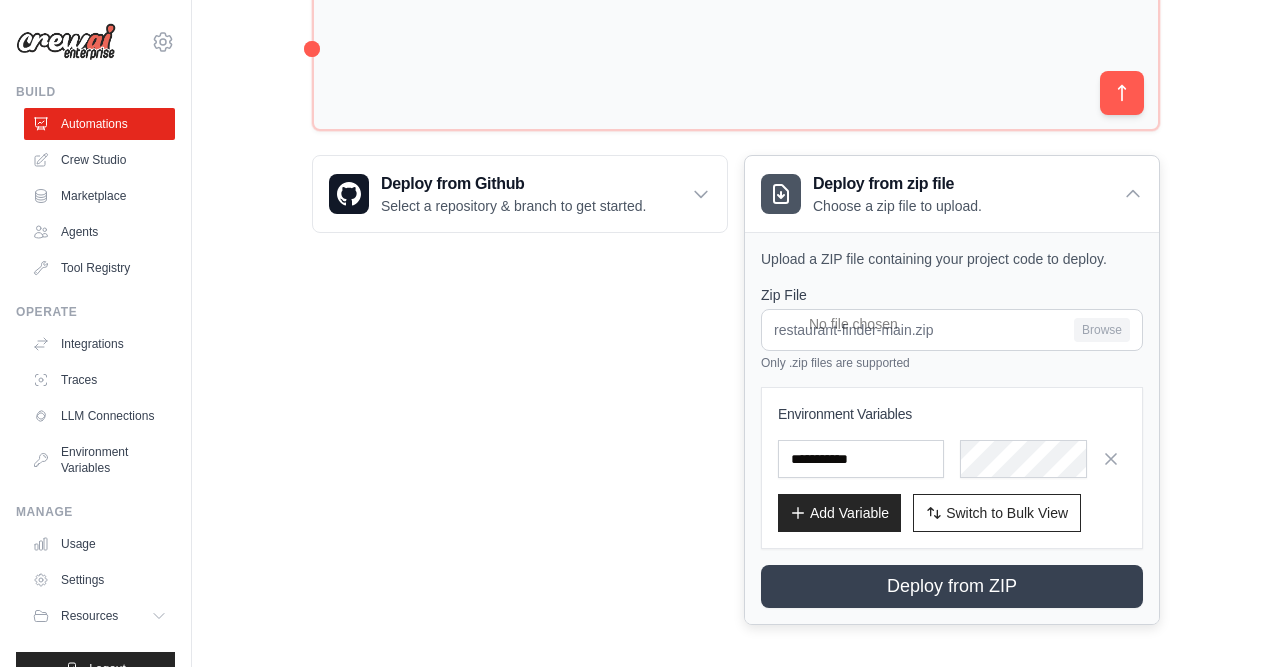 scroll, scrollTop: 0, scrollLeft: 0, axis: both 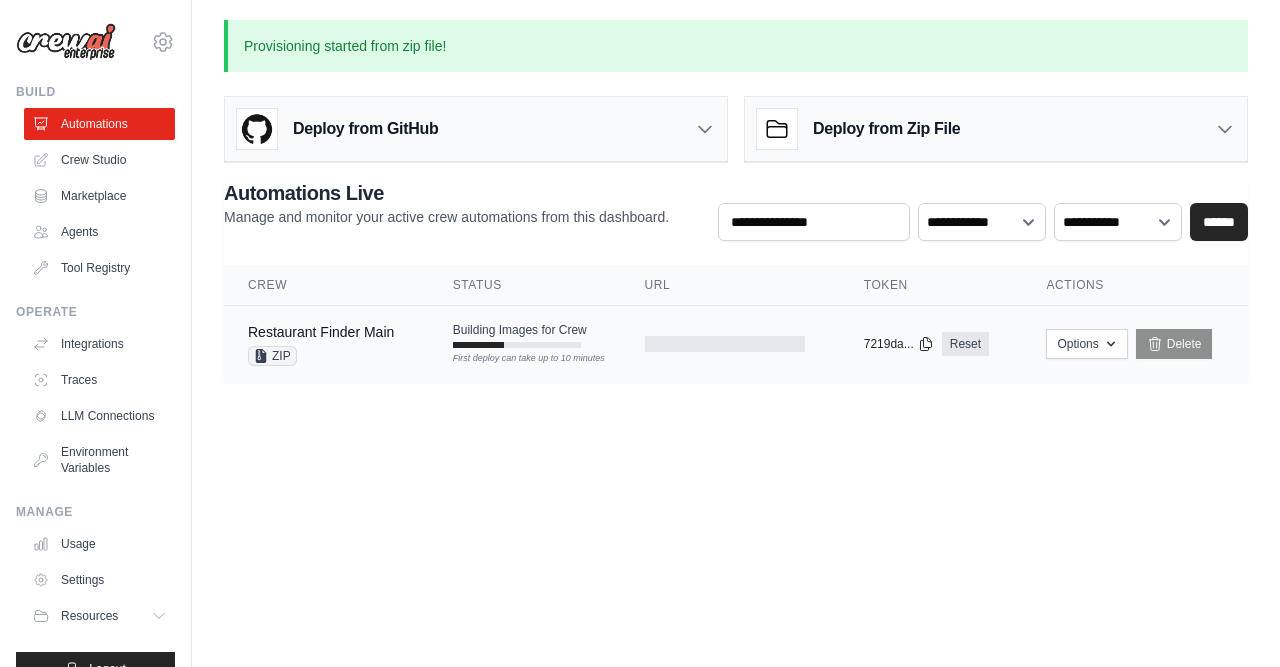 click on "Building Images for Crew" at bounding box center [520, 330] 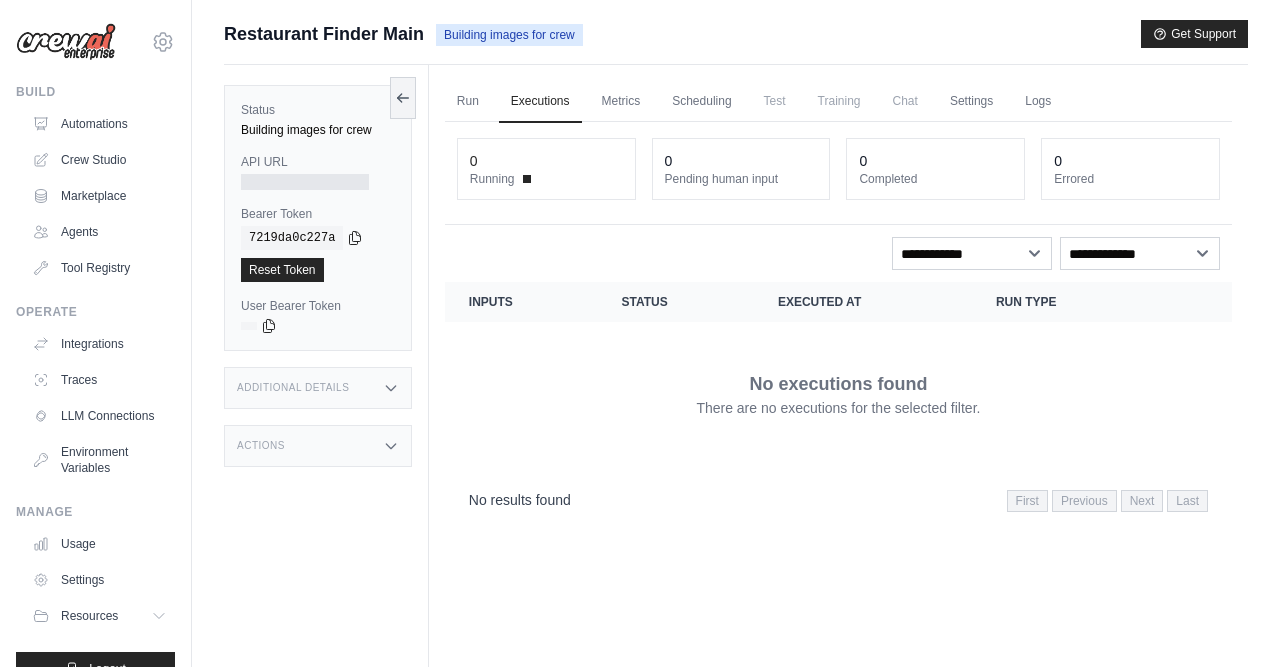 scroll, scrollTop: 0, scrollLeft: 0, axis: both 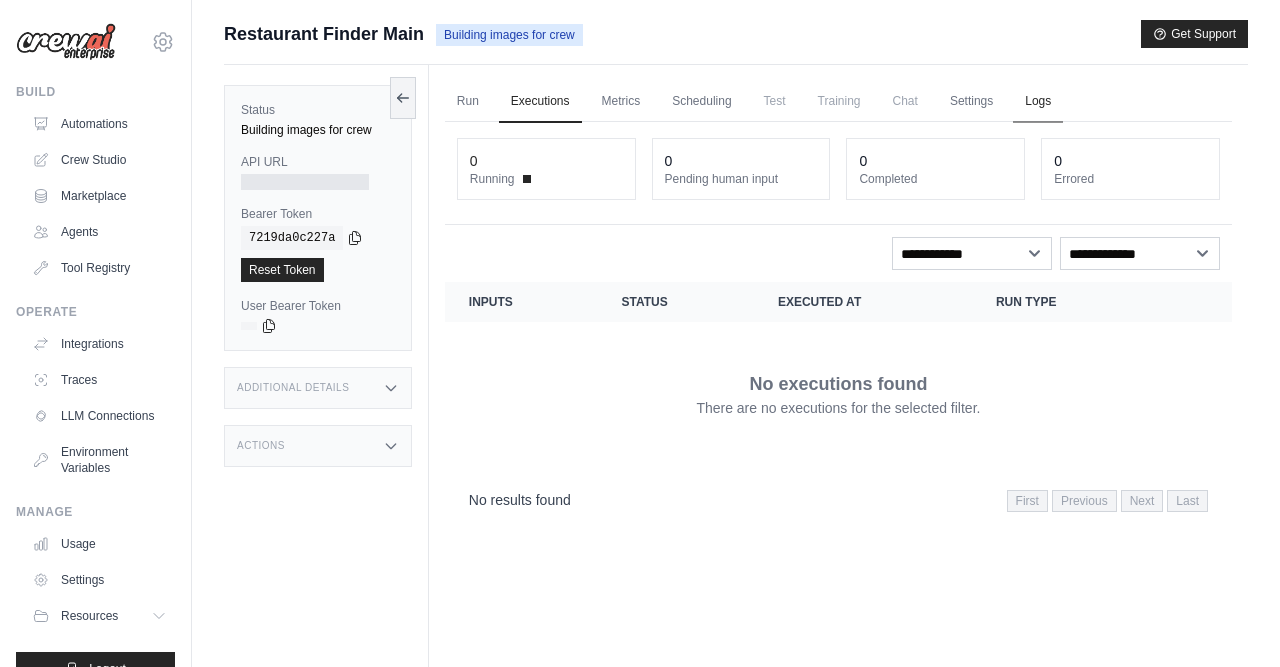click on "Logs" at bounding box center (1038, 102) 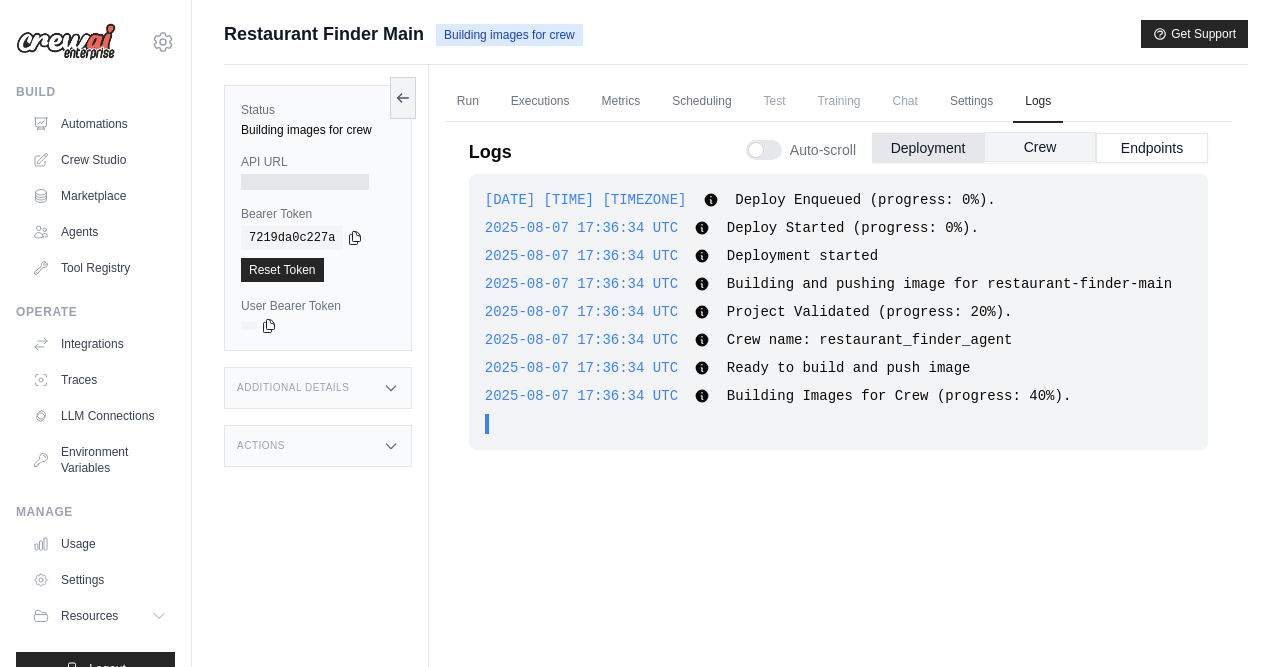 click on "Crew" at bounding box center (1040, 147) 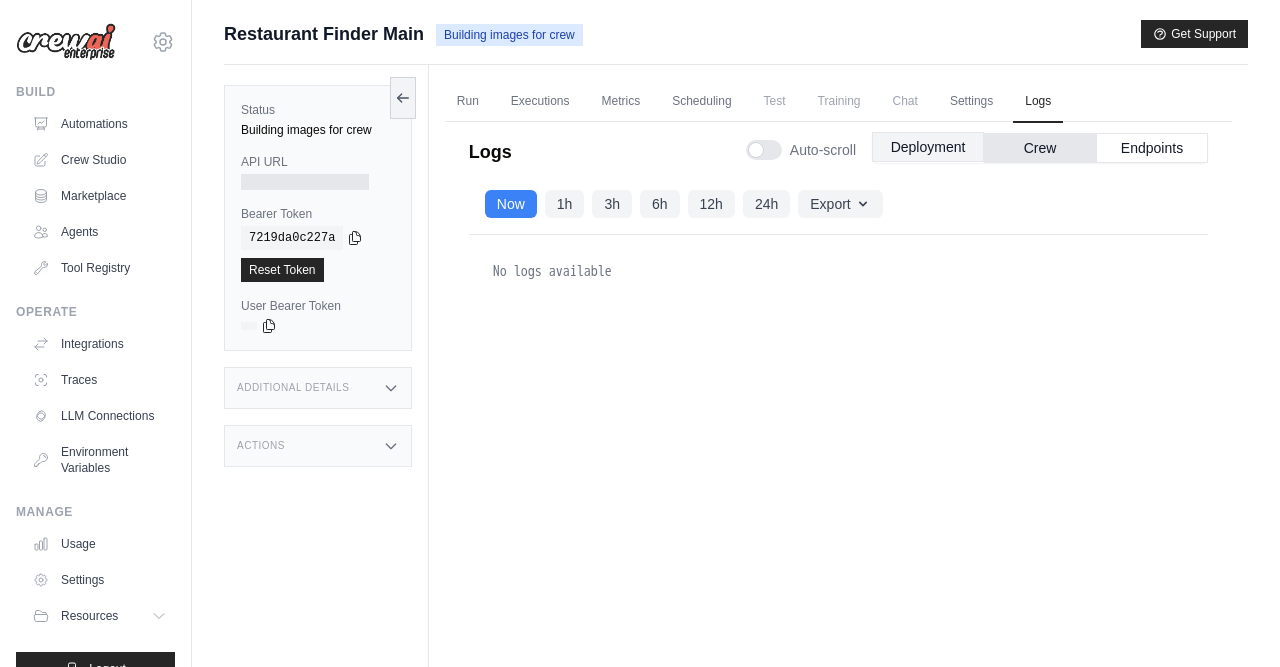 click on "Deployment" at bounding box center [928, 147] 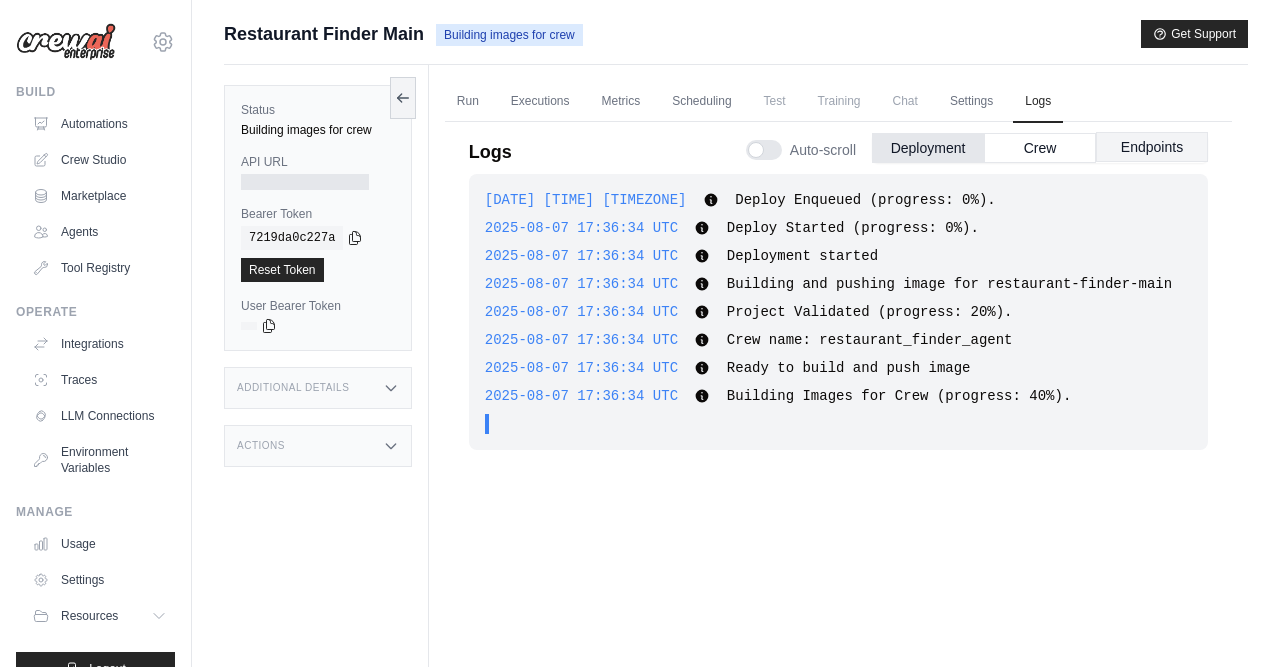 click on "Endpoints" at bounding box center [1152, 147] 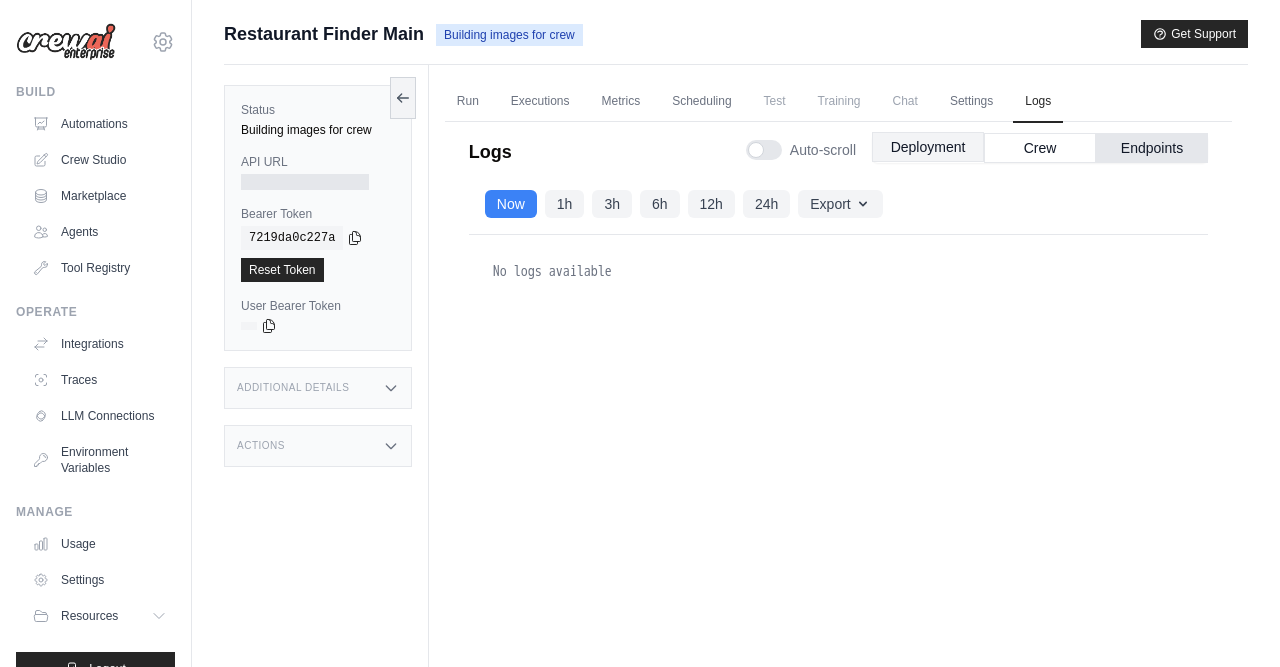 click on "Deployment" at bounding box center [928, 147] 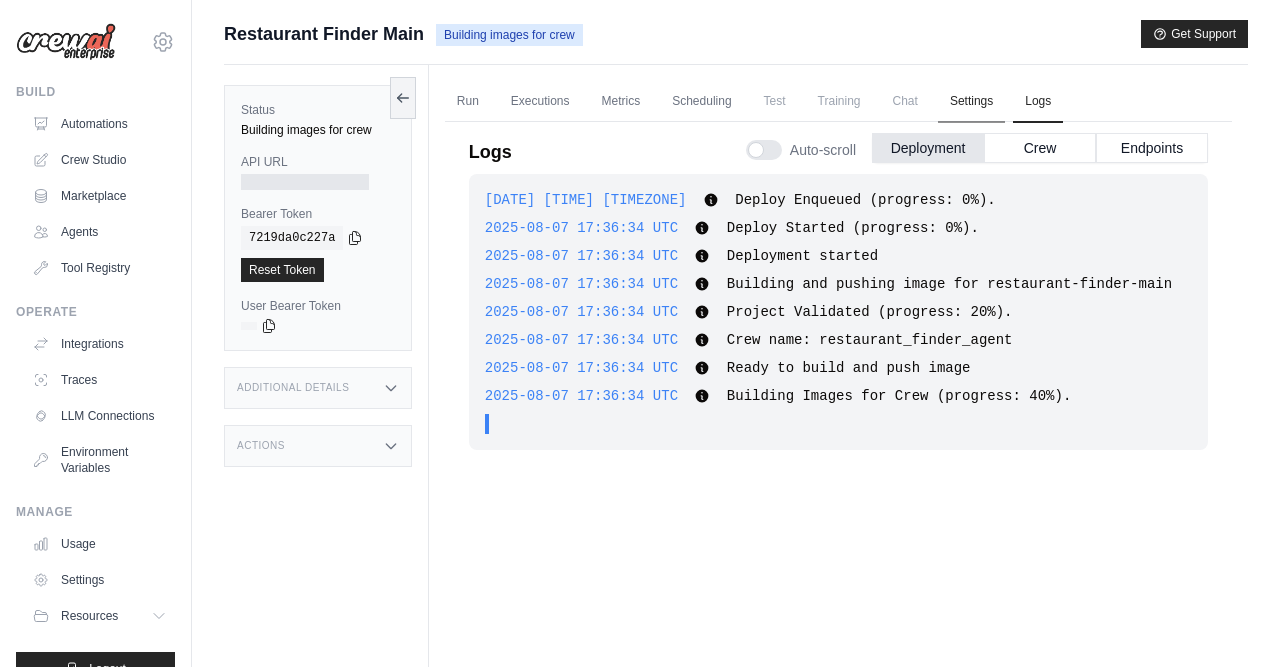 click on "Settings" at bounding box center [971, 102] 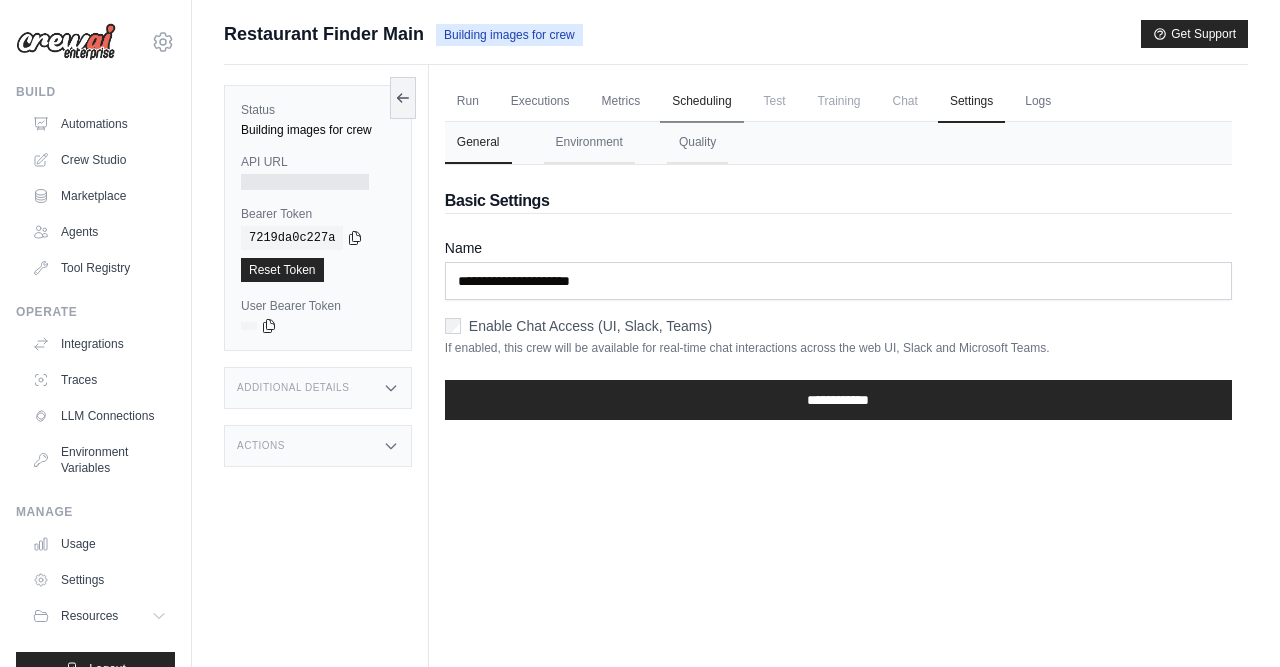 click on "Scheduling" at bounding box center [701, 102] 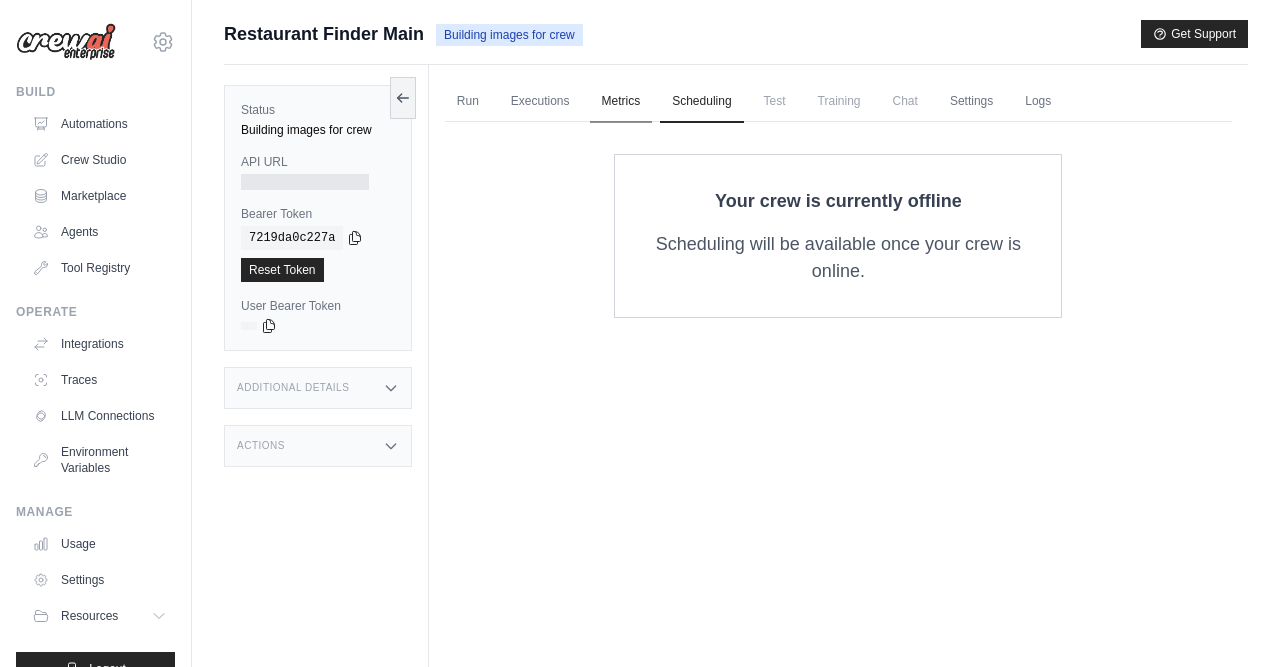 click on "Metrics" at bounding box center [621, 102] 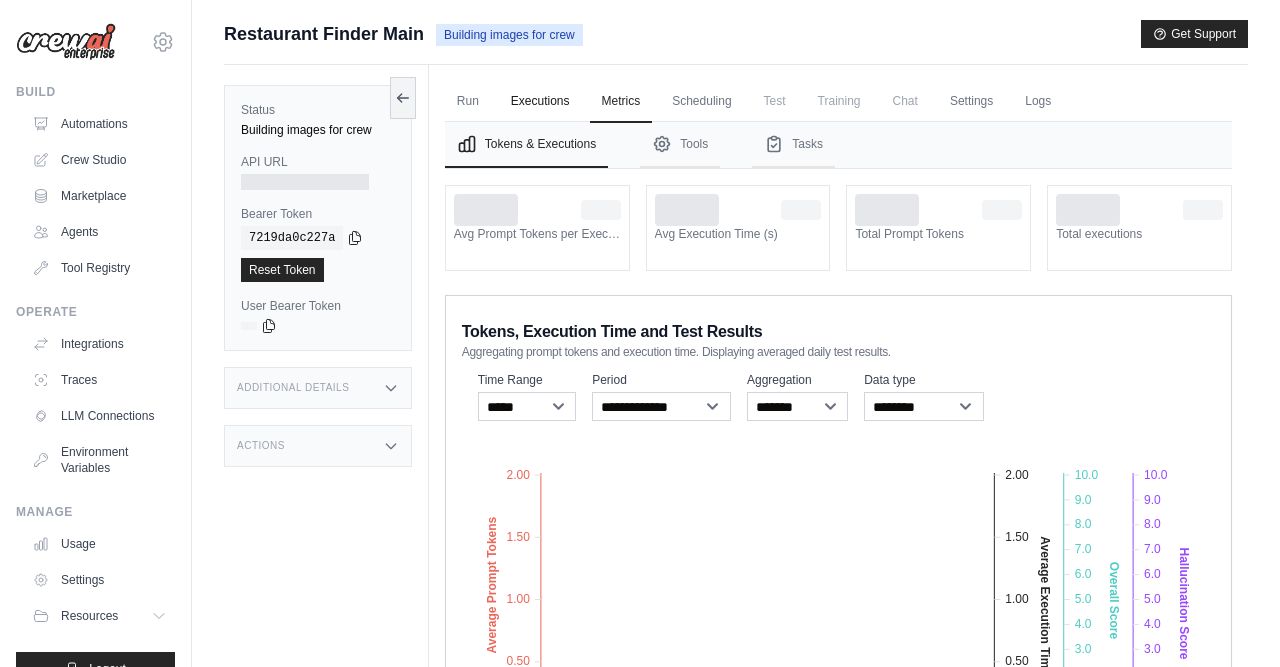 click on "Executions" at bounding box center (540, 102) 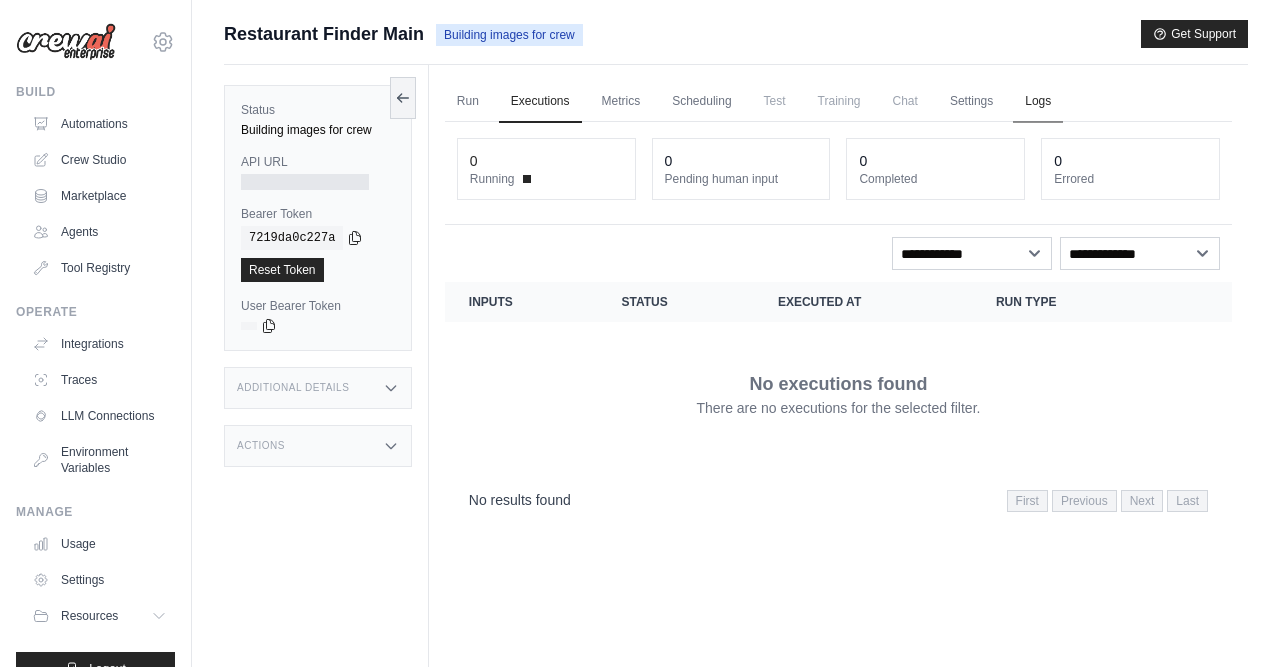 click on "Logs" at bounding box center [1038, 102] 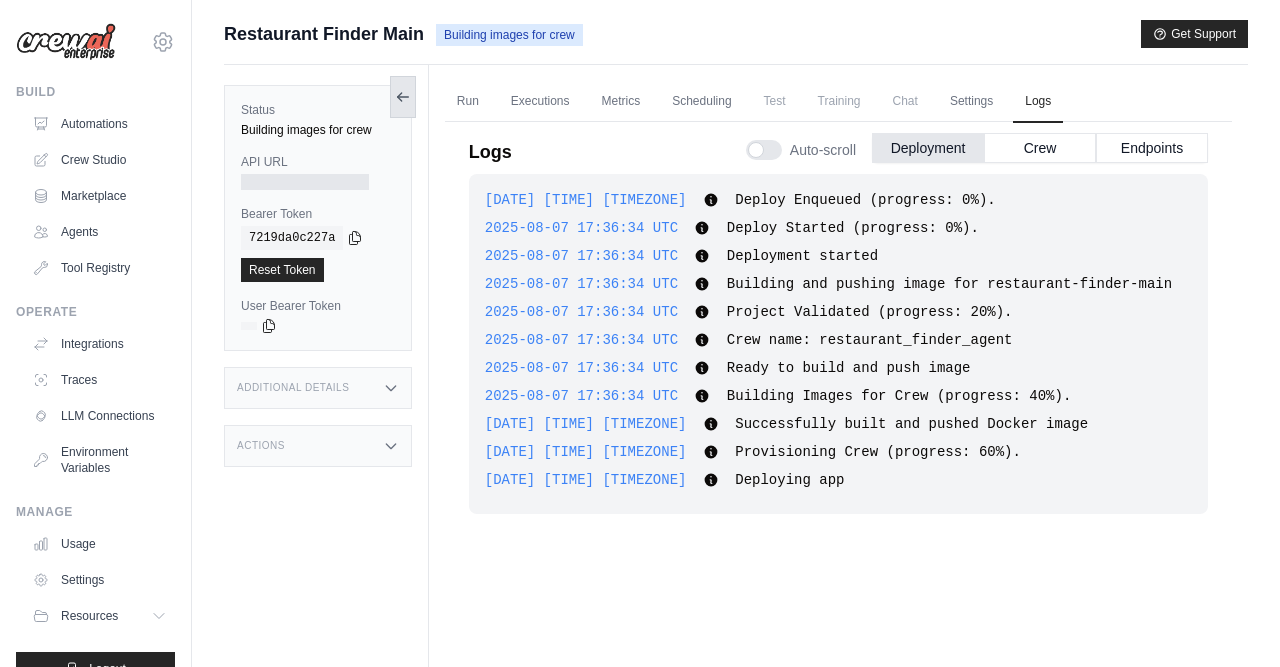 click 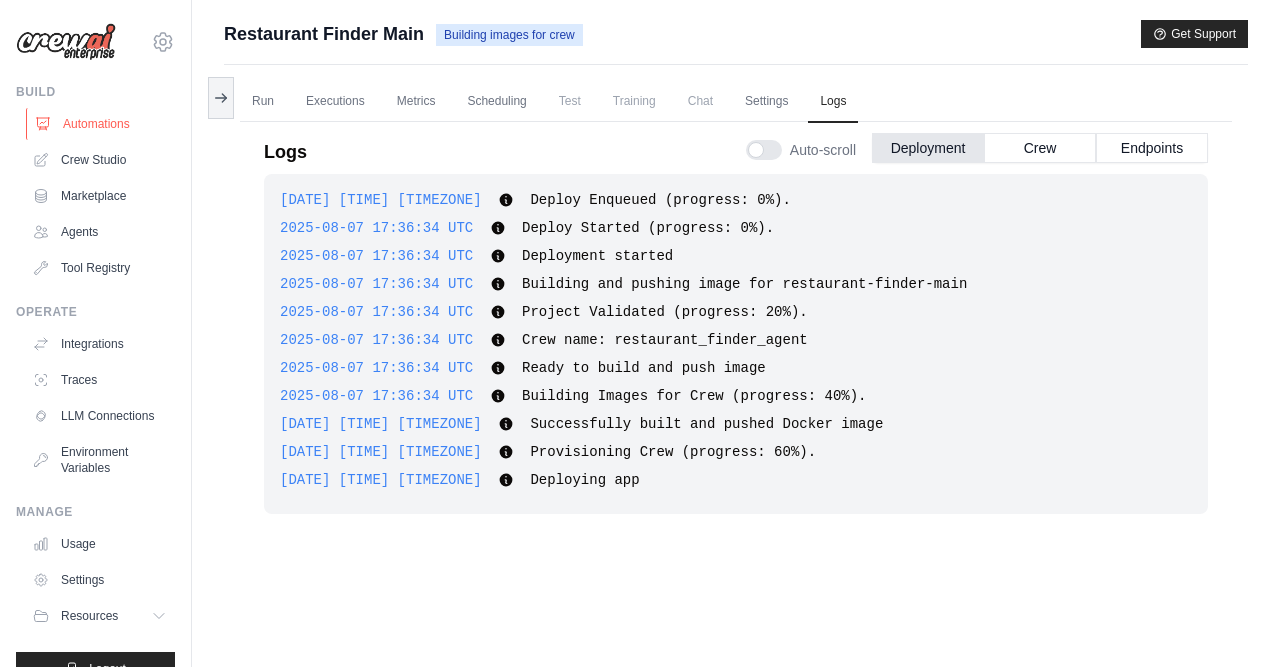 click on "Automations" at bounding box center (101, 124) 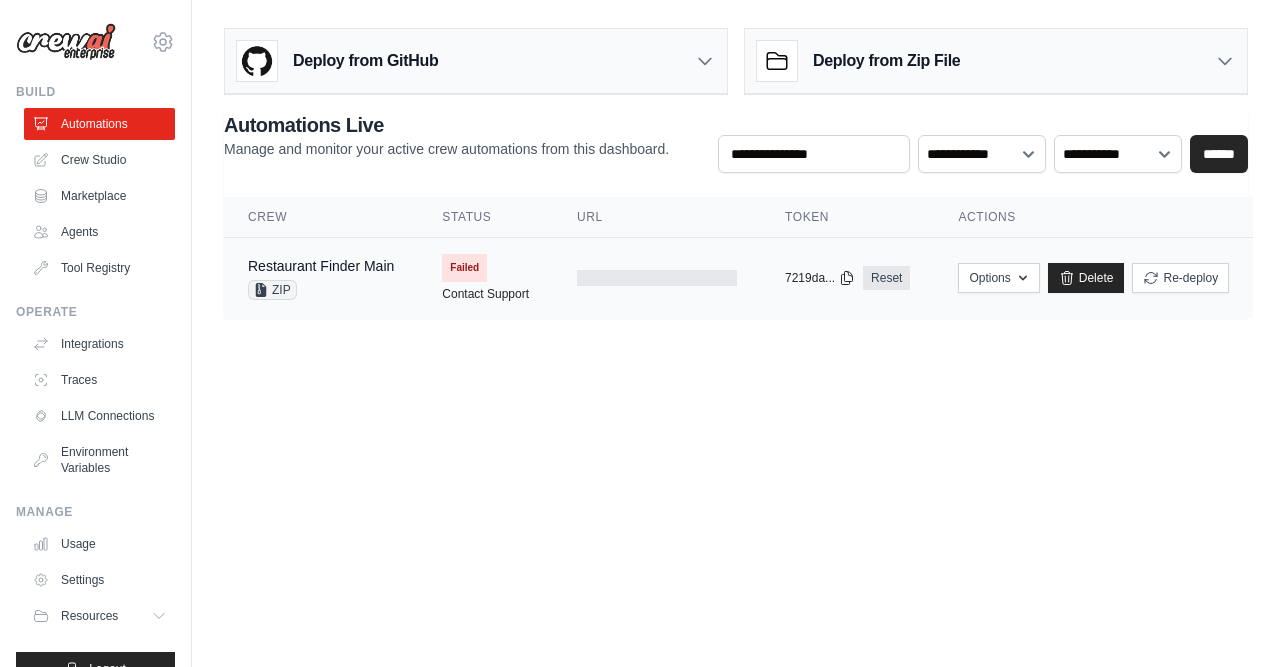 click on "Failed" at bounding box center (464, 268) 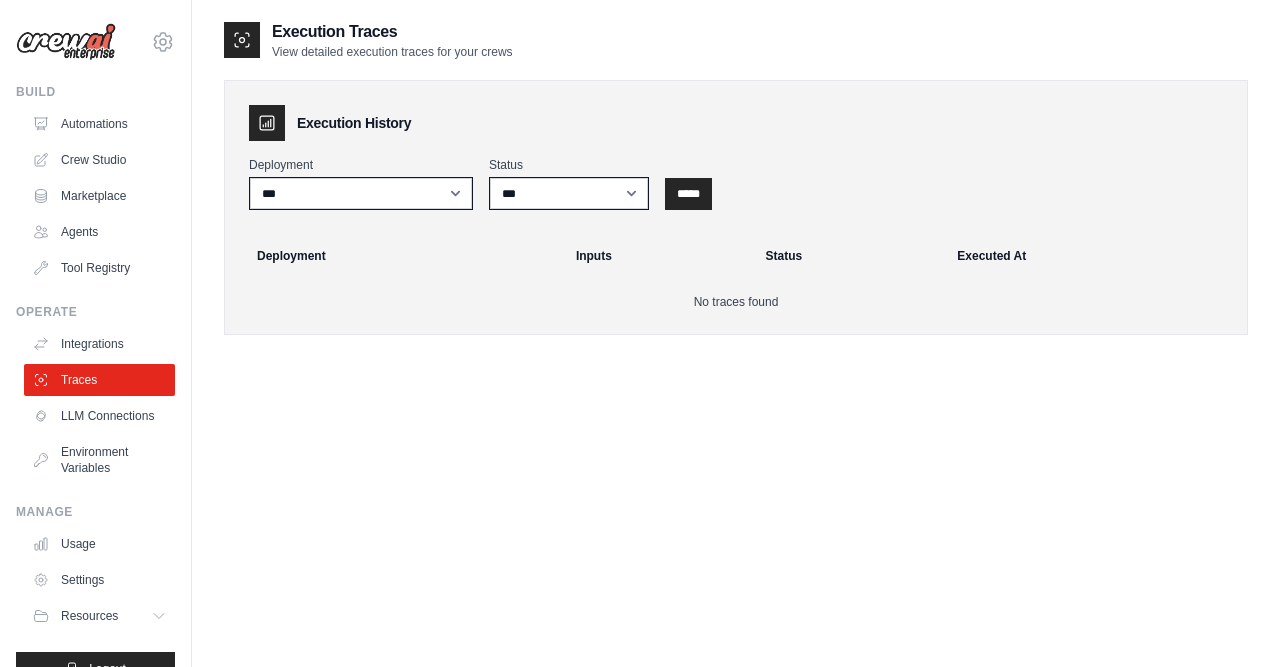scroll, scrollTop: 0, scrollLeft: 0, axis: both 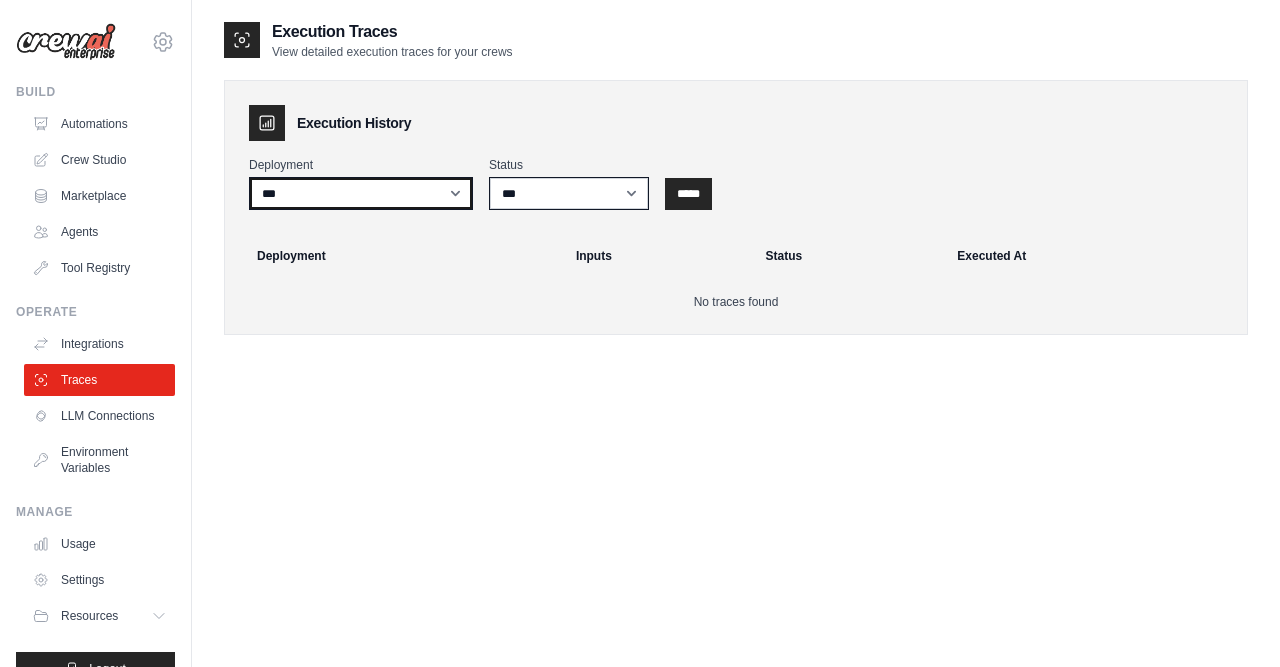 click on "**********" at bounding box center (361, 193) 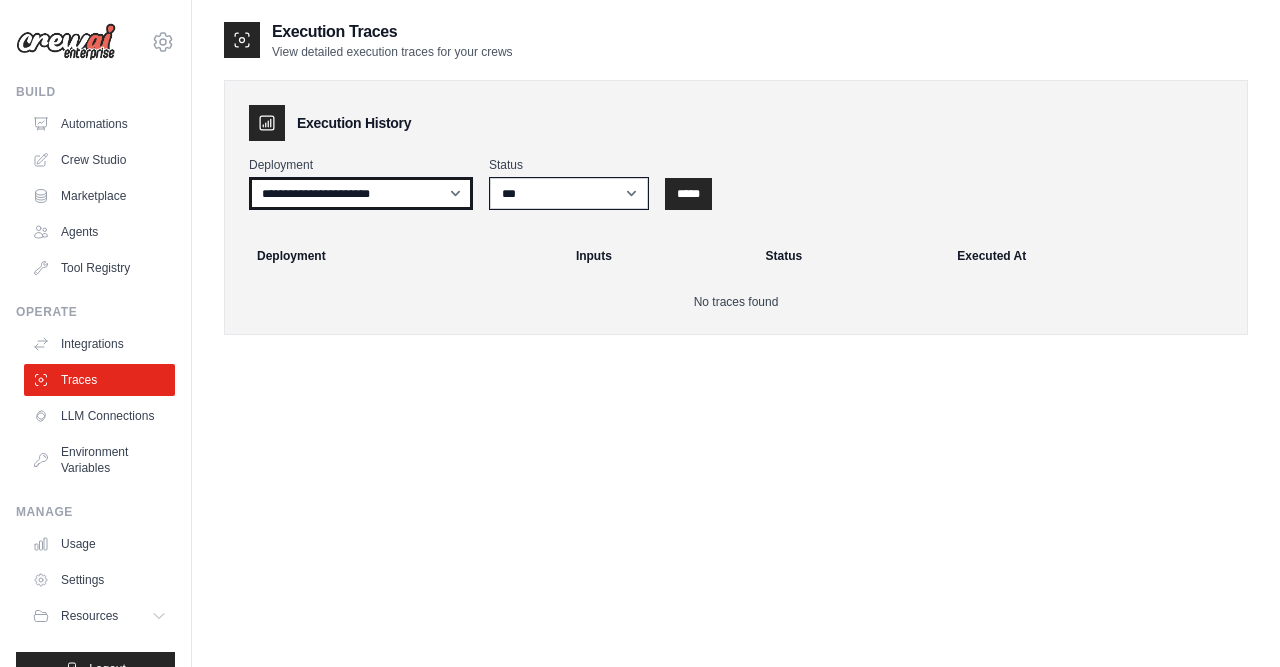click on "**********" at bounding box center [0, 0] 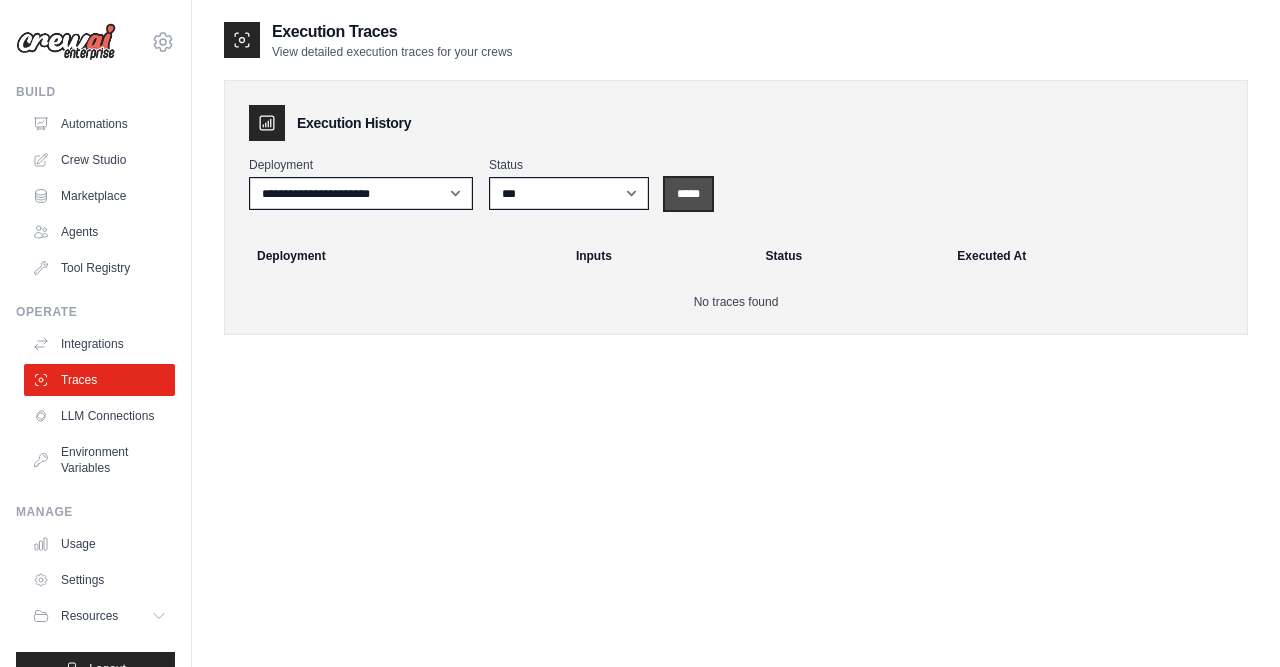 click on "*****" at bounding box center [688, 194] 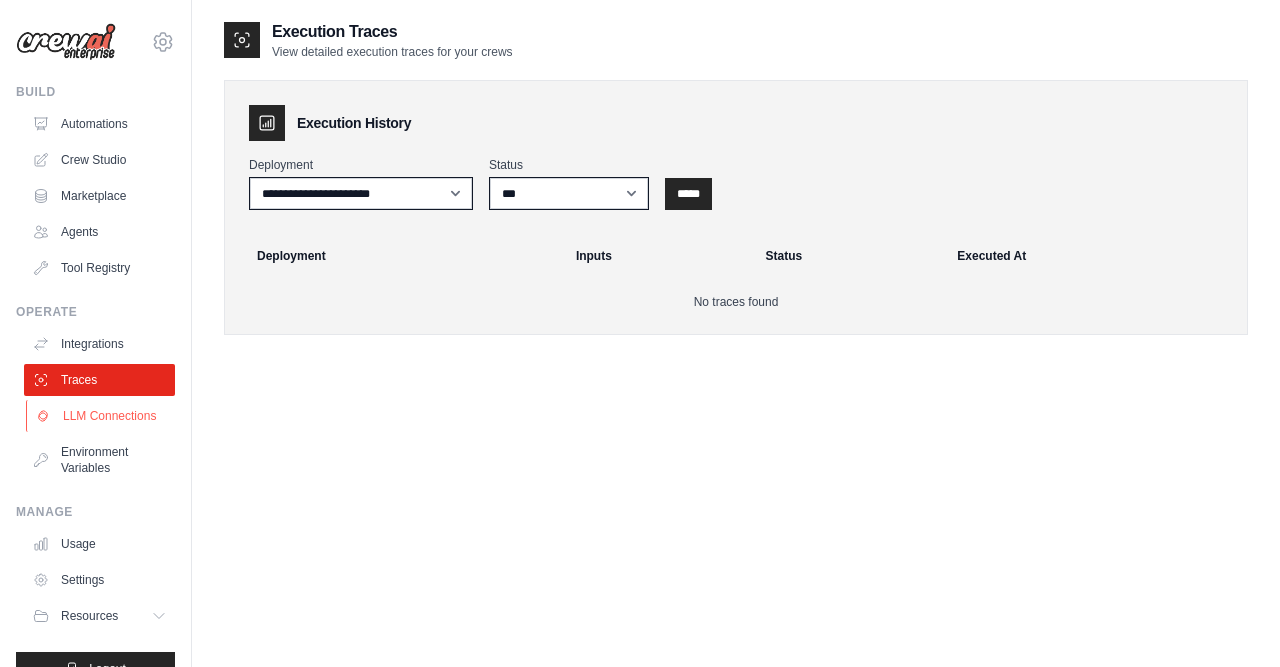 click on "LLM Connections" at bounding box center [101, 416] 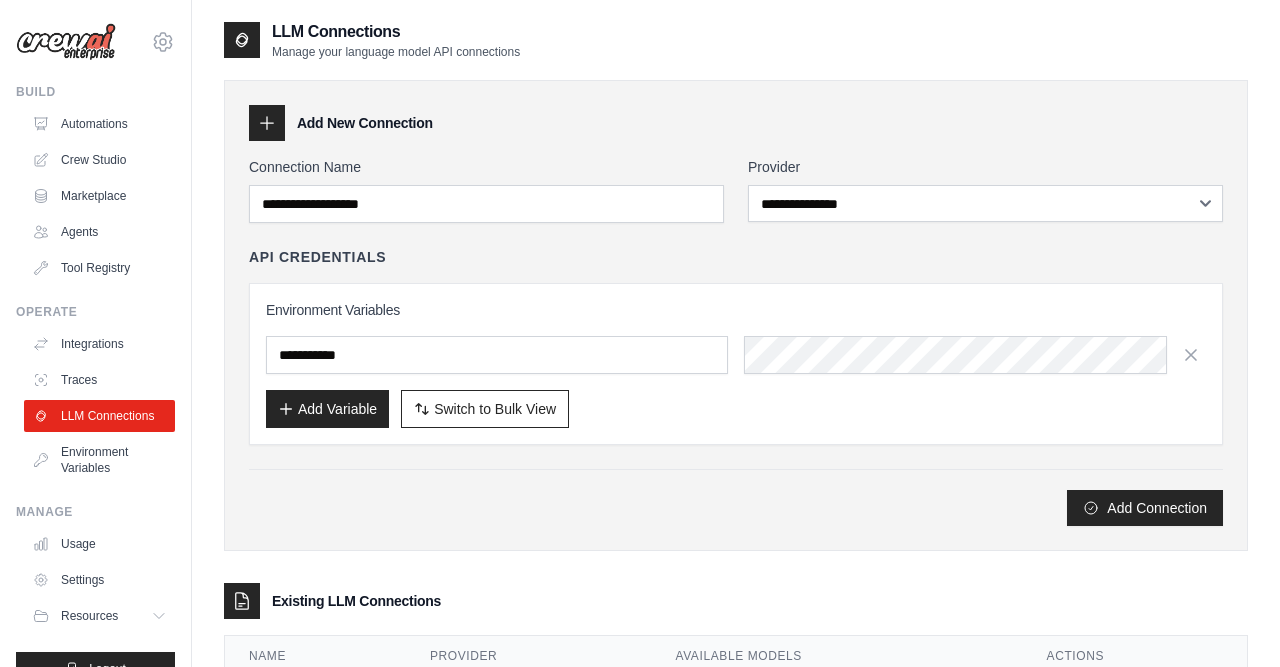 scroll, scrollTop: 104, scrollLeft: 0, axis: vertical 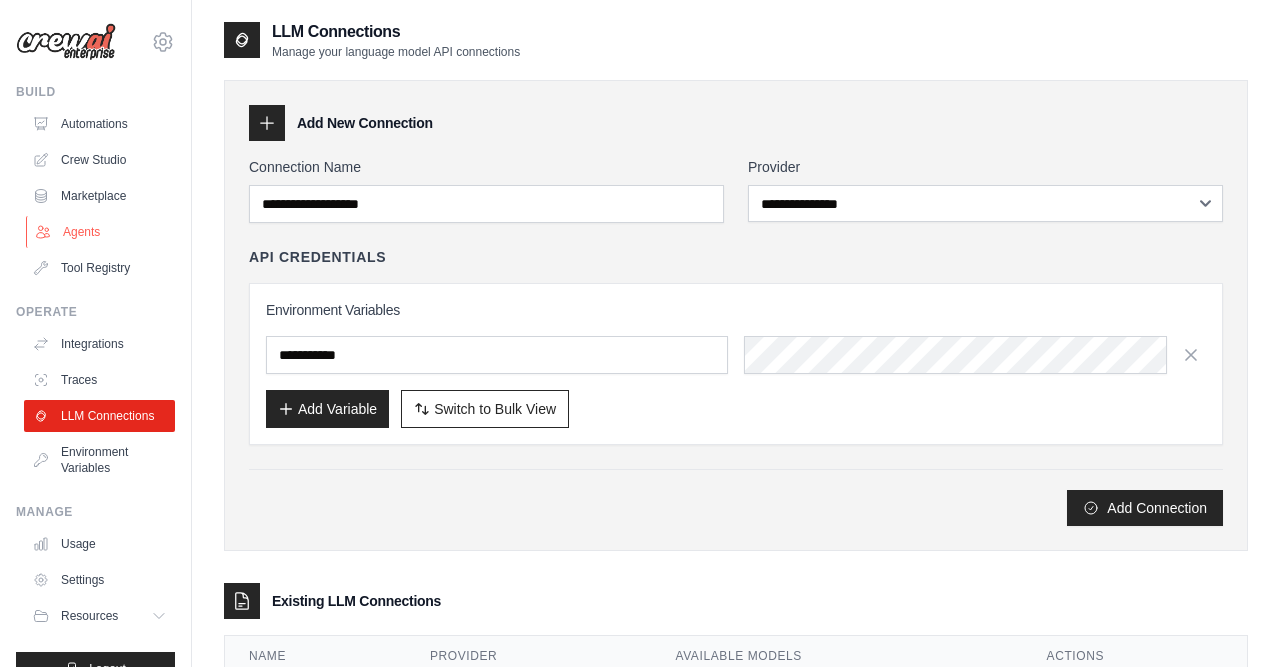 click on "Agents" at bounding box center (101, 232) 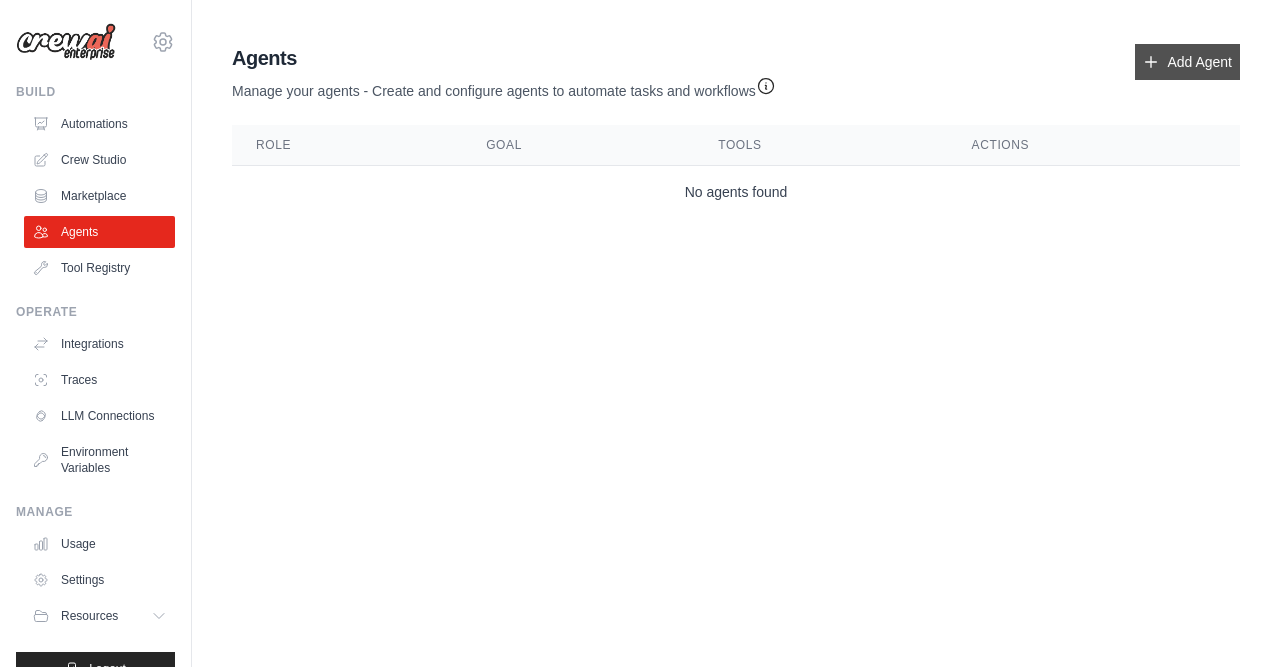 click on "Add Agent" at bounding box center [1187, 62] 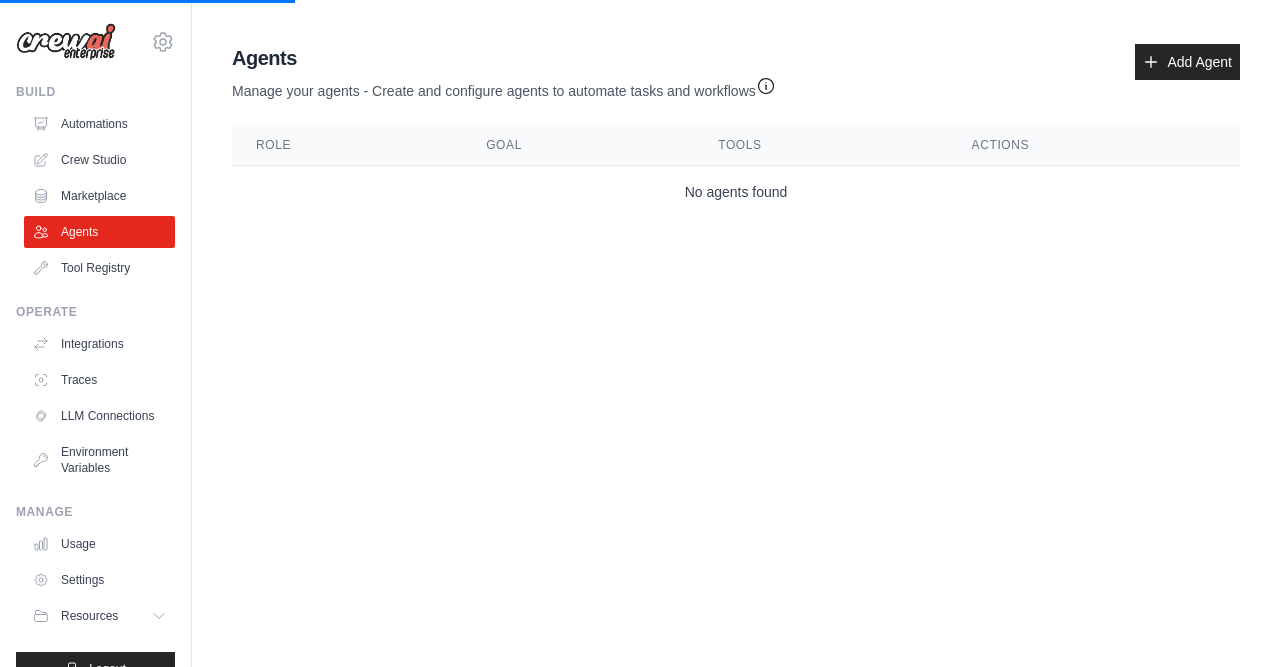 click on "[EMAIL]
Settings
Build
Automations
Crew Studio" at bounding box center [640, 333] 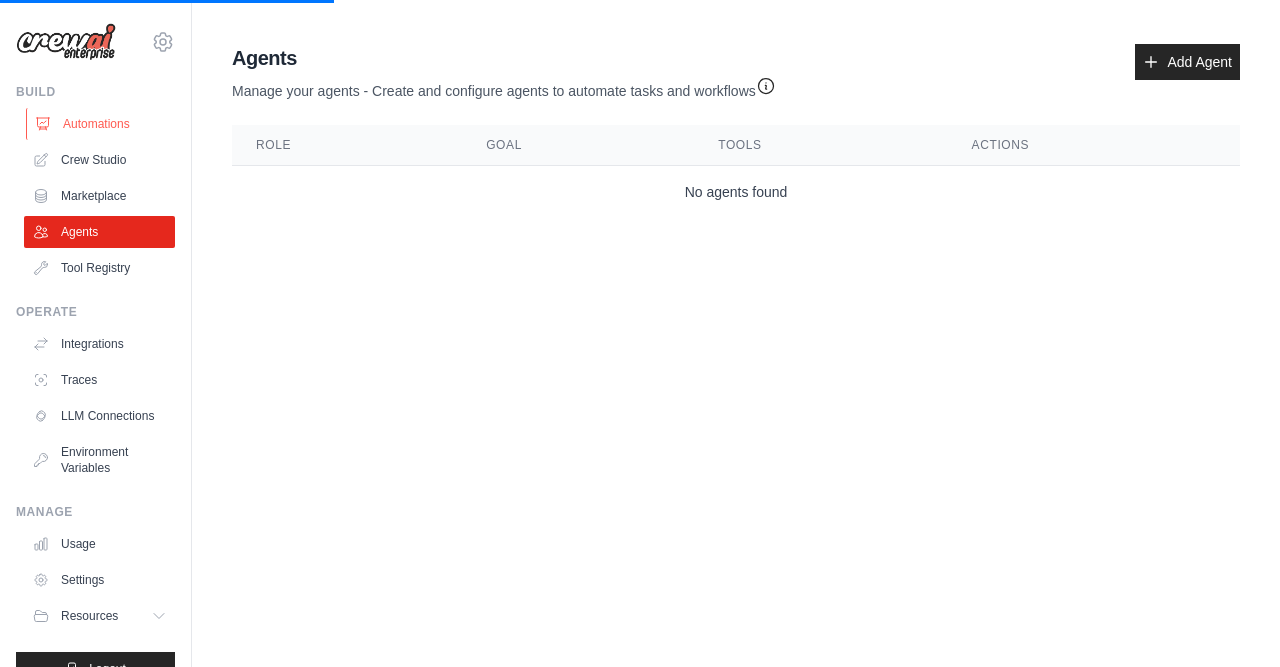 click on "Automations" at bounding box center (101, 124) 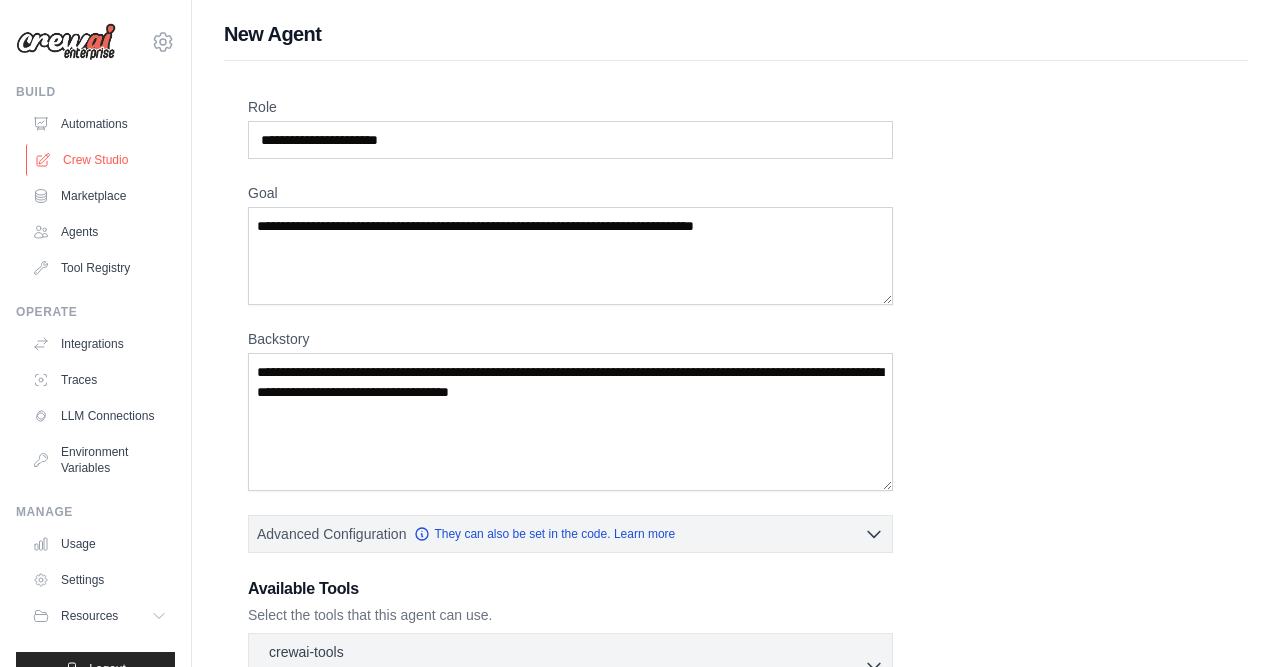 click on "Crew Studio" at bounding box center (101, 160) 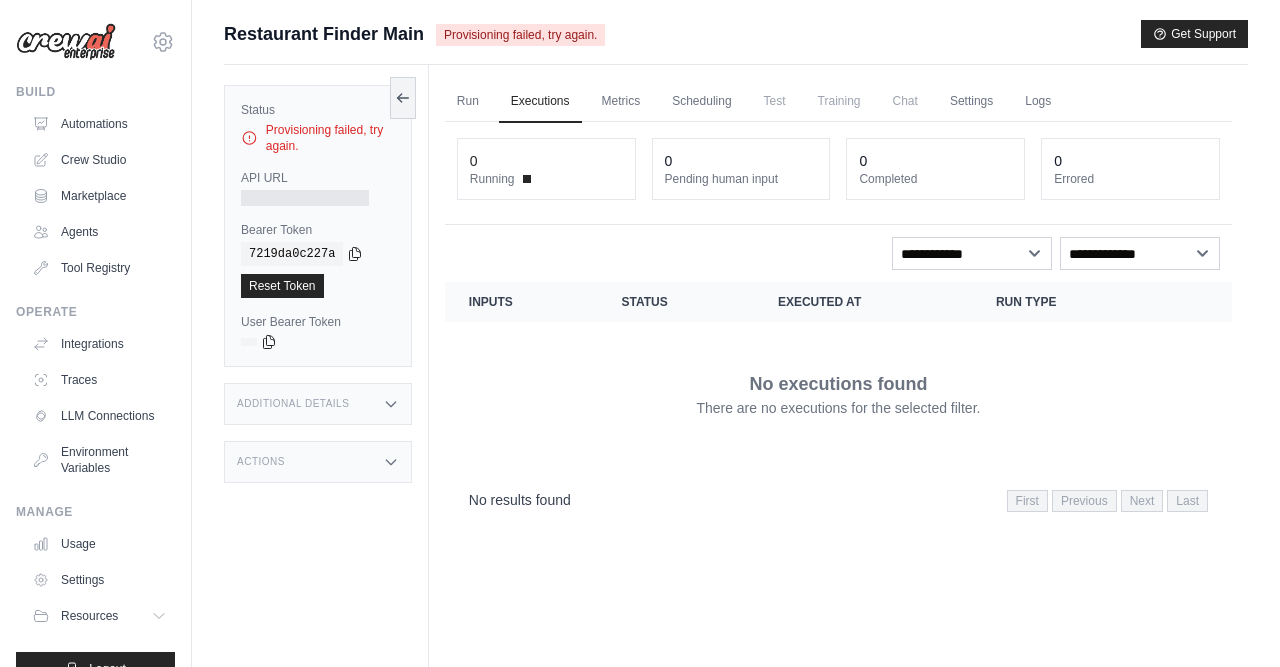 scroll, scrollTop: 0, scrollLeft: 0, axis: both 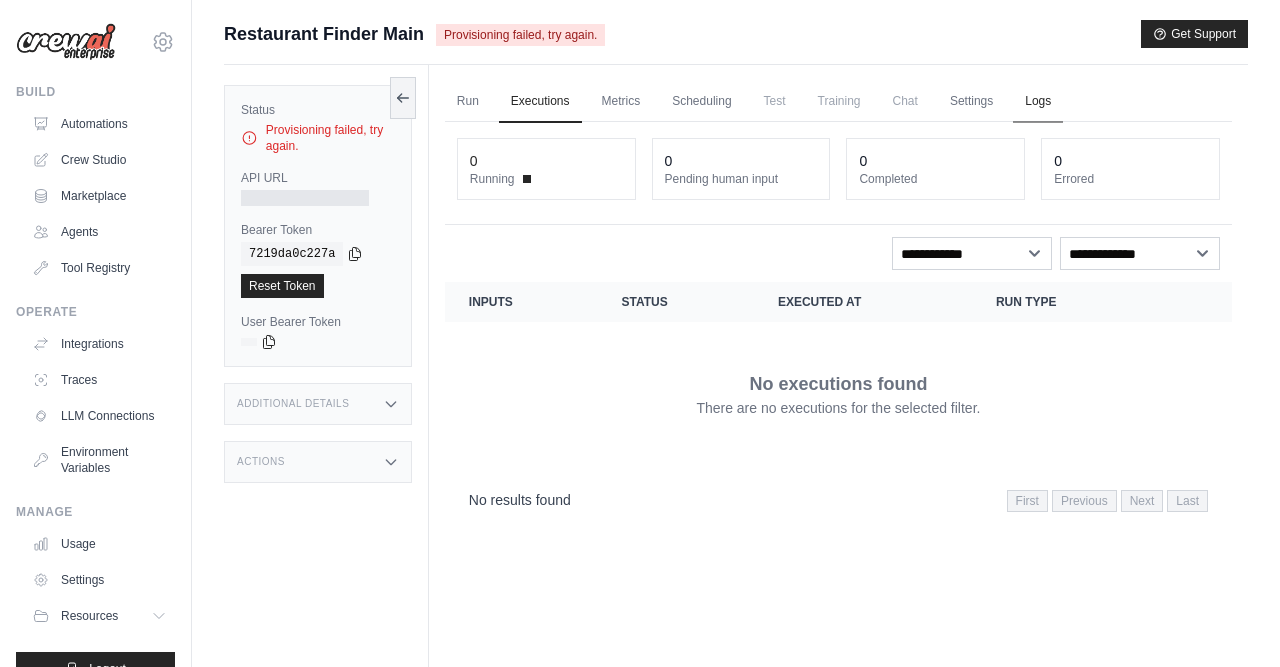 click on "Logs" at bounding box center [1038, 102] 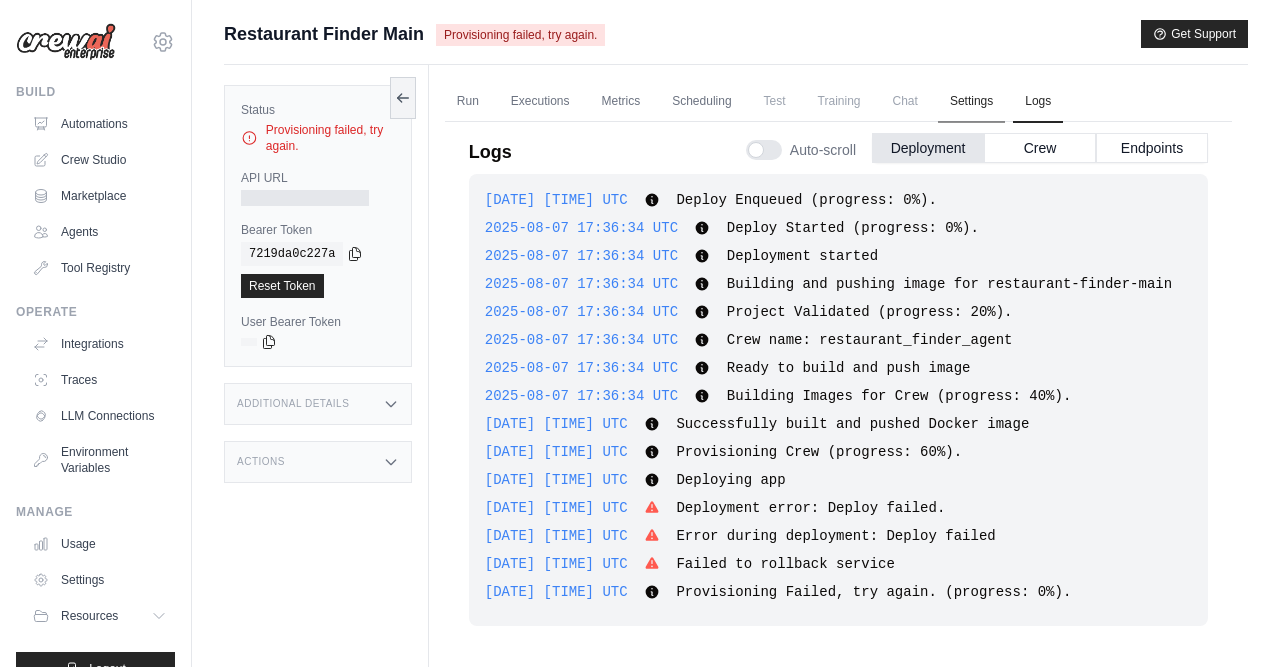 click on "Settings" at bounding box center [971, 102] 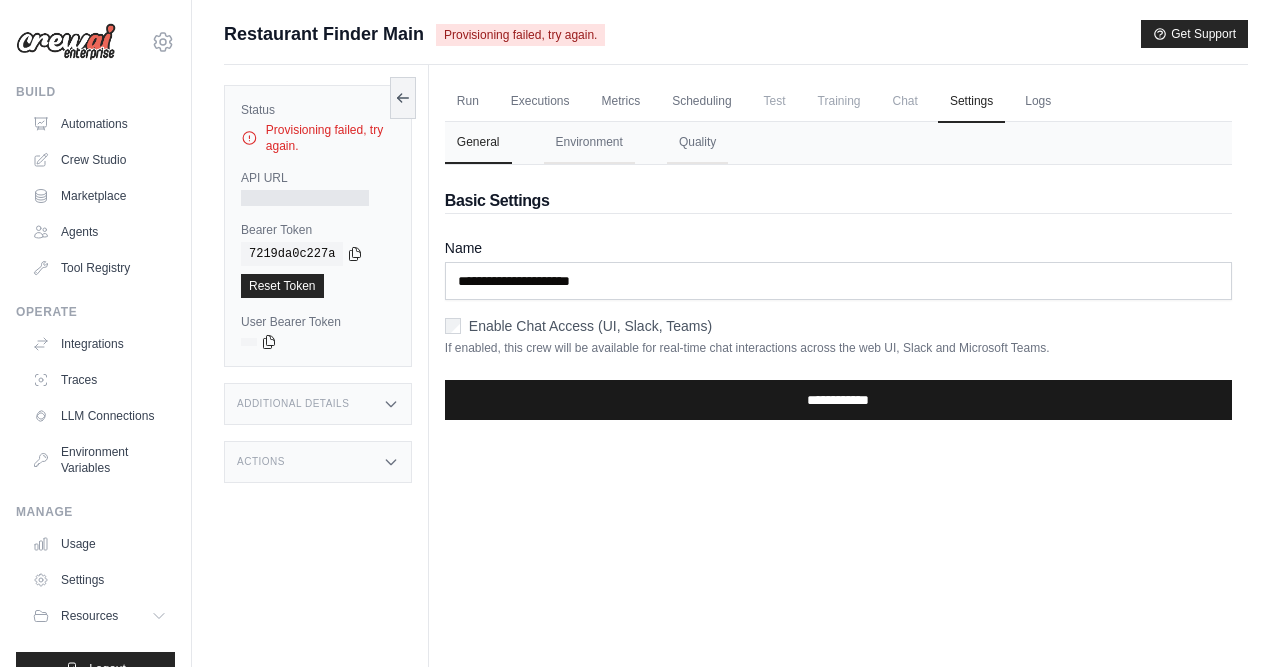 click on "**********" at bounding box center (838, 400) 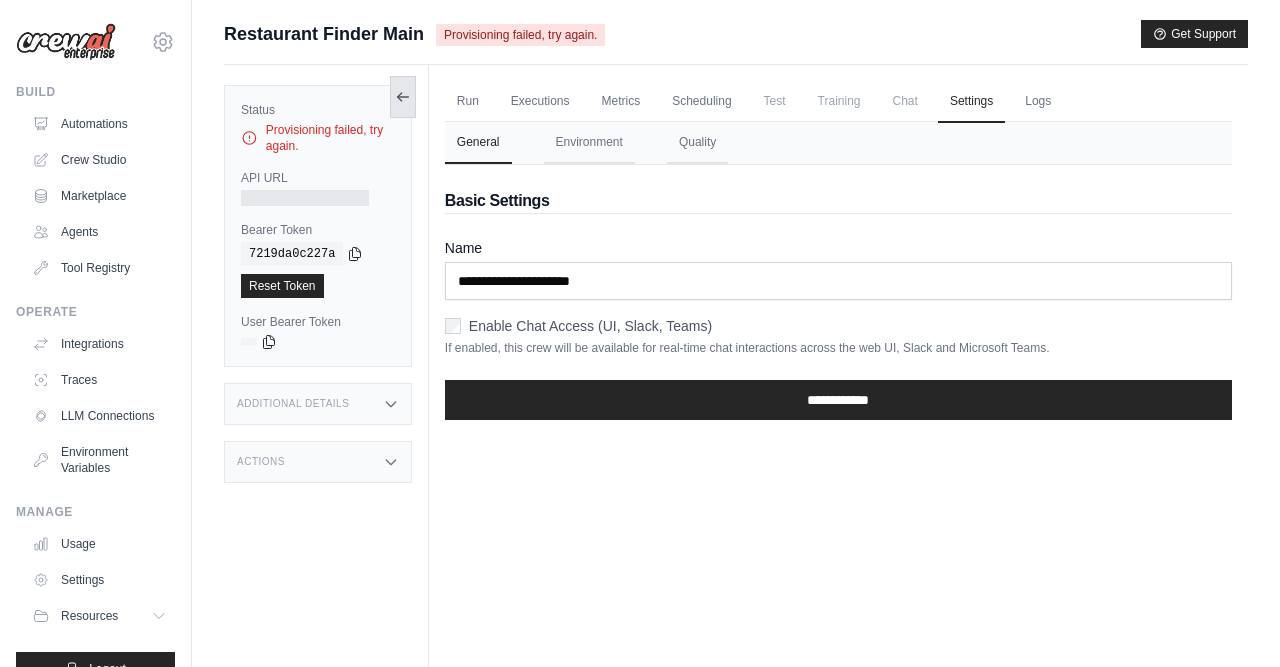 click 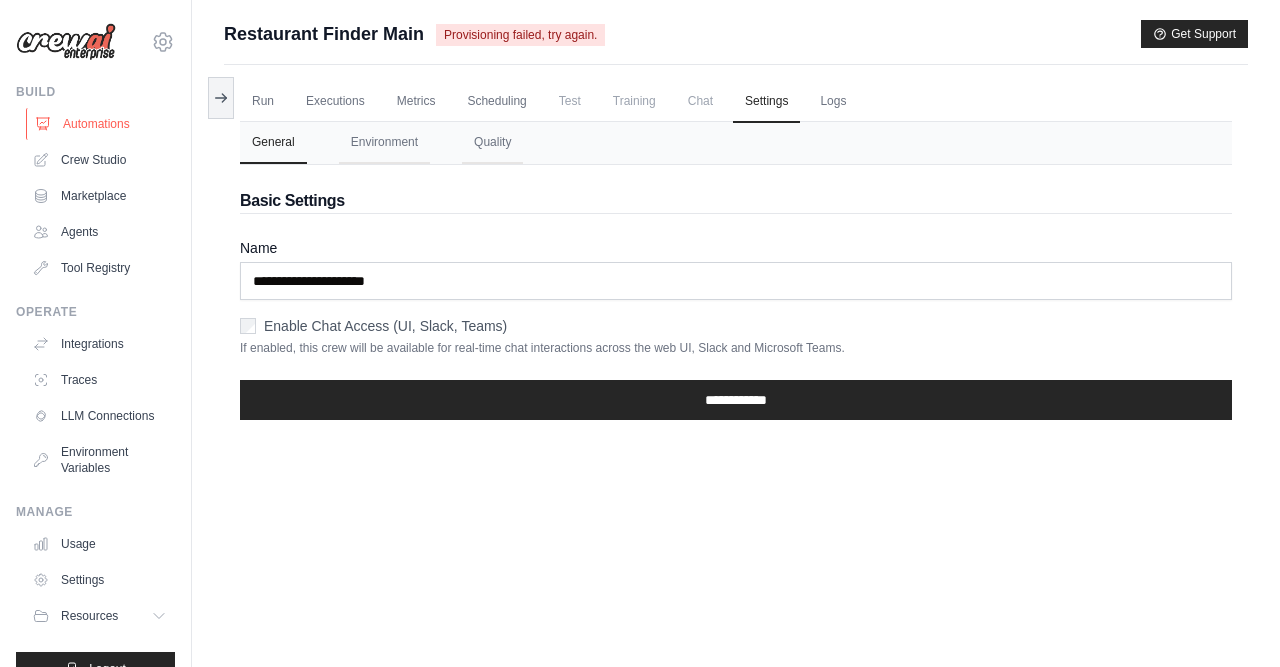 click on "Automations" at bounding box center [101, 124] 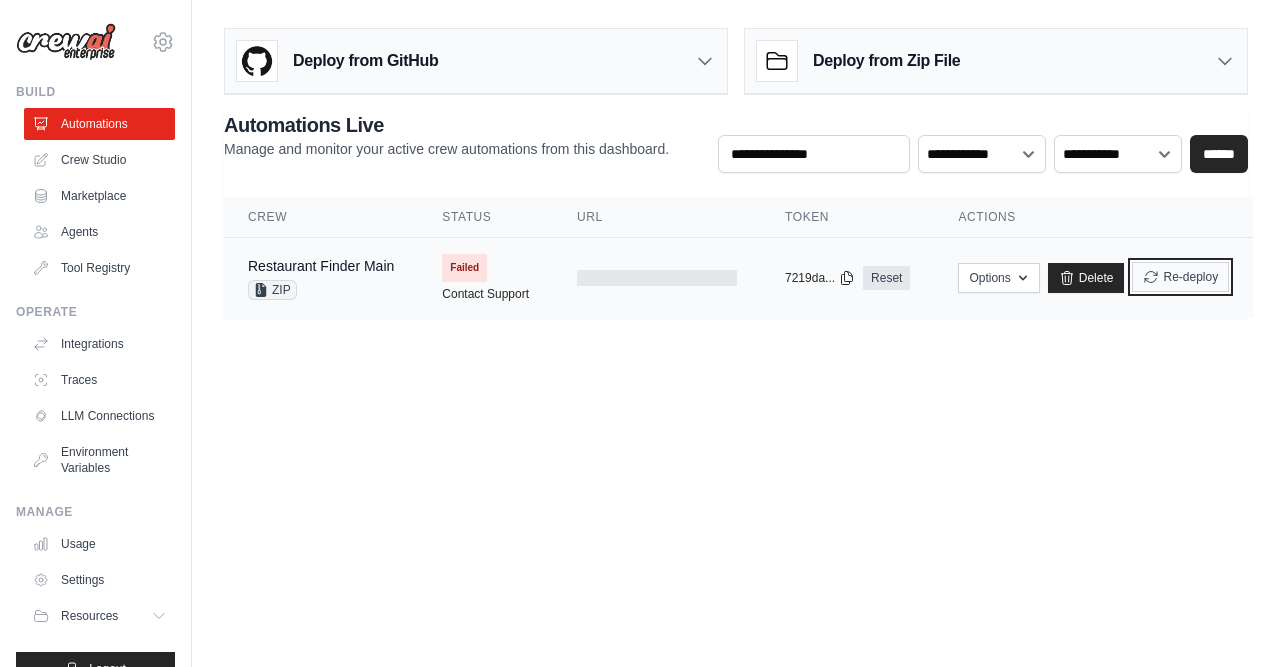 click on "Re-deploy" at bounding box center (1180, 277) 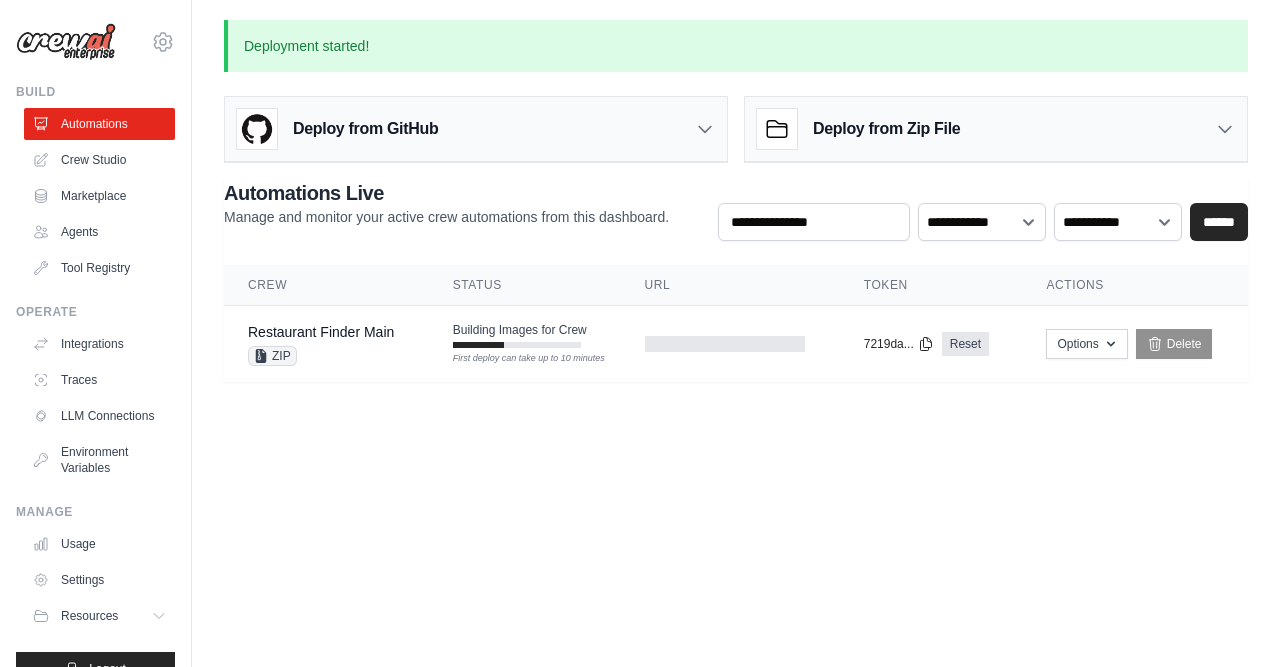 click on "Deploy from GitHub" at bounding box center (476, 129) 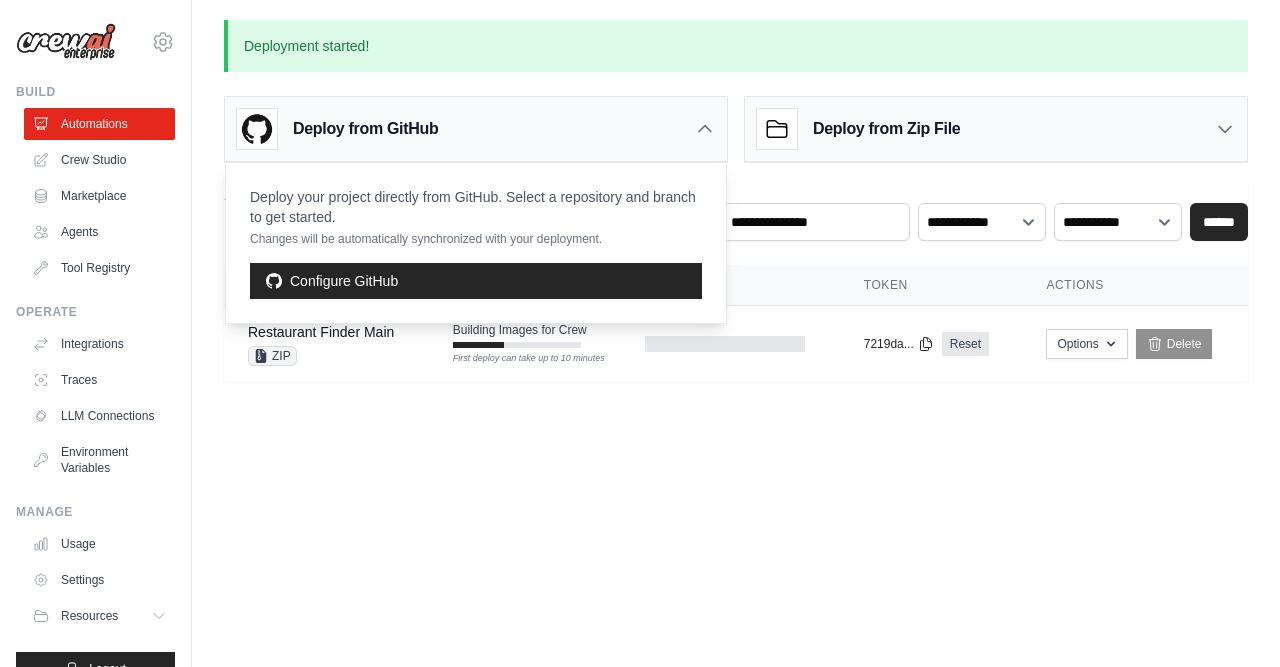 click on "Deploy from Zip File" at bounding box center [996, 129] 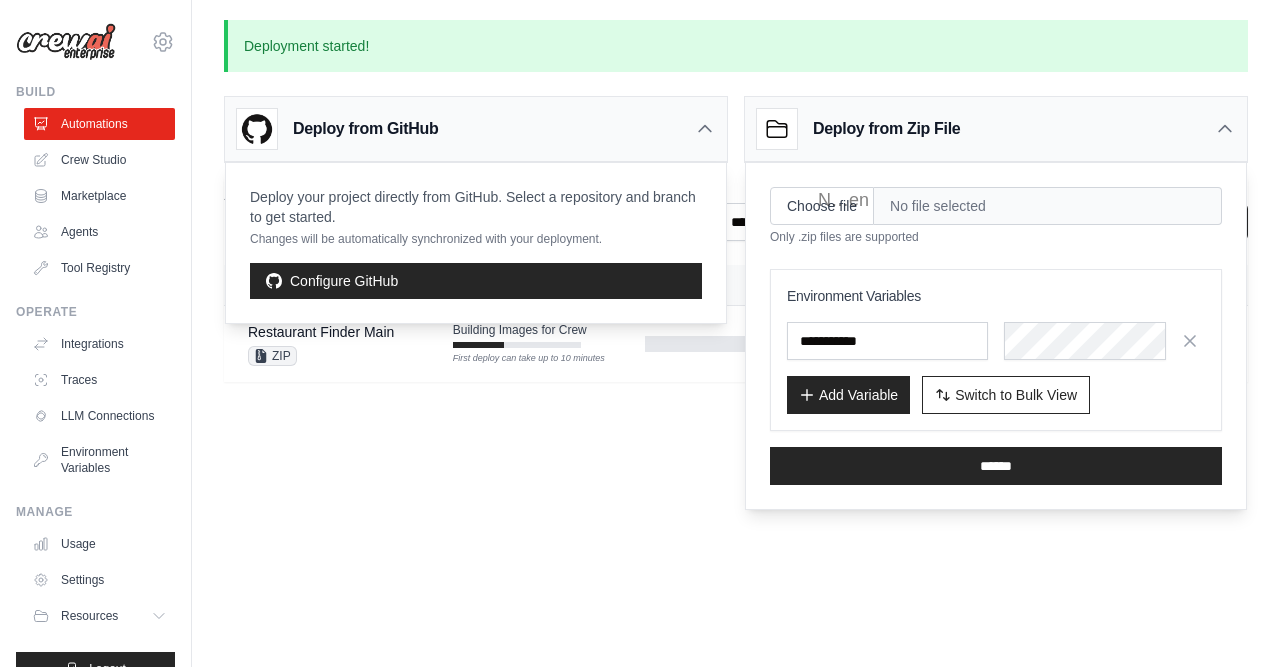 click on "Deployment started!
Deploy from GitHub
Deploy your project directly from GitHub. Select a repository and
branch to get started.
Changes will be automatically synchronized with your deployment.
Configure GitHub
Deploy from Zip File
Choose file" at bounding box center [736, 213] 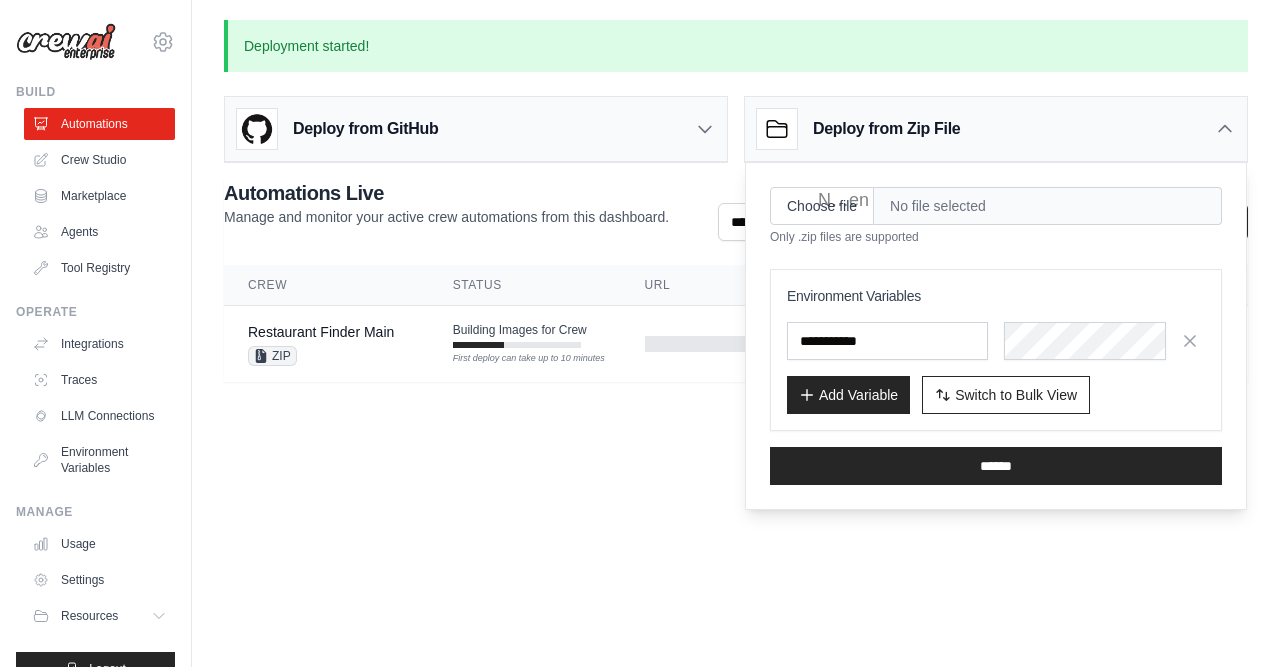 click 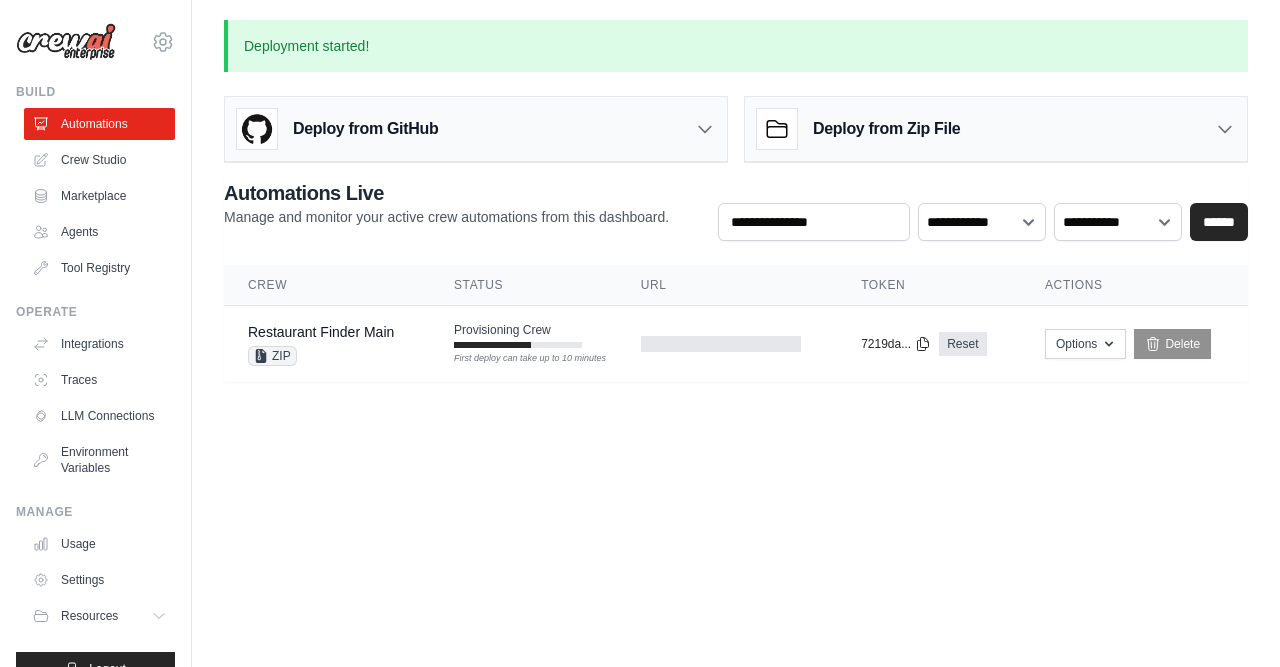 click on "gunarahul@gmail.com
Settings
Build
Automations
Crew Studio" at bounding box center [640, 333] 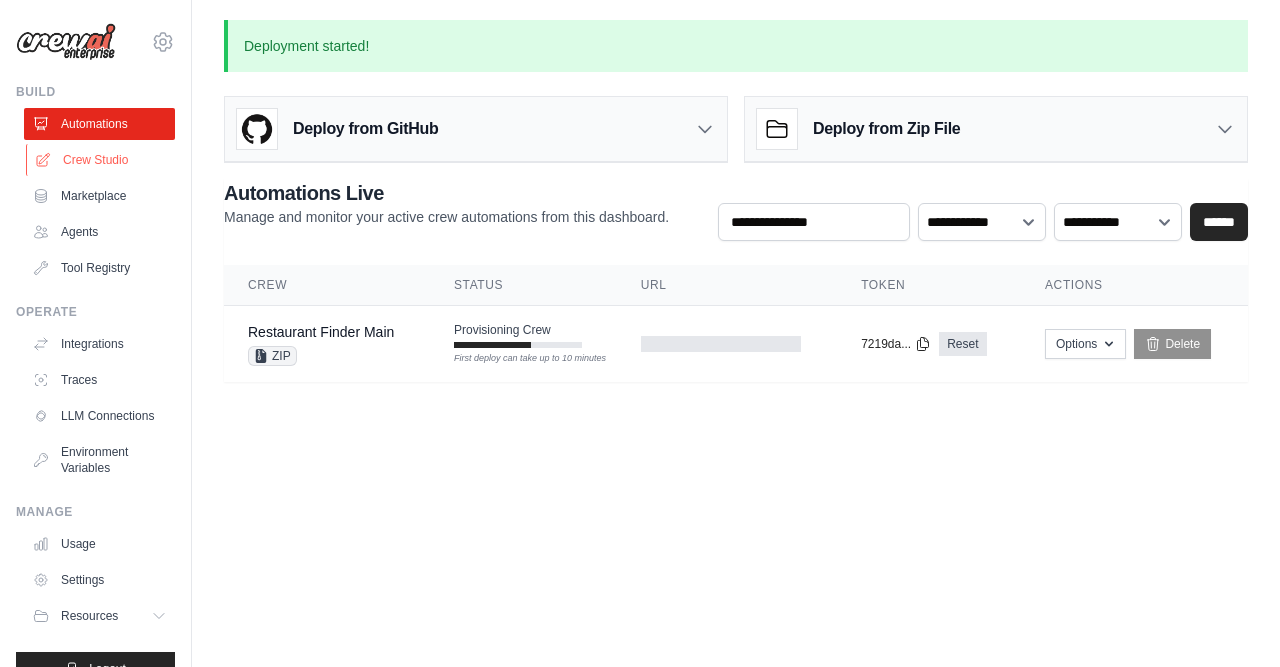 click on "Crew Studio" at bounding box center (101, 160) 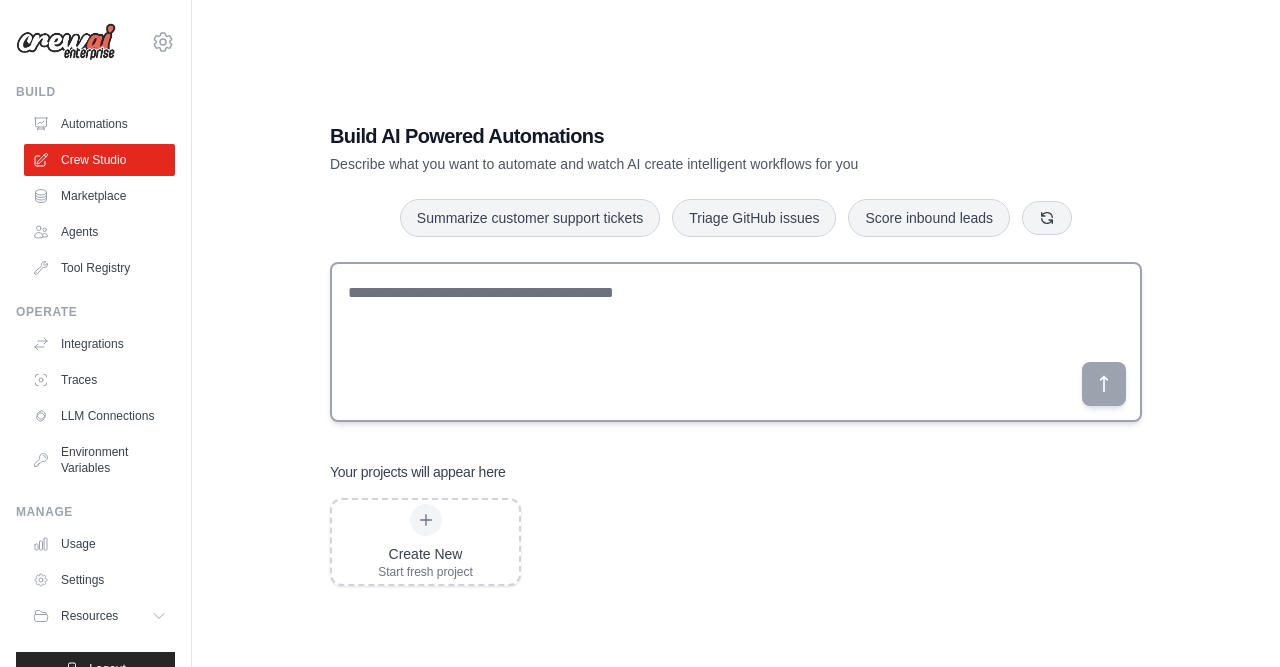scroll, scrollTop: 0, scrollLeft: 0, axis: both 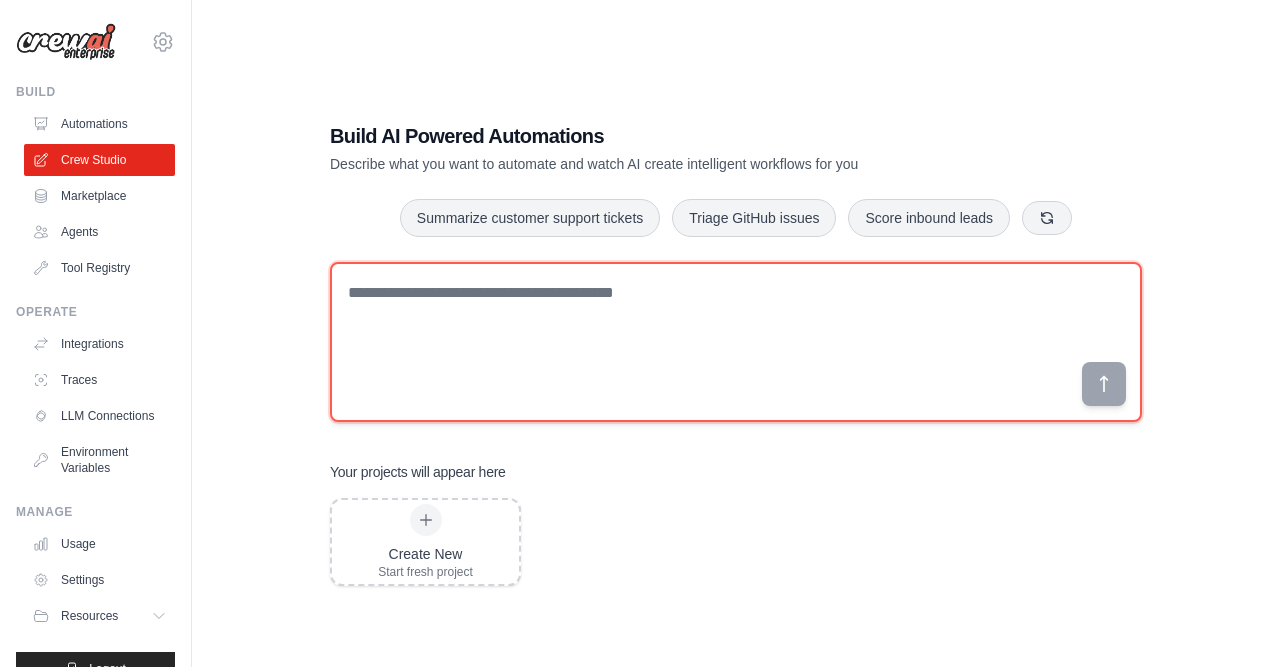 click at bounding box center (736, 342) 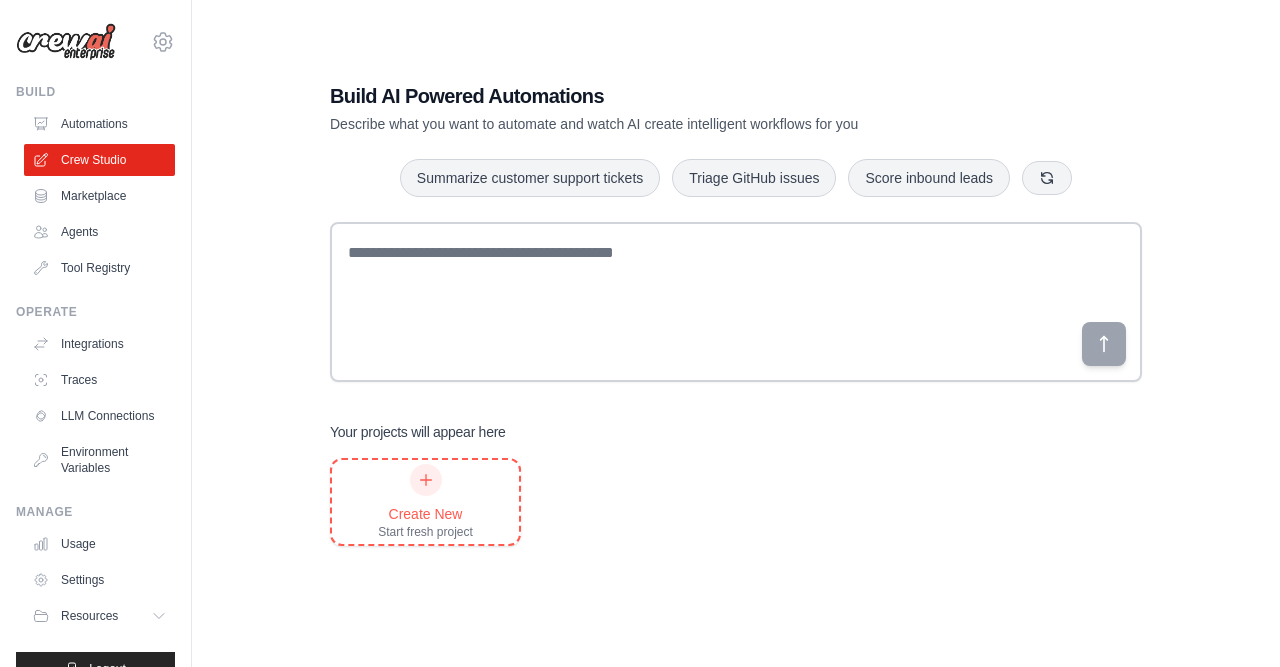 click on "Create New" at bounding box center (425, 514) 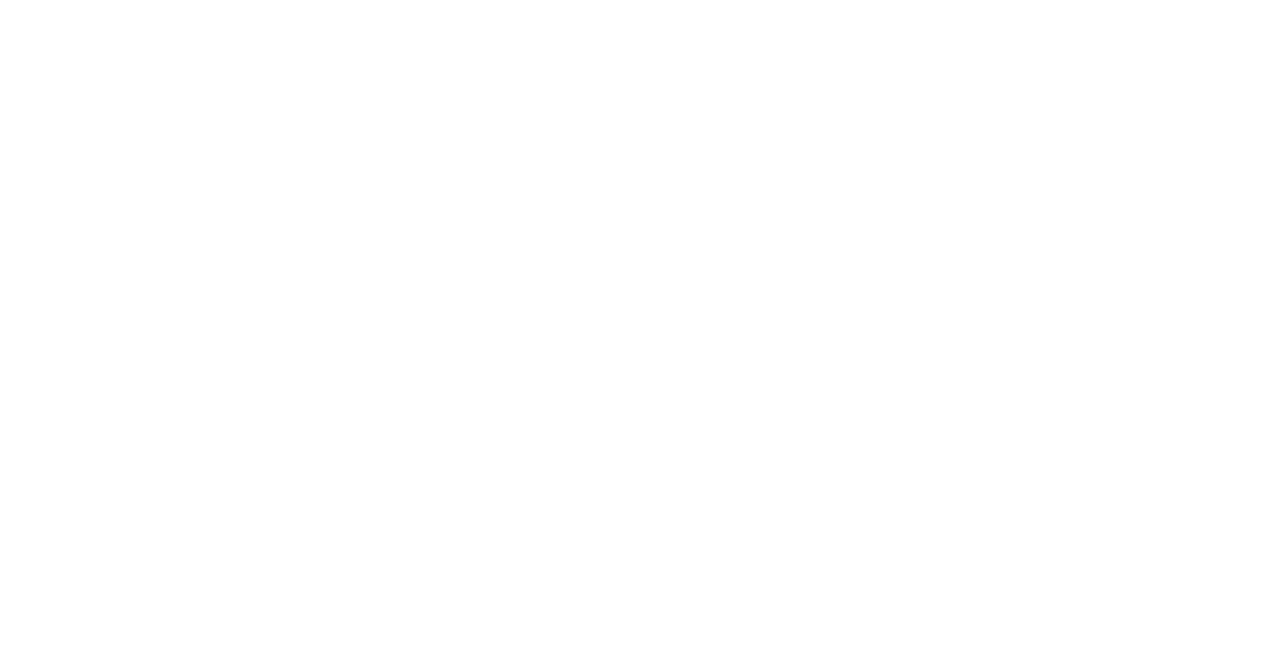 scroll, scrollTop: 0, scrollLeft: 0, axis: both 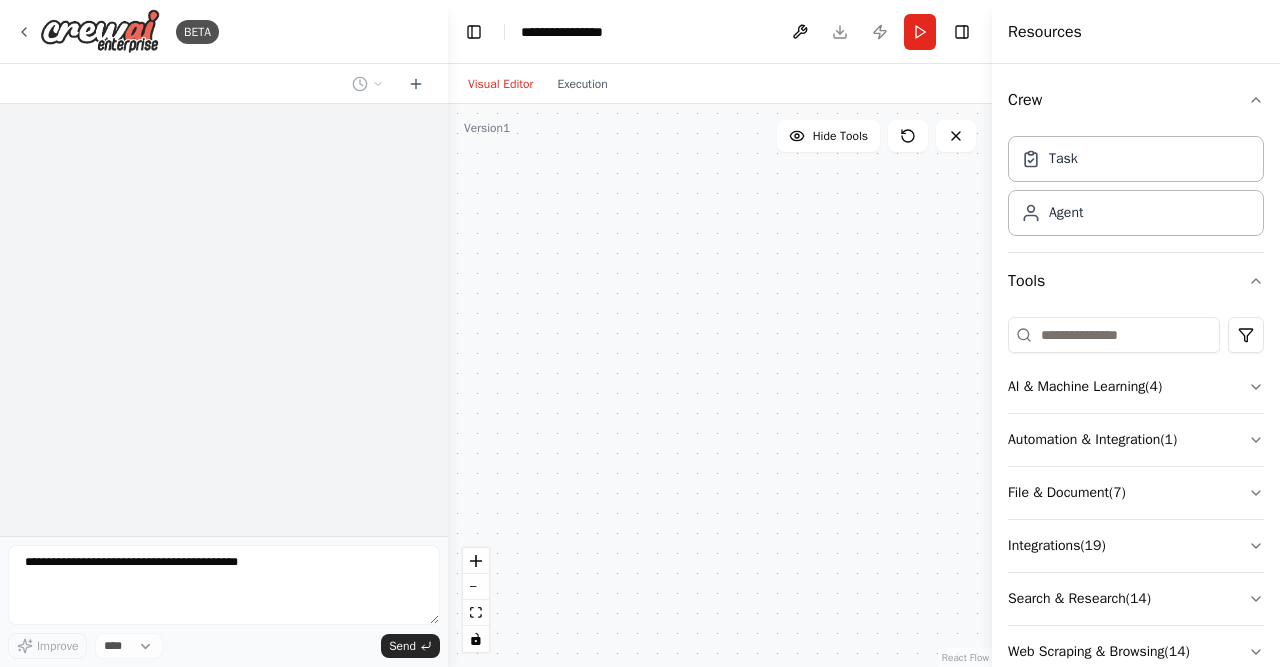 select on "****" 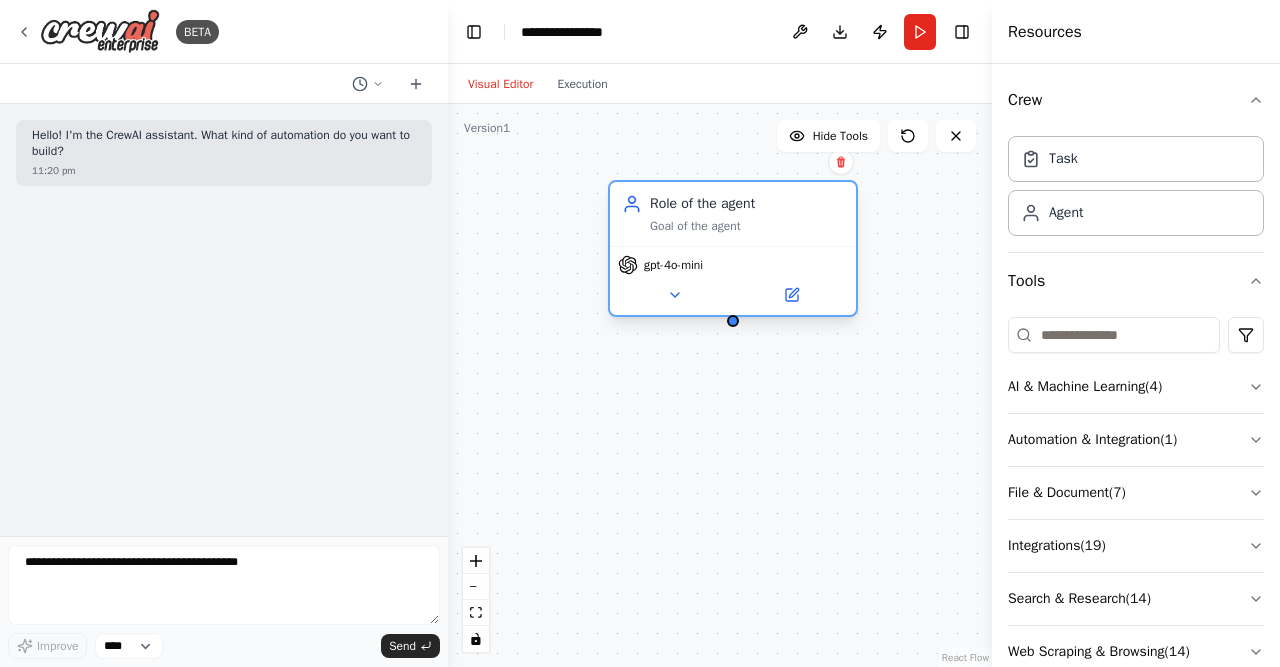 drag, startPoint x: 896, startPoint y: 273, endPoint x: 705, endPoint y: 221, distance: 197.95201 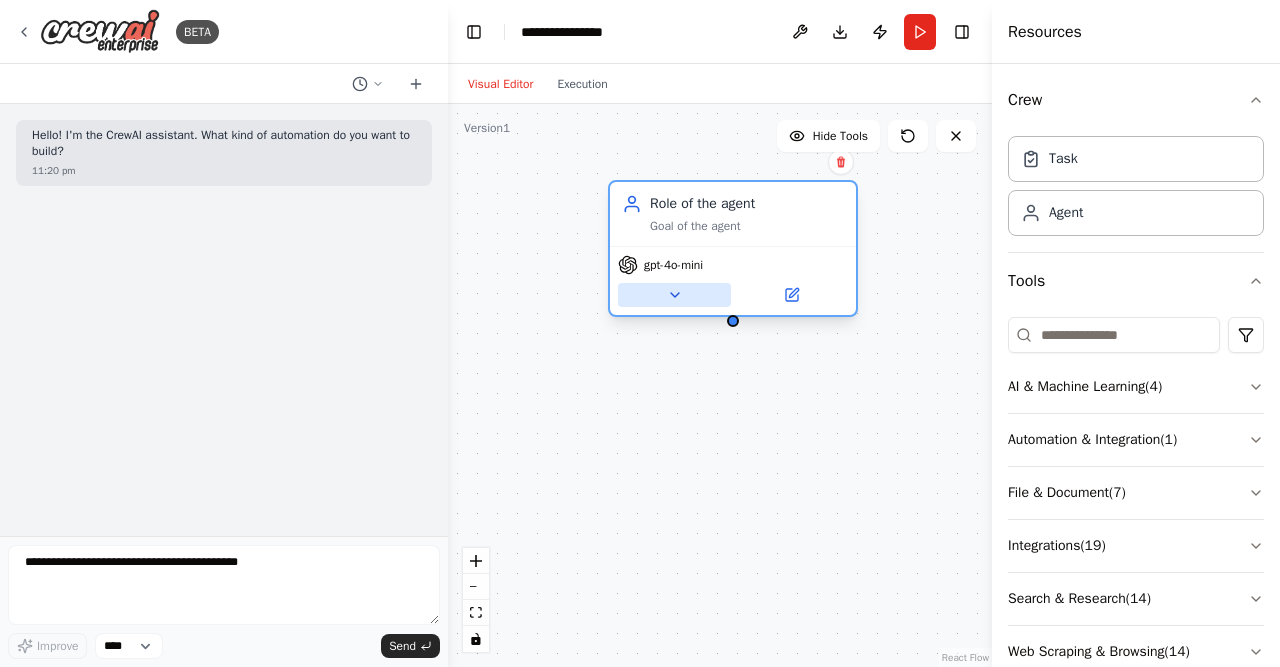 click 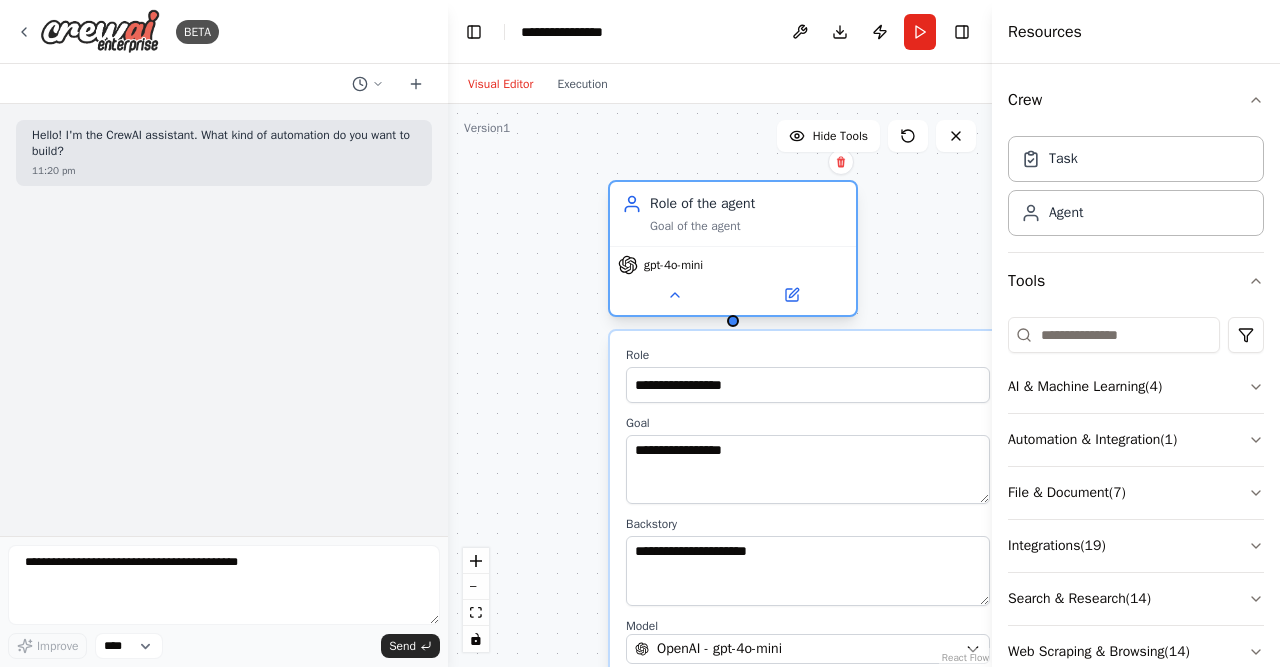 click on "gpt-4o-mini" at bounding box center (673, 265) 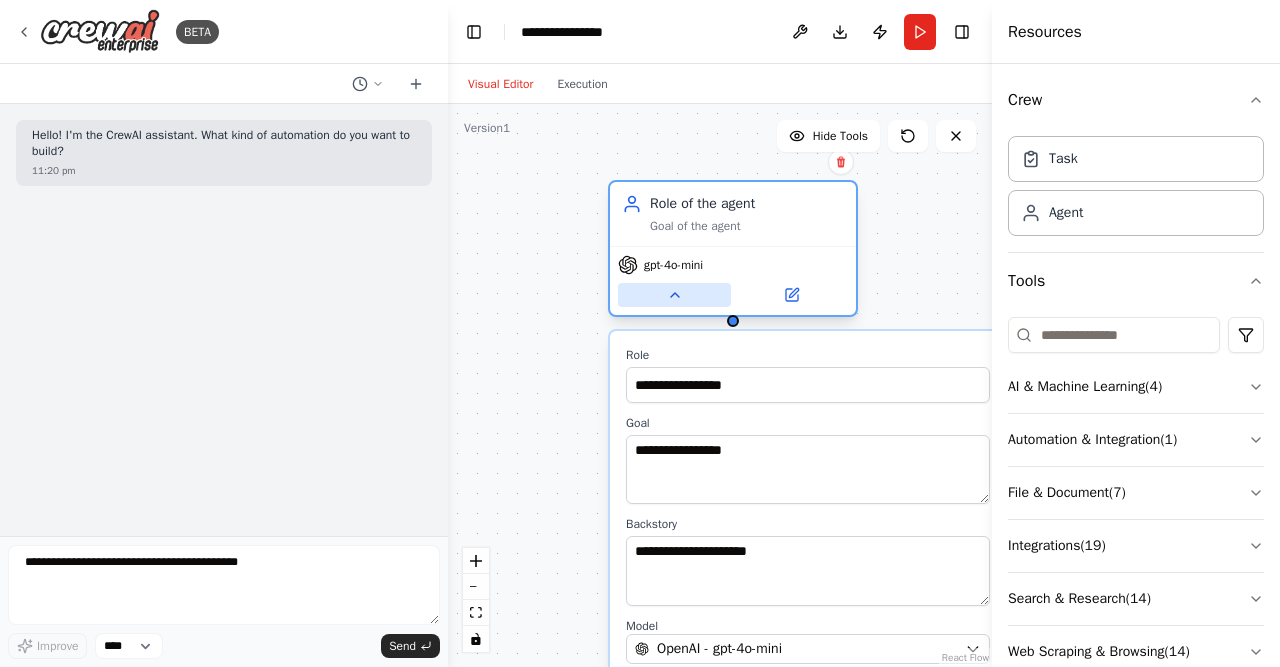 click 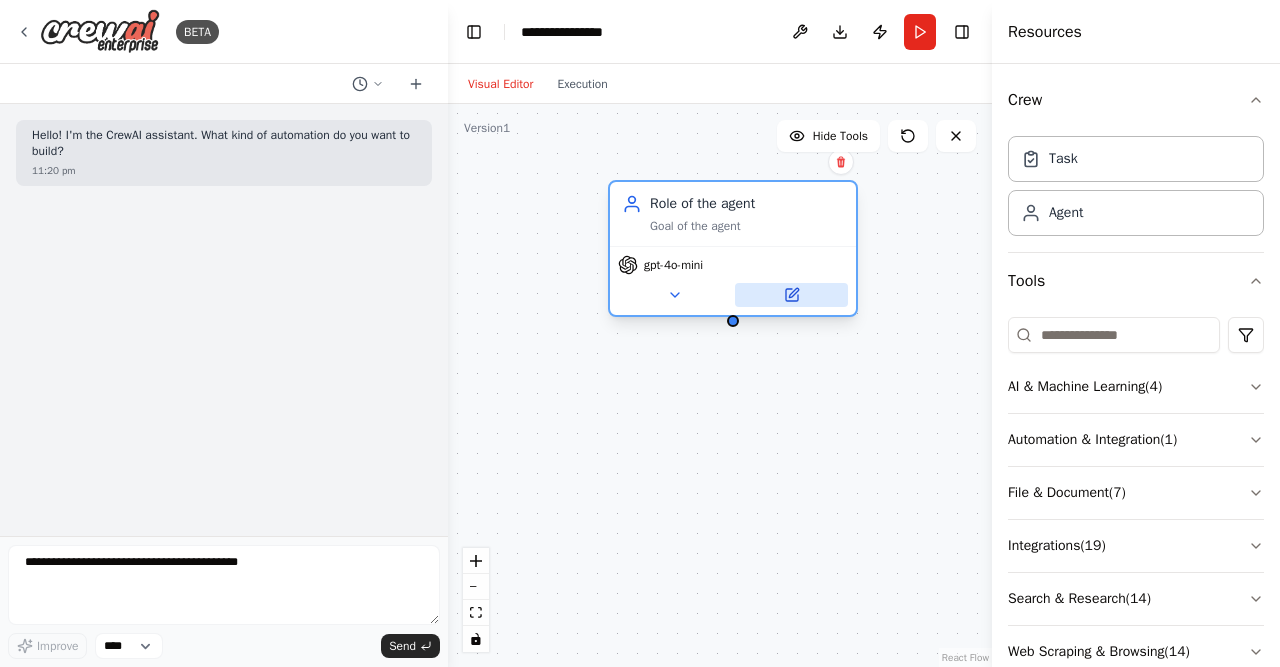 click 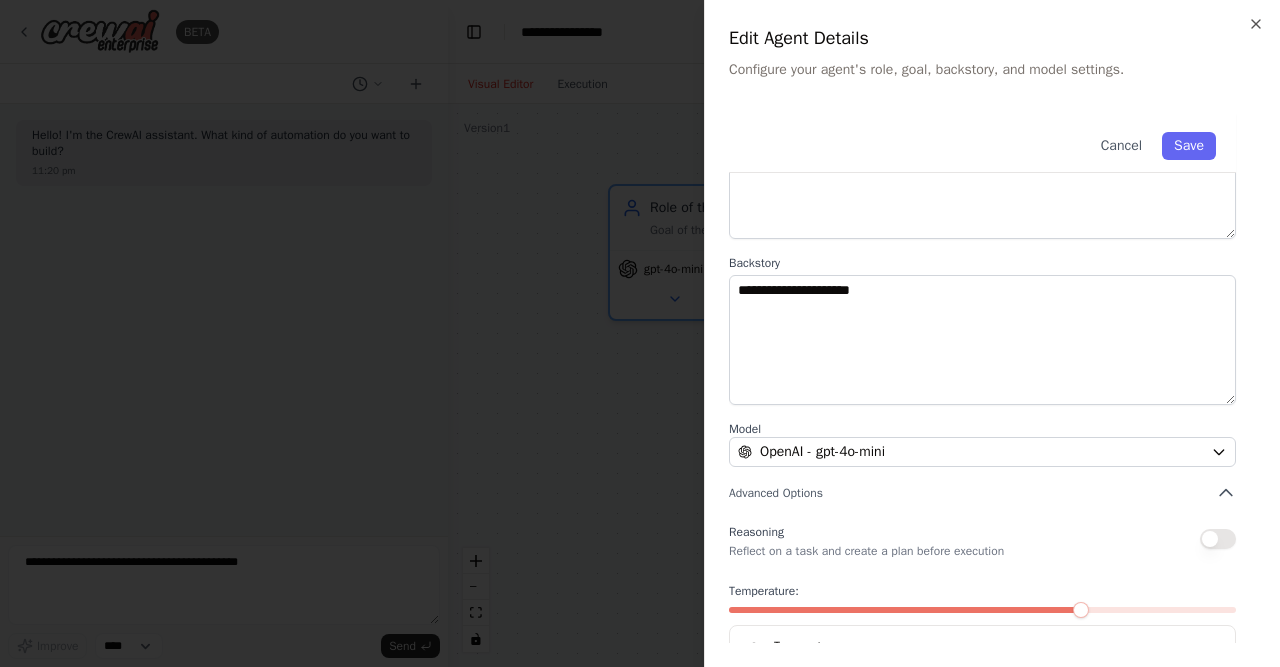scroll, scrollTop: 172, scrollLeft: 0, axis: vertical 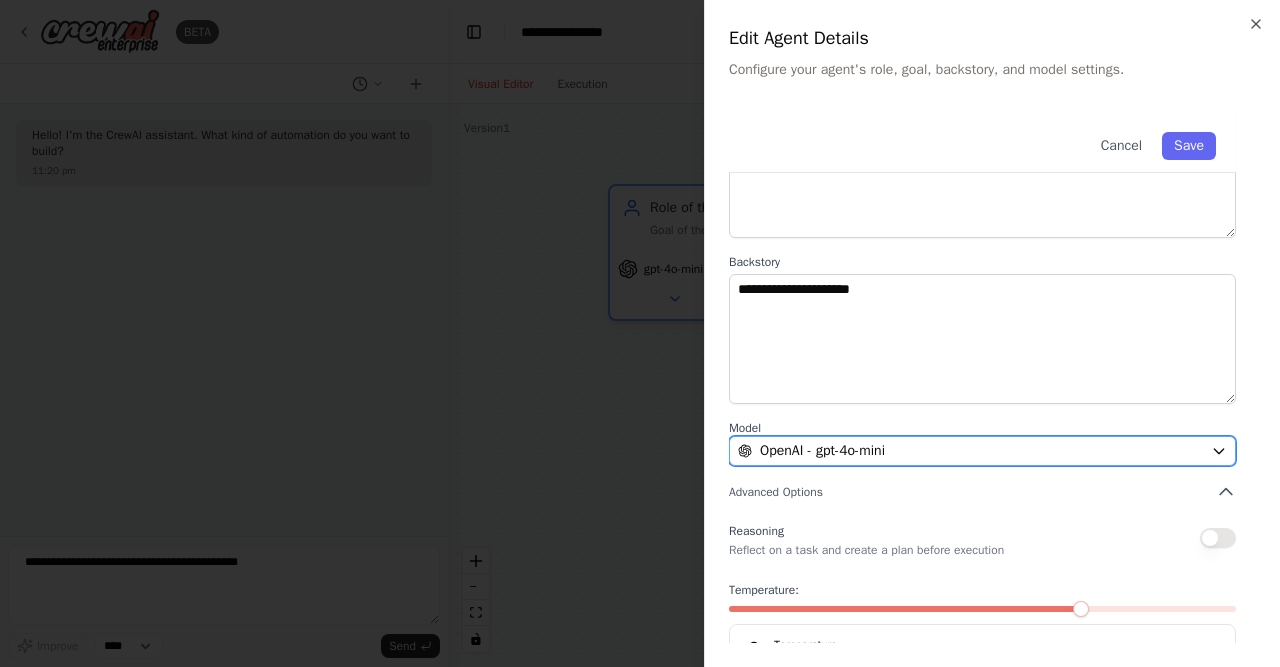 click on "OpenAI - gpt-4o-mini" at bounding box center (970, 451) 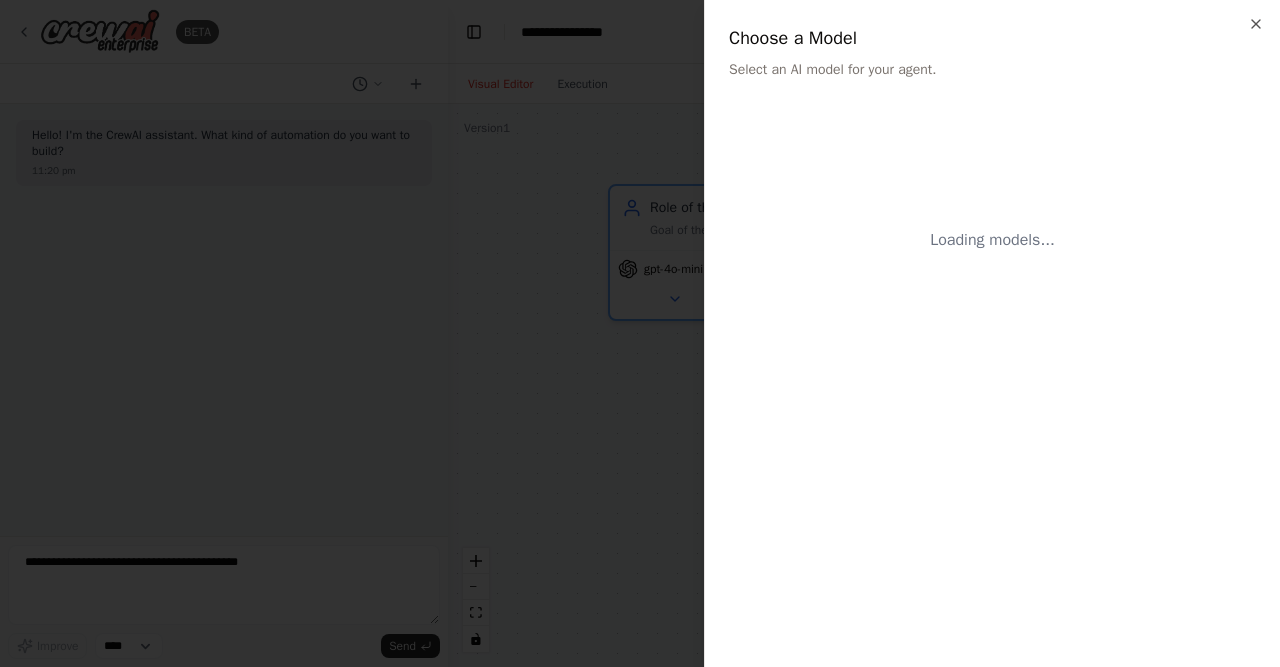 scroll, scrollTop: 0, scrollLeft: 0, axis: both 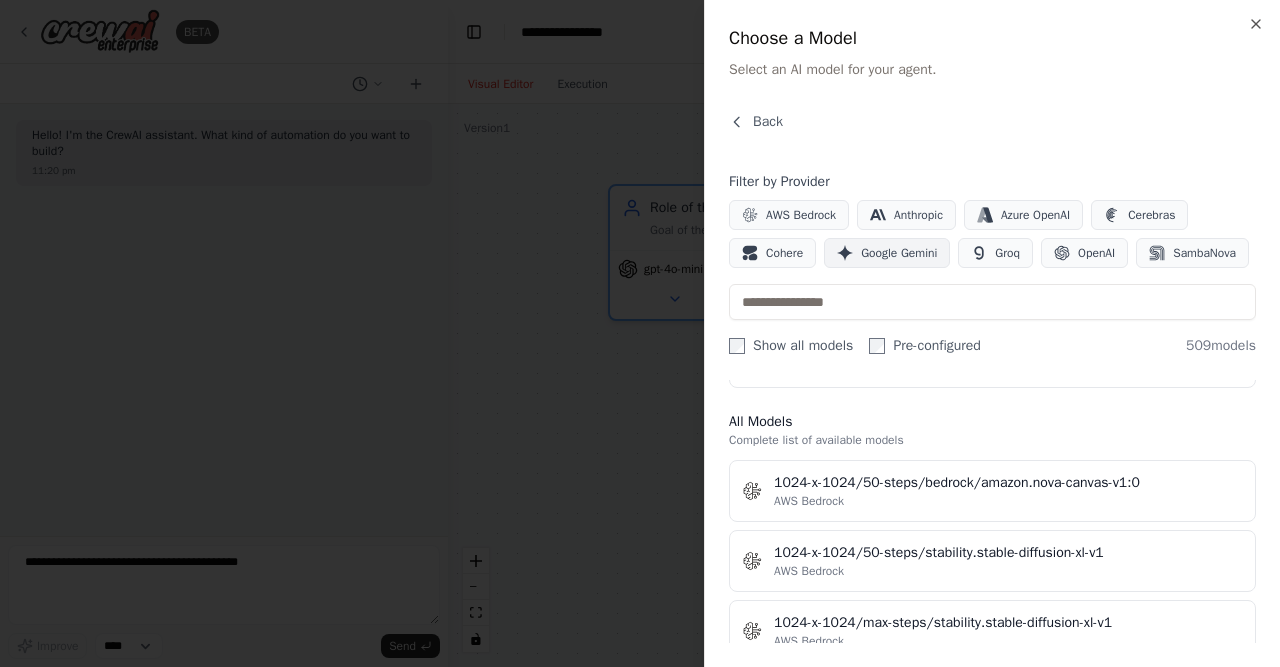 click on "Google Gemini" at bounding box center (899, 253) 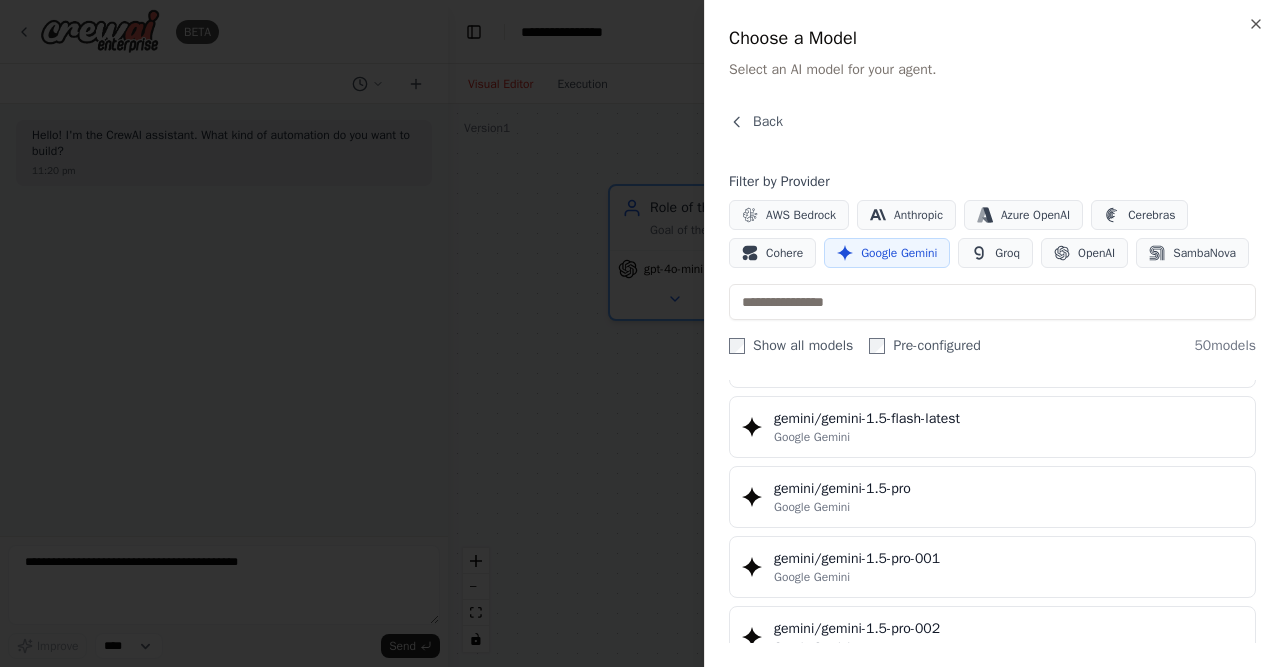 type 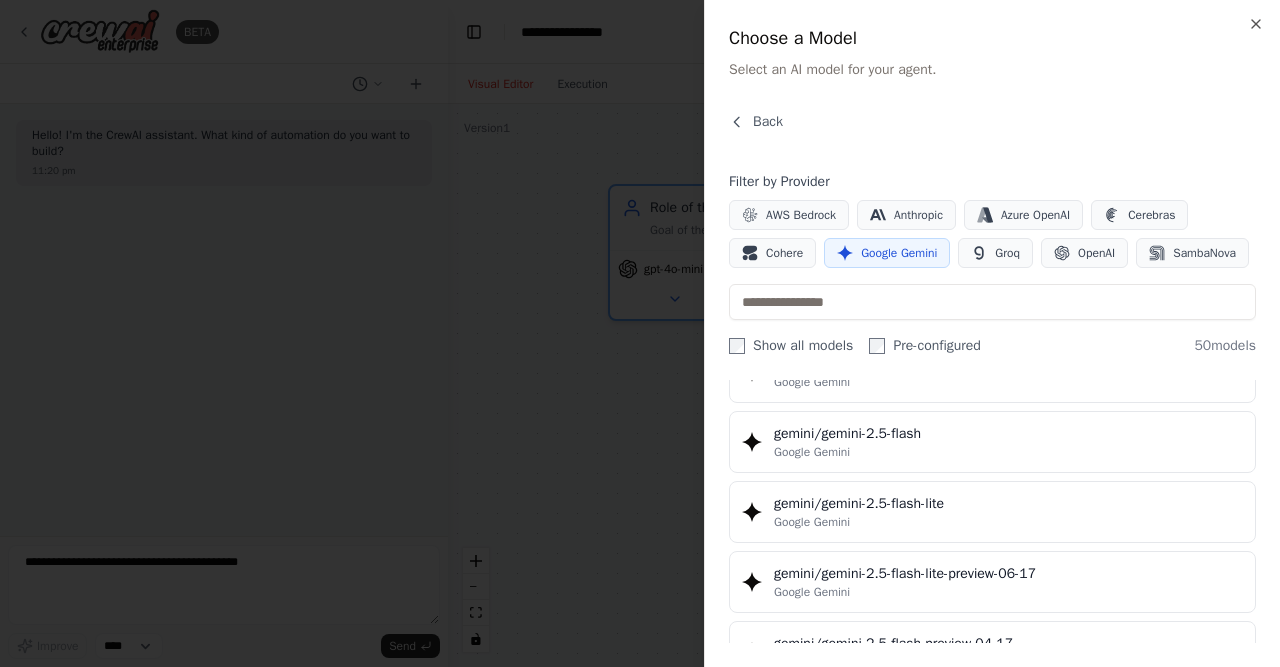 scroll, scrollTop: 1714, scrollLeft: 0, axis: vertical 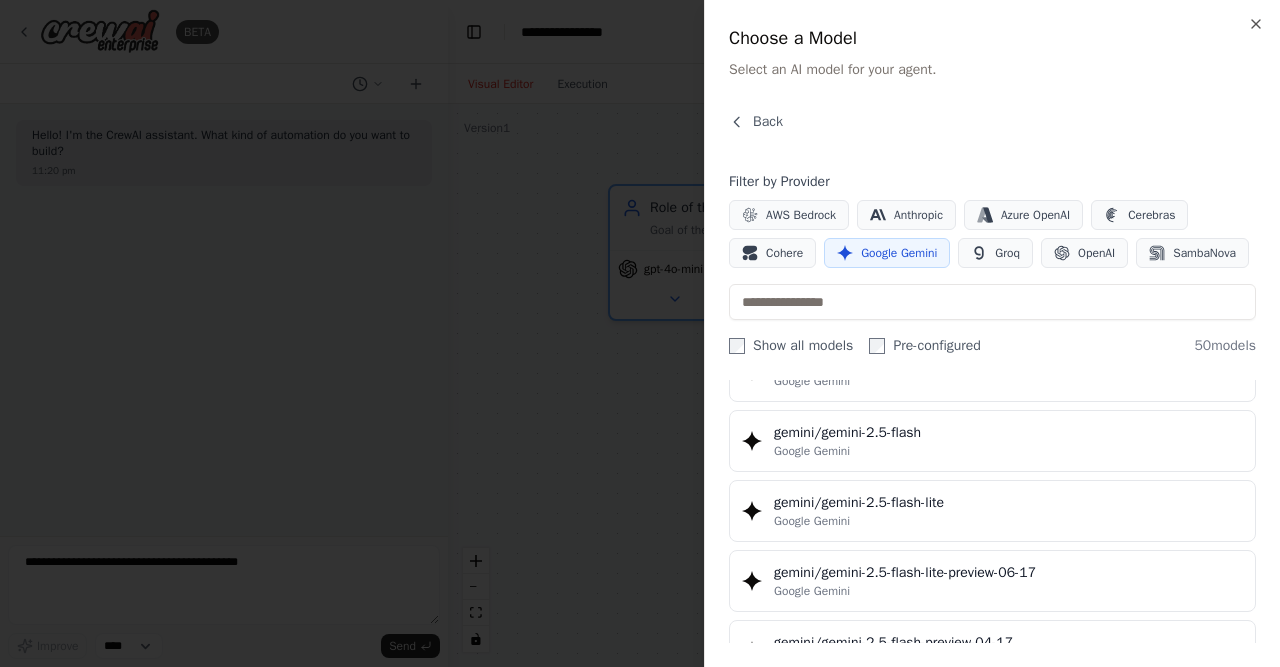 click on "gemini/gemini-2.5-flash" at bounding box center [1008, 433] 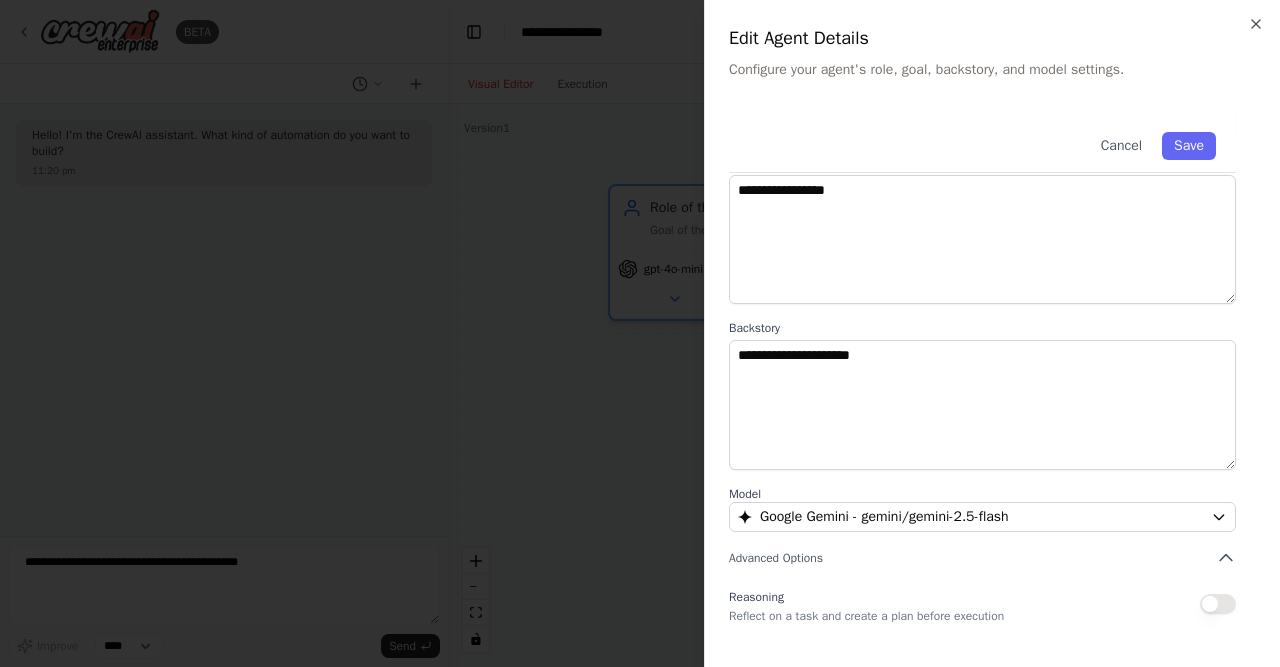scroll, scrollTop: 236, scrollLeft: 0, axis: vertical 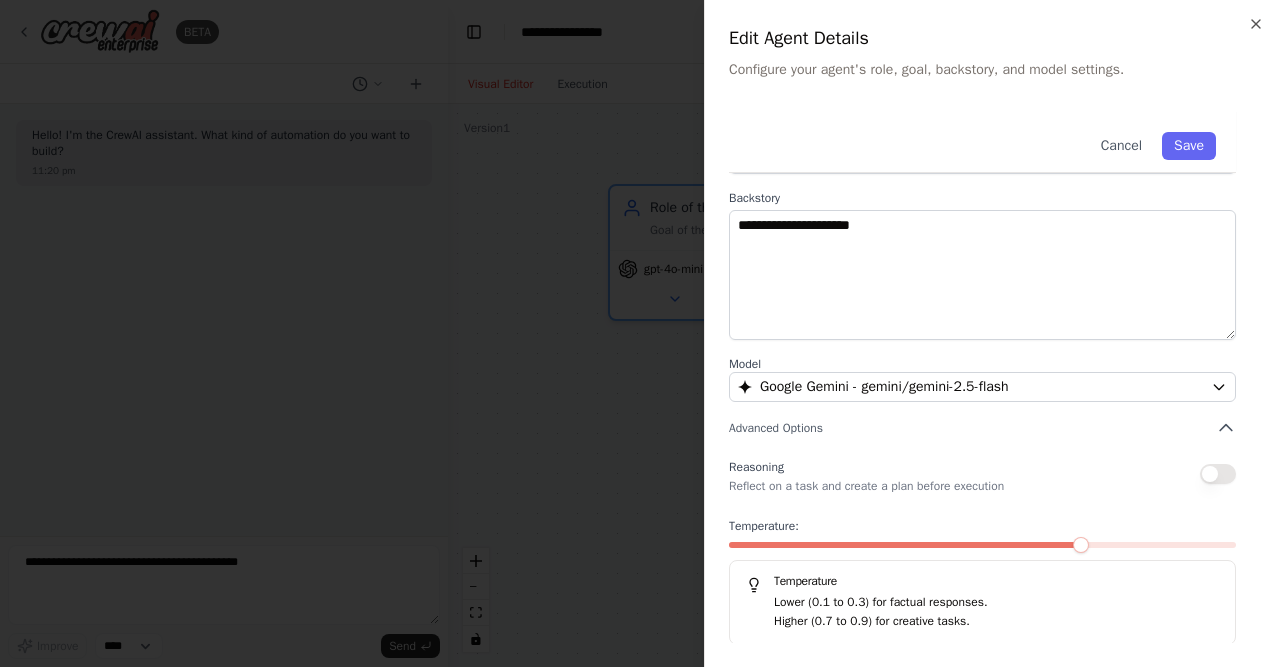 click at bounding box center [1218, 474] 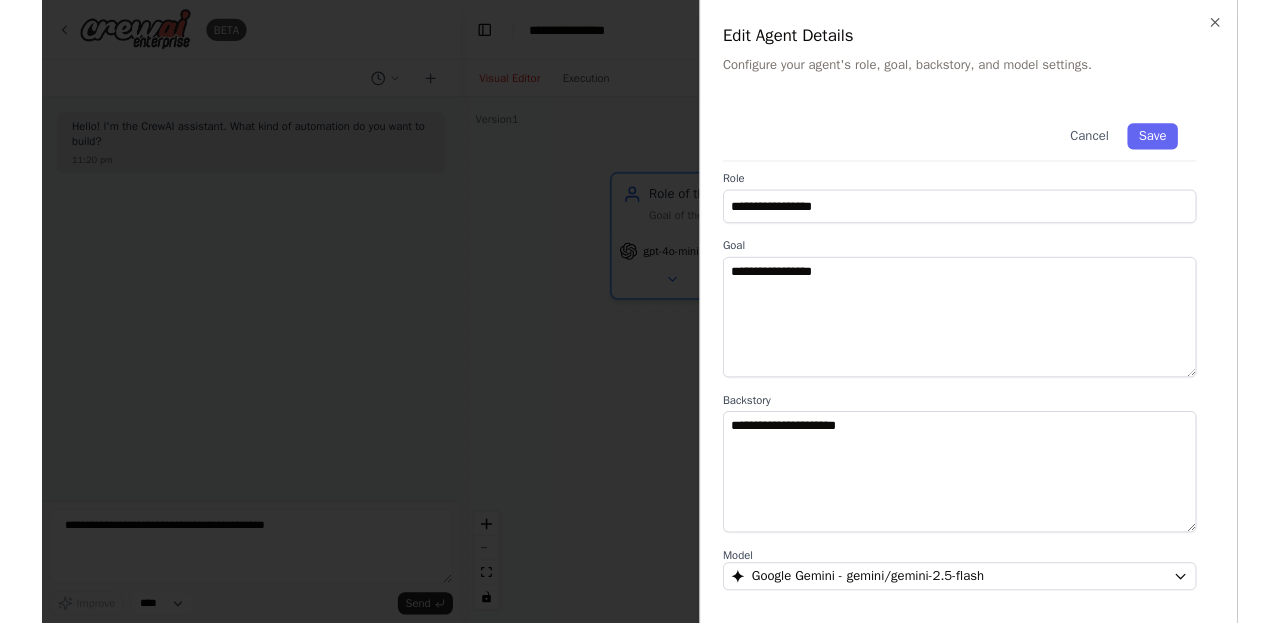 scroll, scrollTop: 0, scrollLeft: 0, axis: both 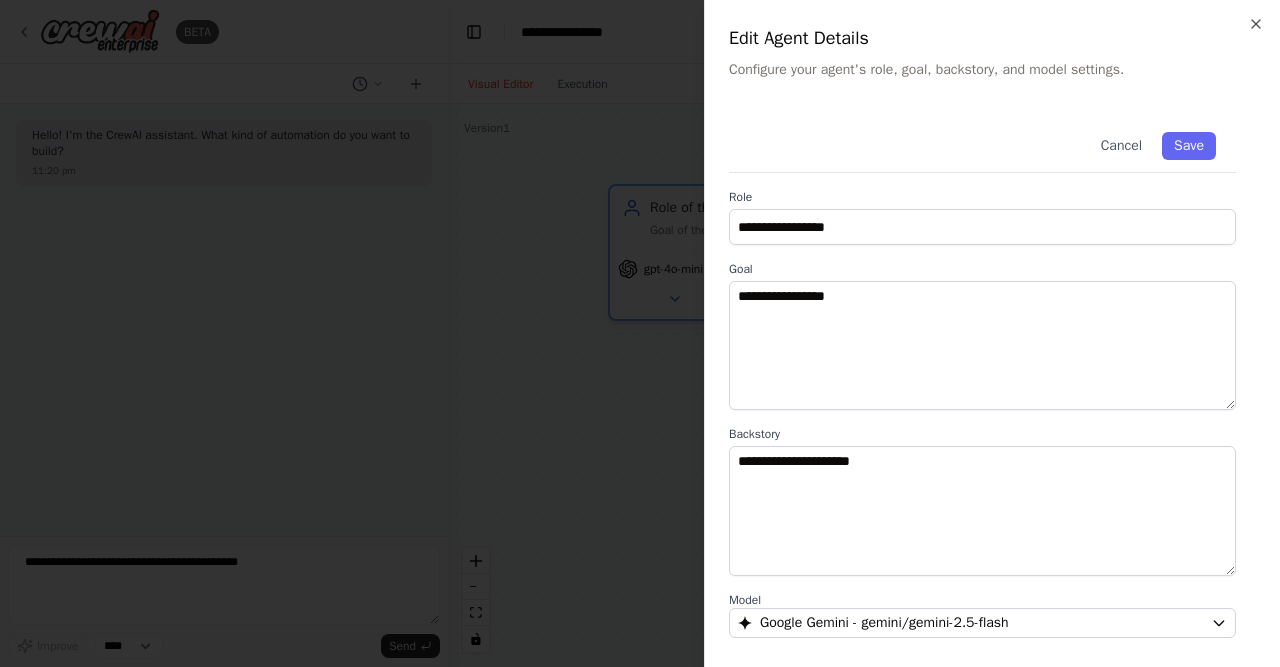 type on "on" 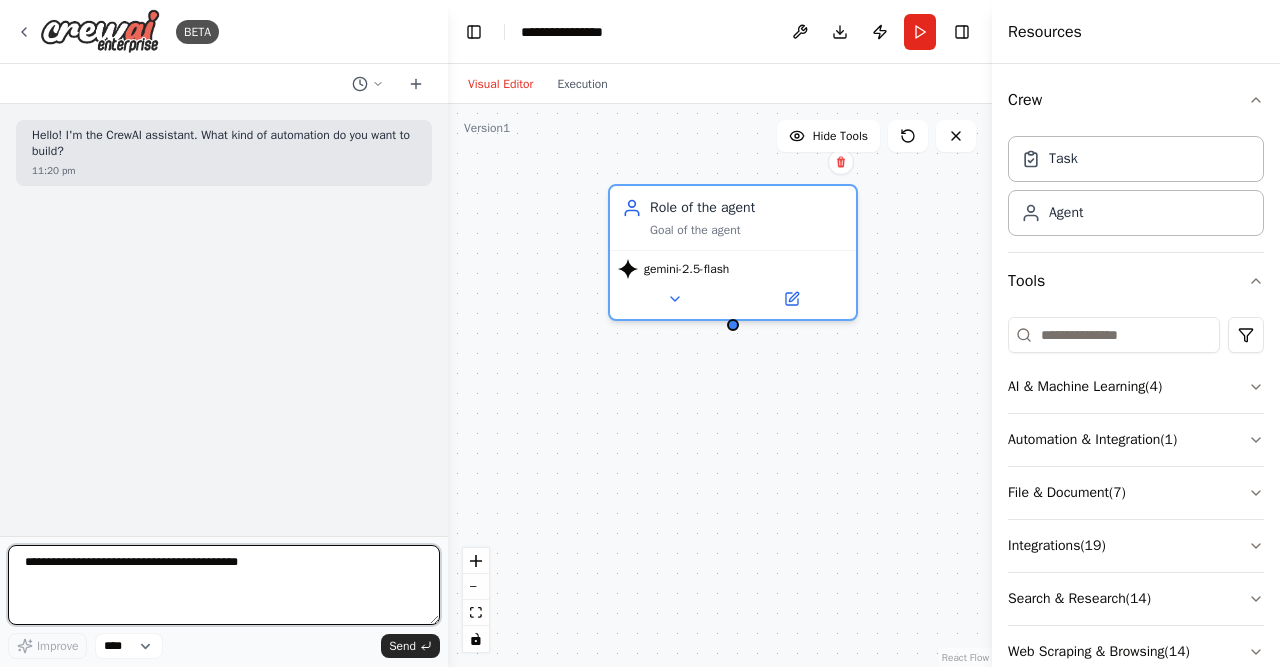 click at bounding box center (224, 585) 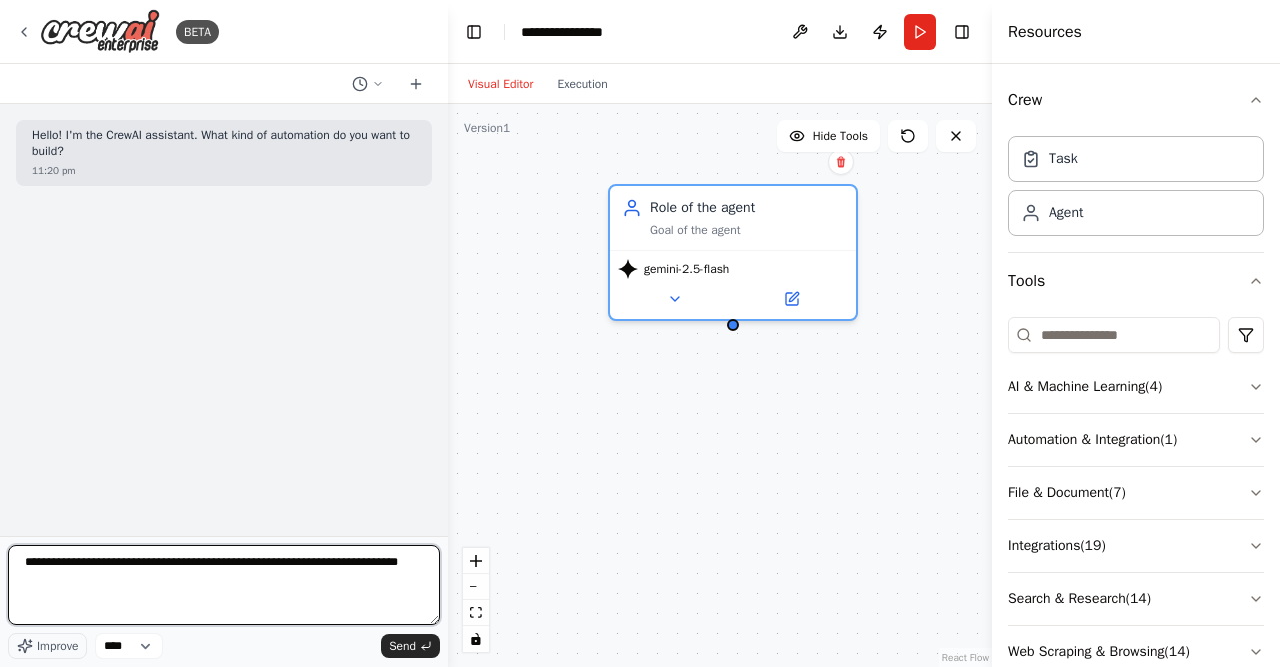 type on "**********" 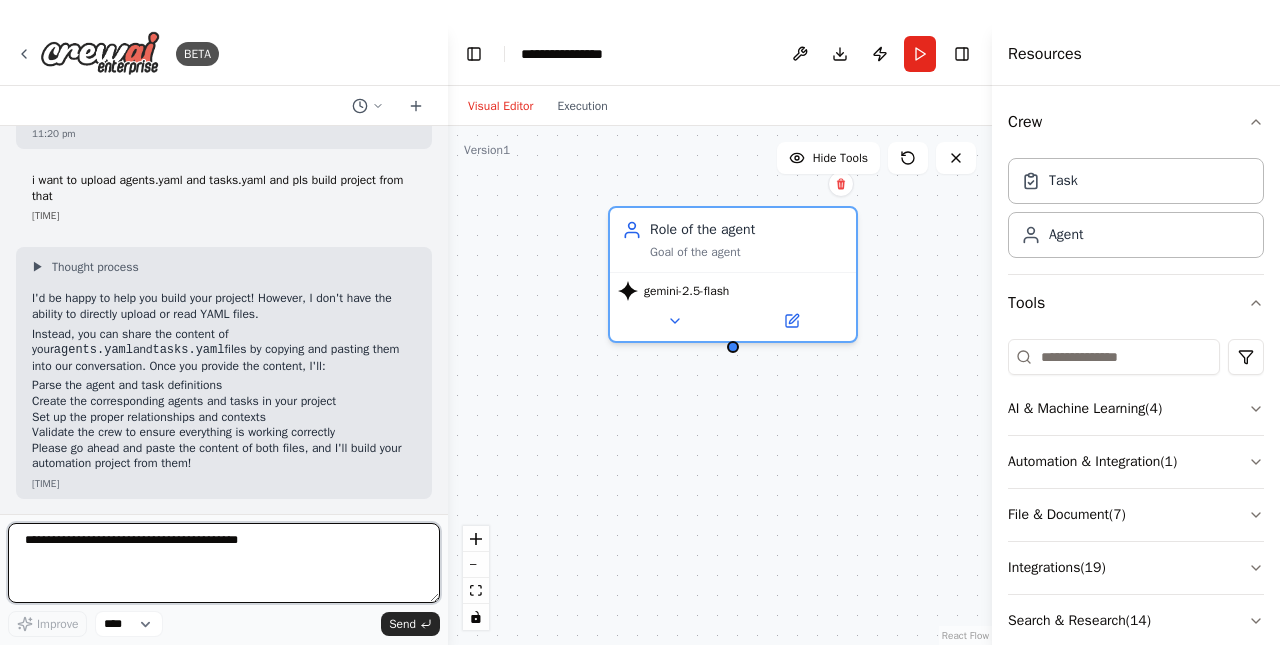 scroll, scrollTop: 15, scrollLeft: 0, axis: vertical 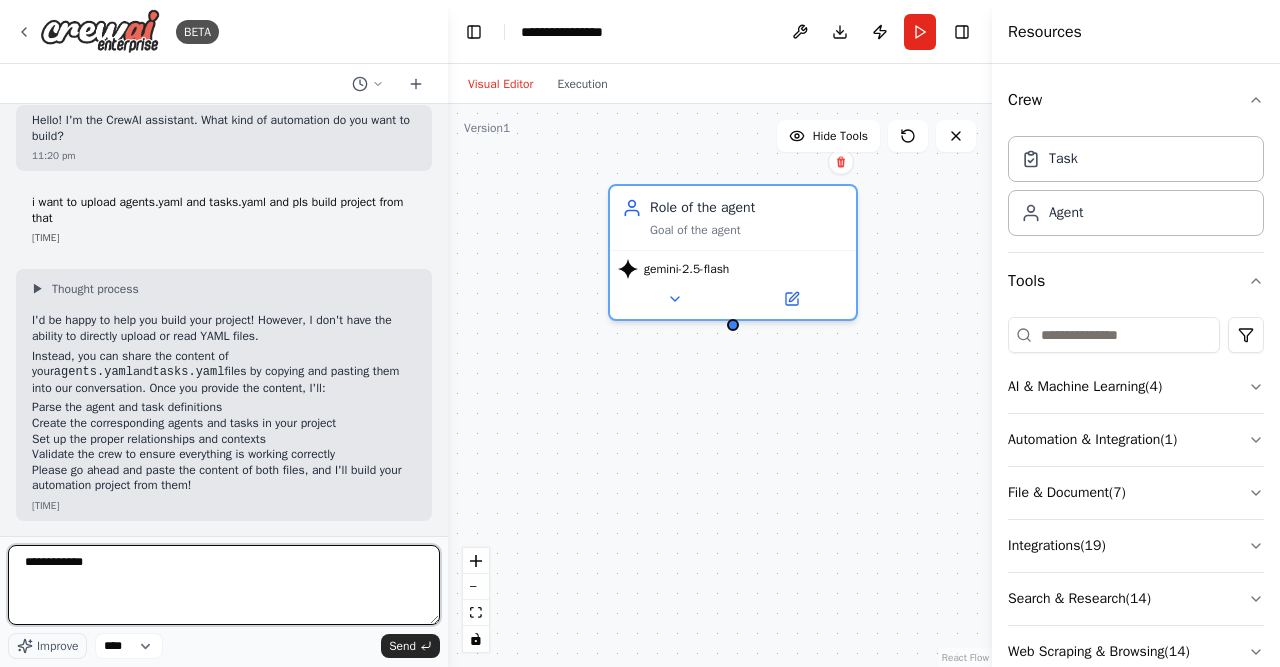 type on "**********" 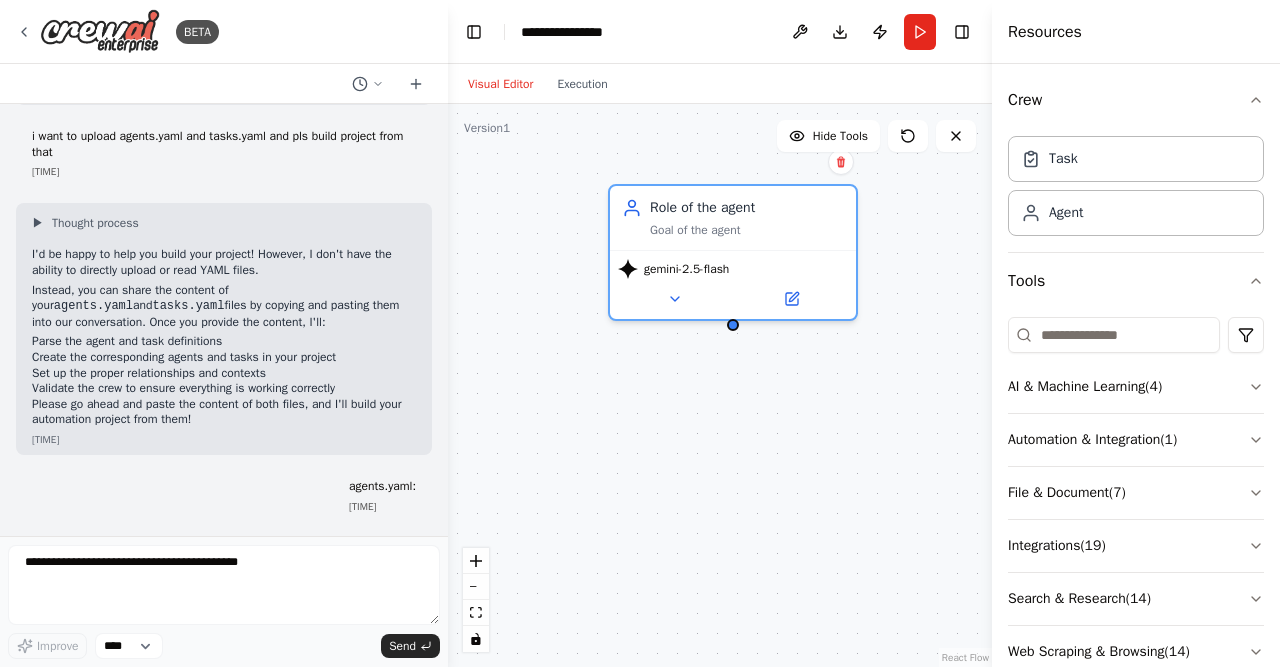 scroll, scrollTop: 133, scrollLeft: 0, axis: vertical 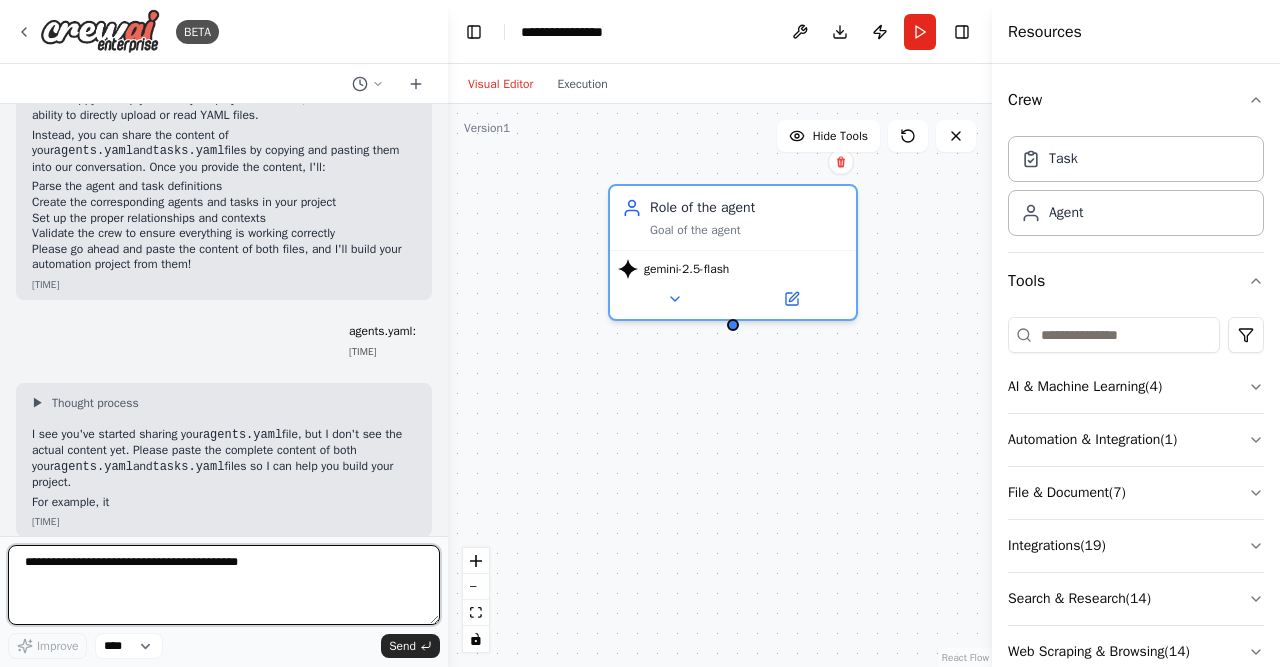 click at bounding box center (224, 585) 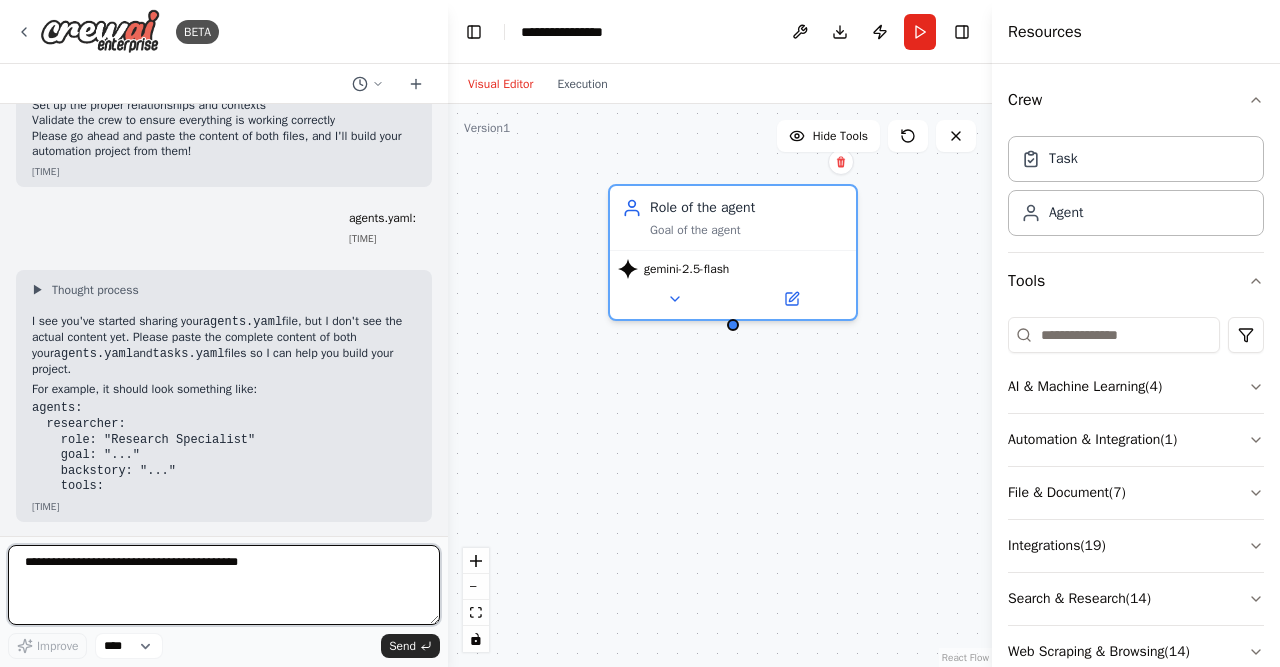 scroll, scrollTop: 365, scrollLeft: 0, axis: vertical 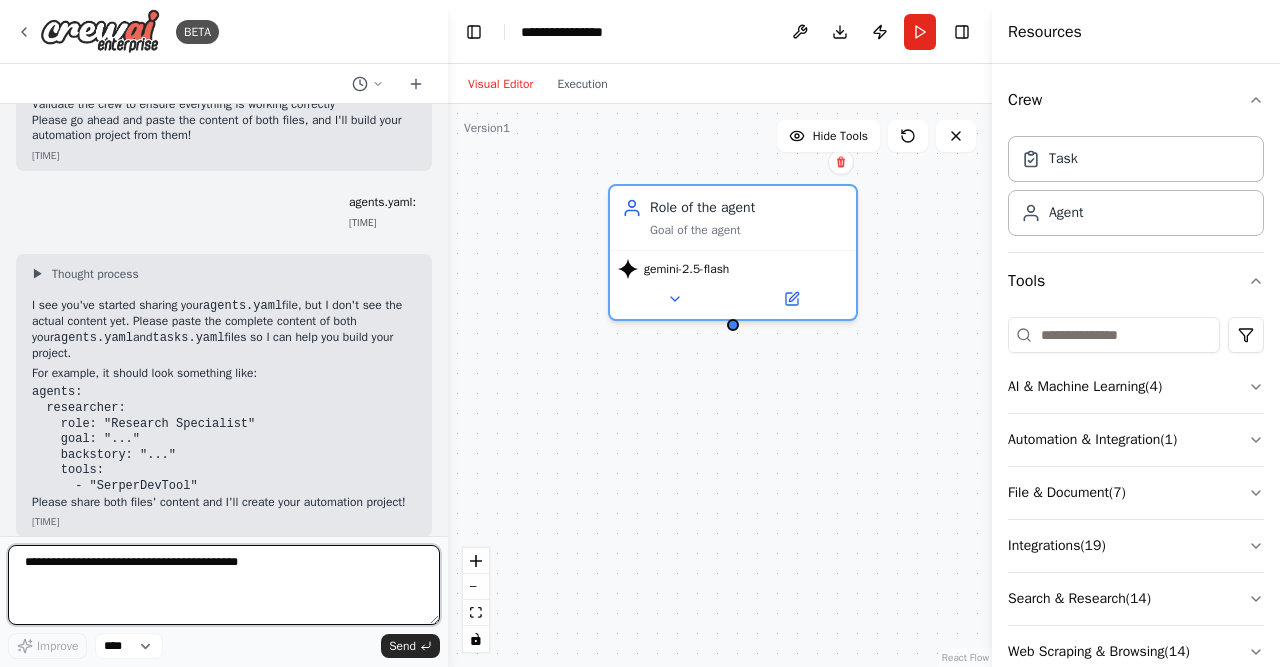 click at bounding box center (224, 585) 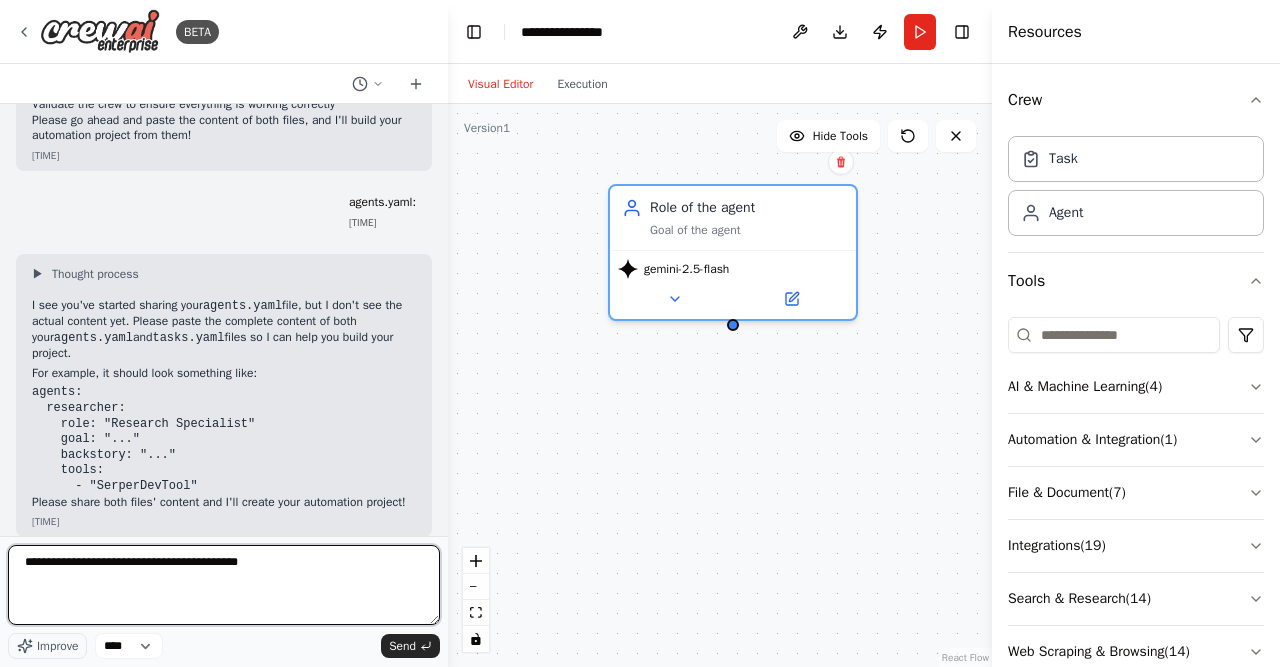 scroll, scrollTop: 0, scrollLeft: 0, axis: both 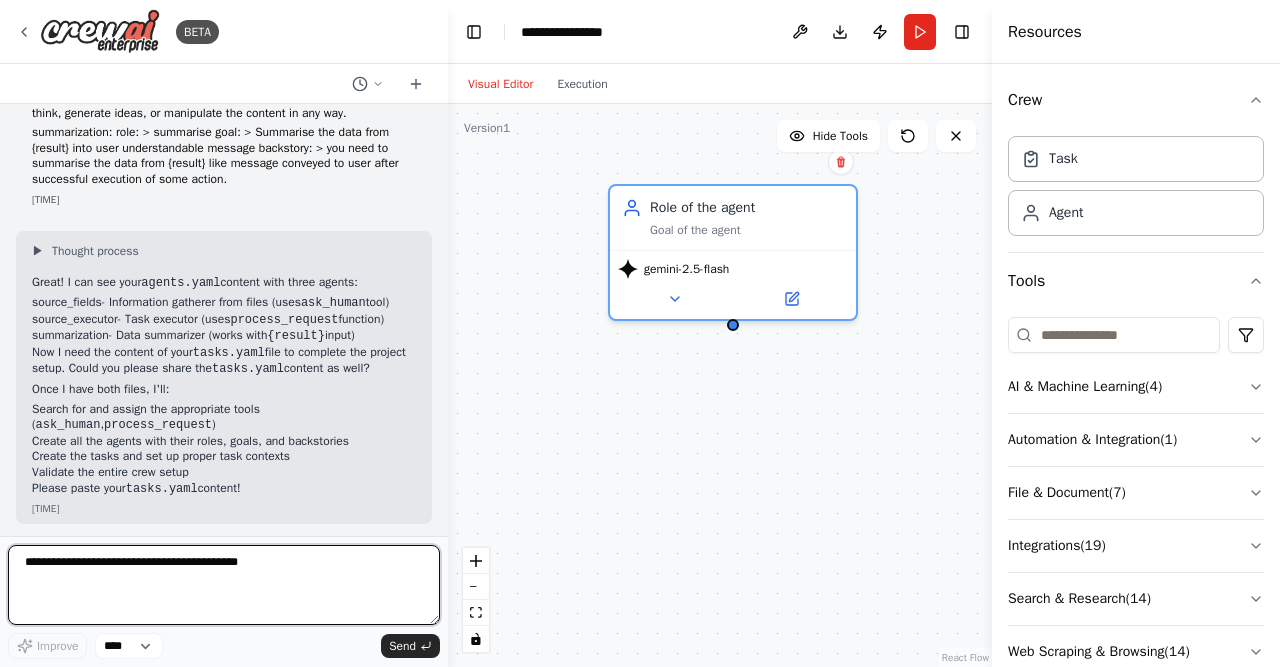 click at bounding box center [224, 585] 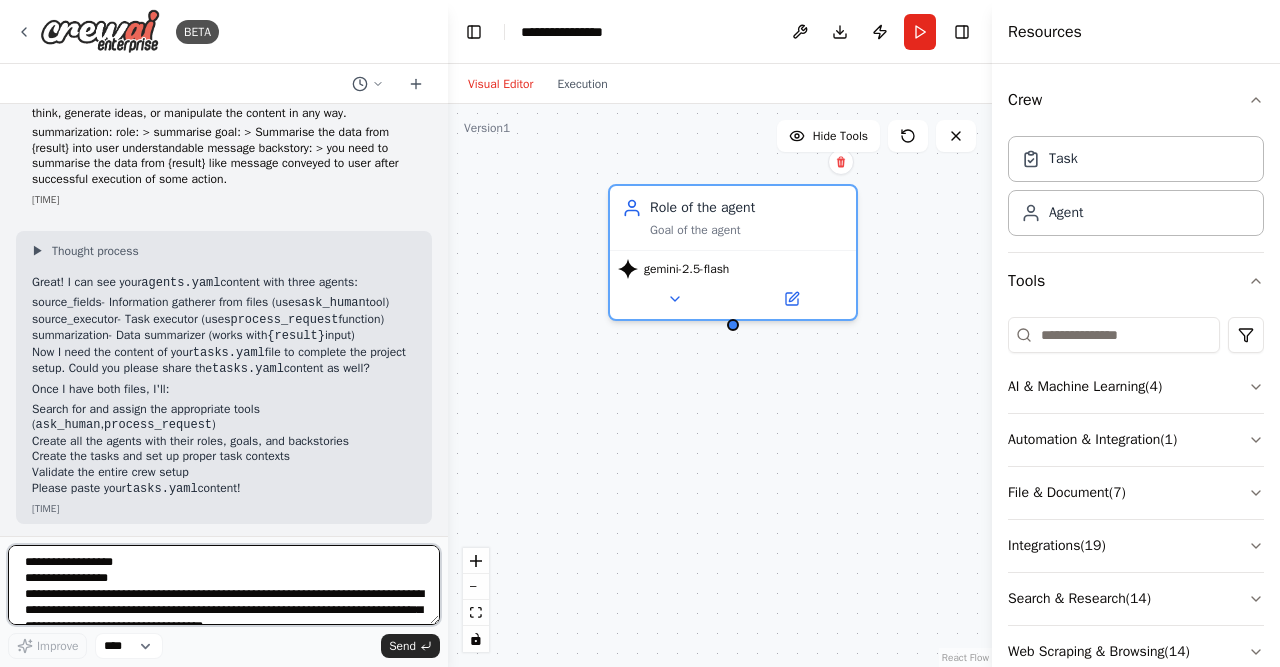scroll, scrollTop: 5993, scrollLeft: 0, axis: vertical 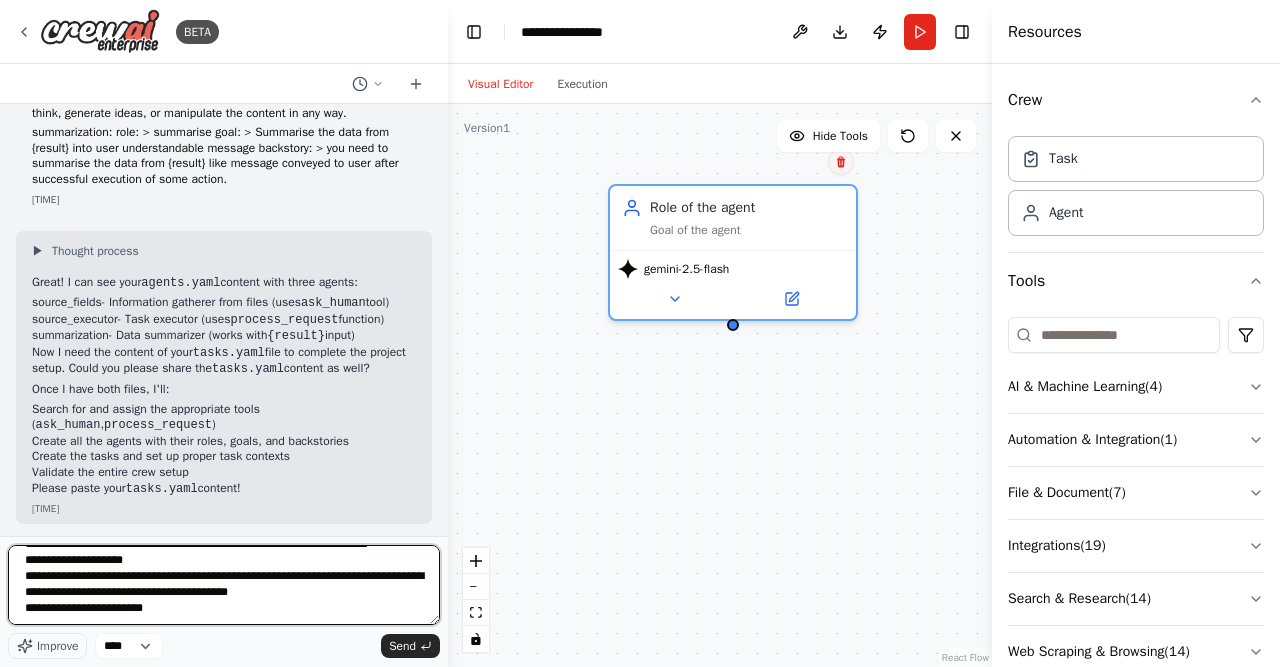 type on "**********" 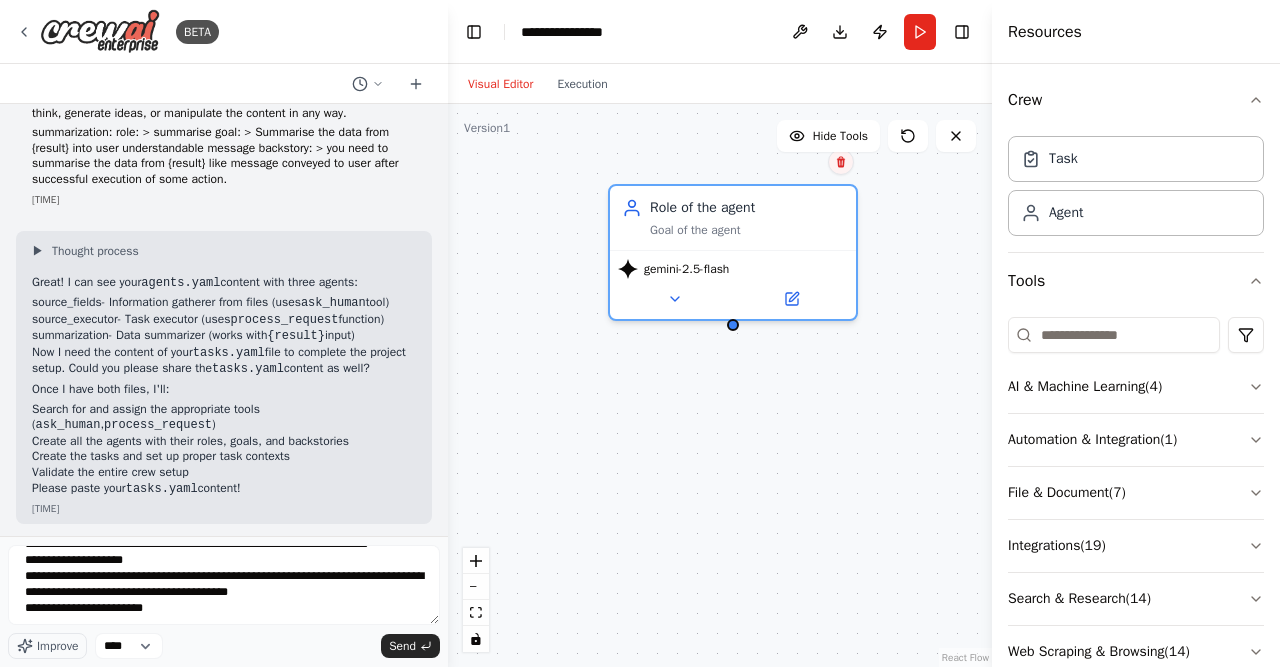click 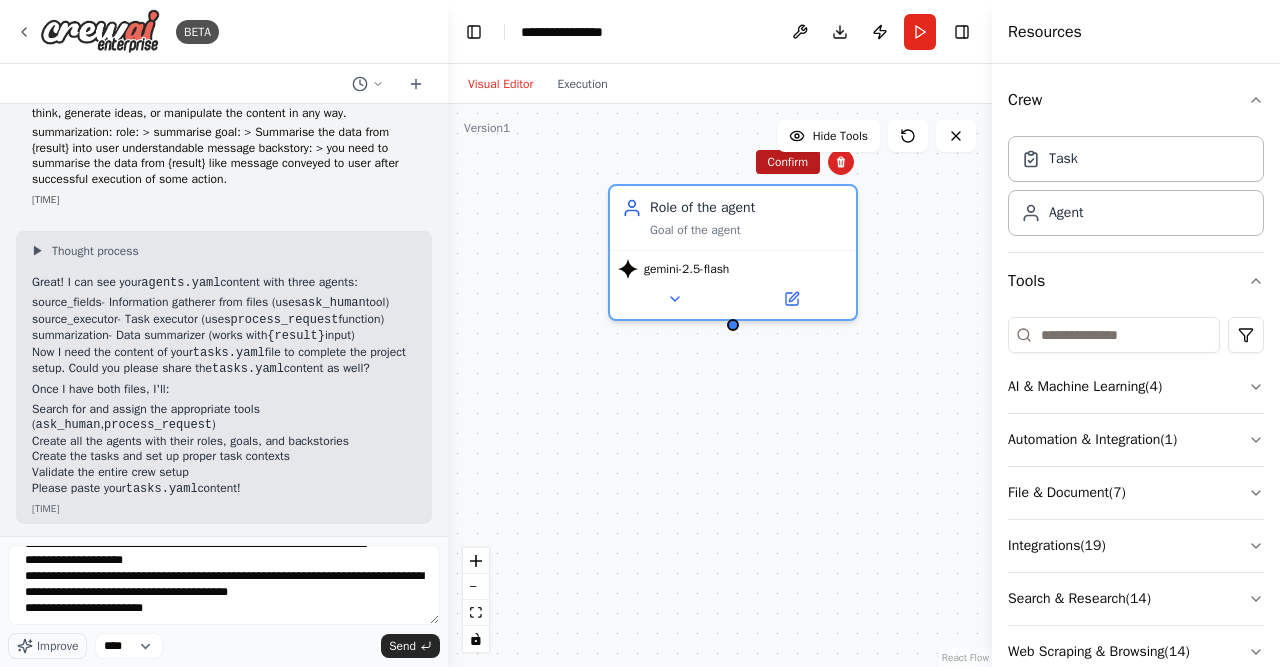 click on "Confirm" at bounding box center (788, 162) 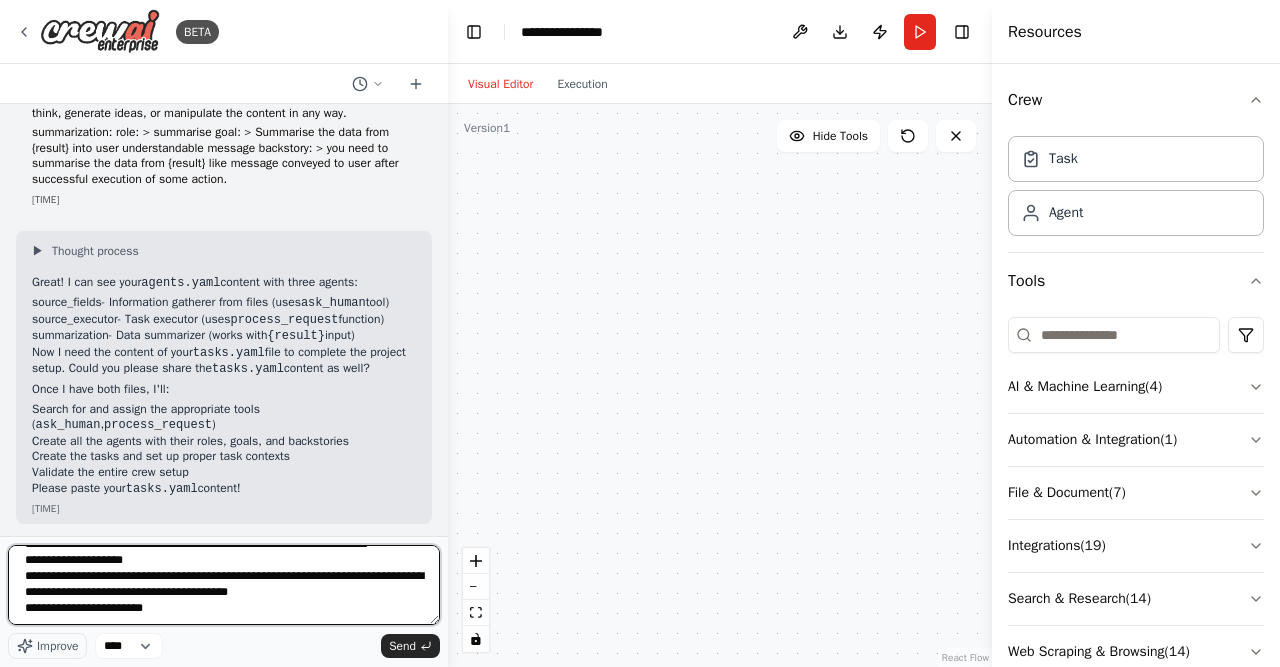 click at bounding box center (224, 585) 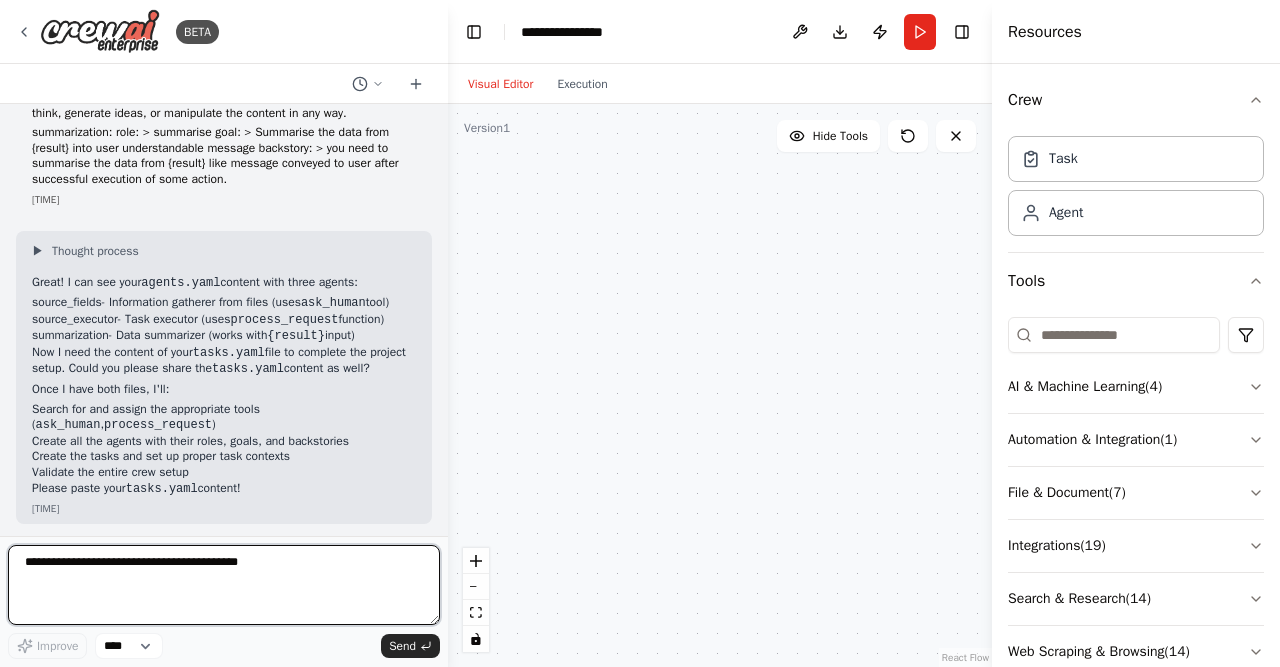 scroll, scrollTop: 0, scrollLeft: 0, axis: both 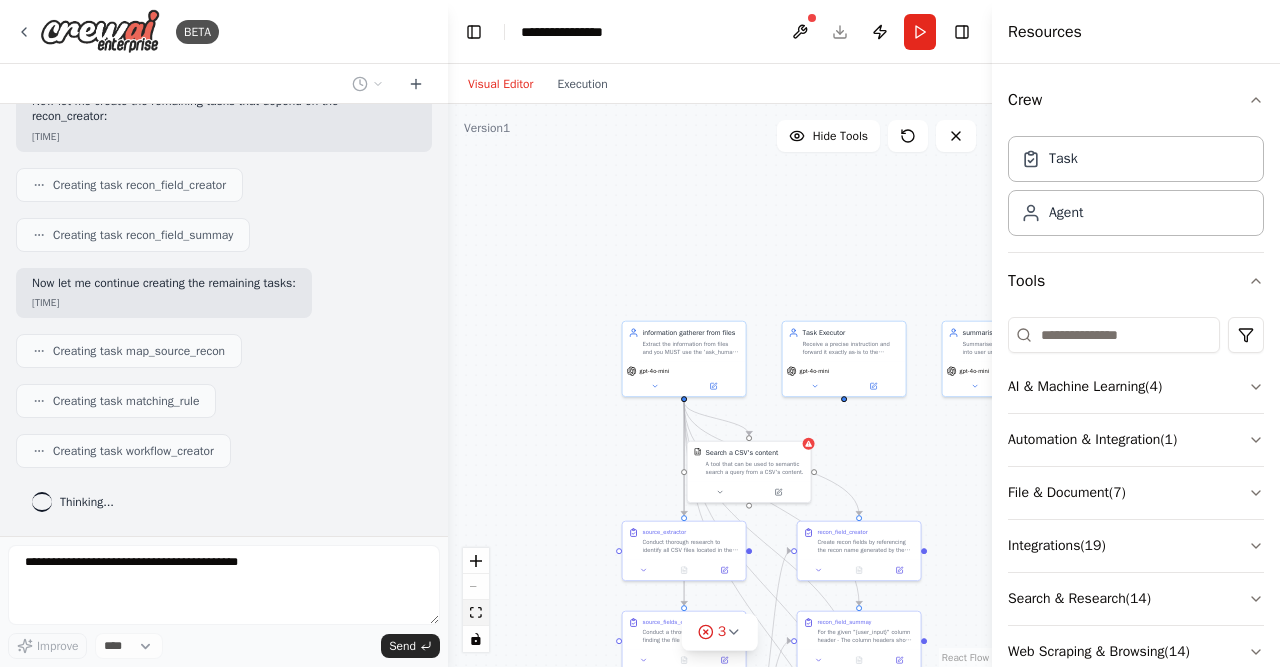 click 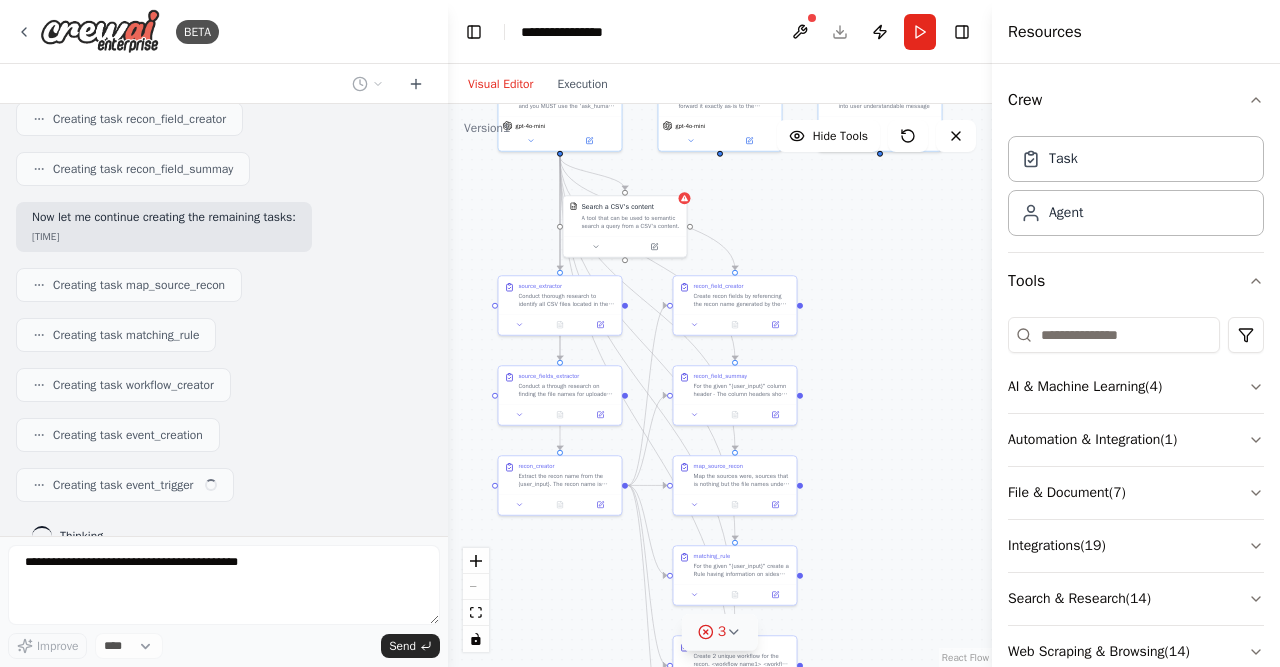scroll, scrollTop: 4839, scrollLeft: 0, axis: vertical 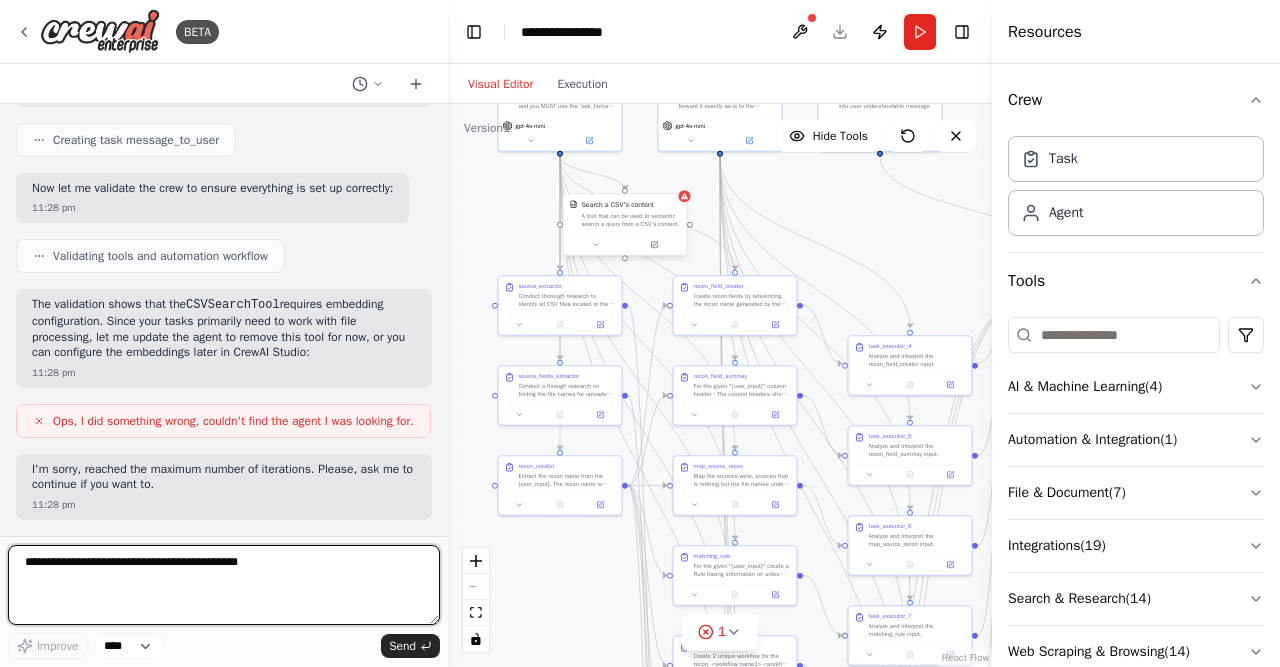 click at bounding box center [224, 585] 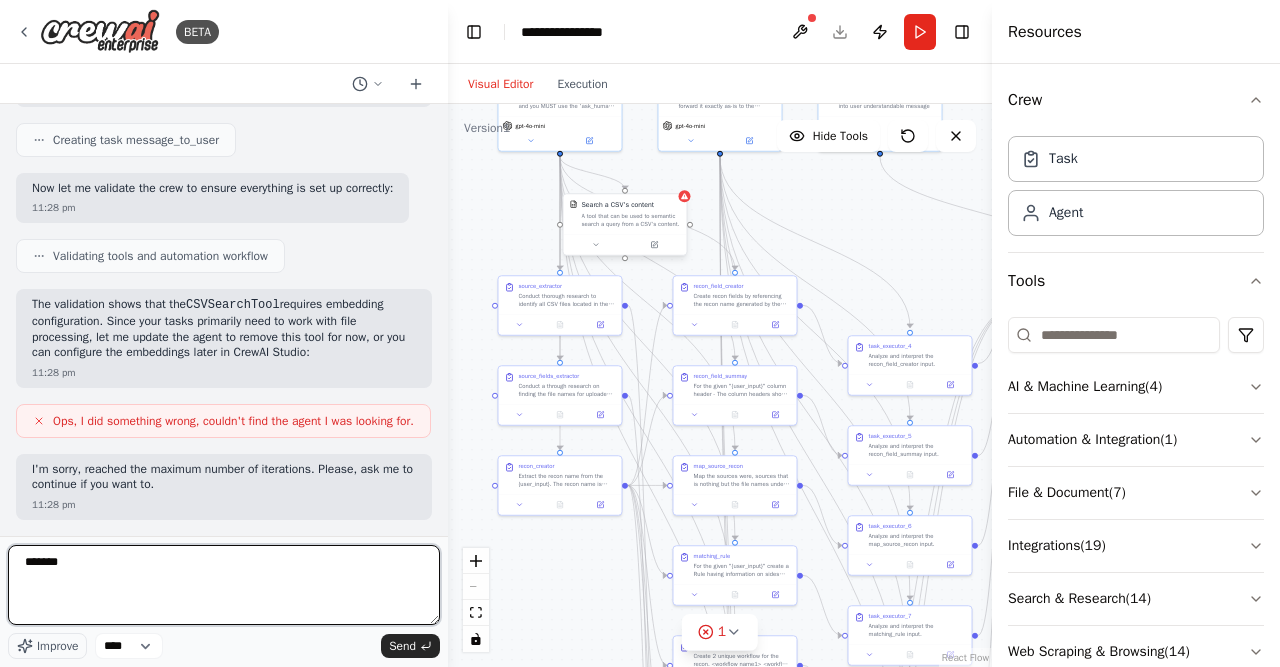 type on "********" 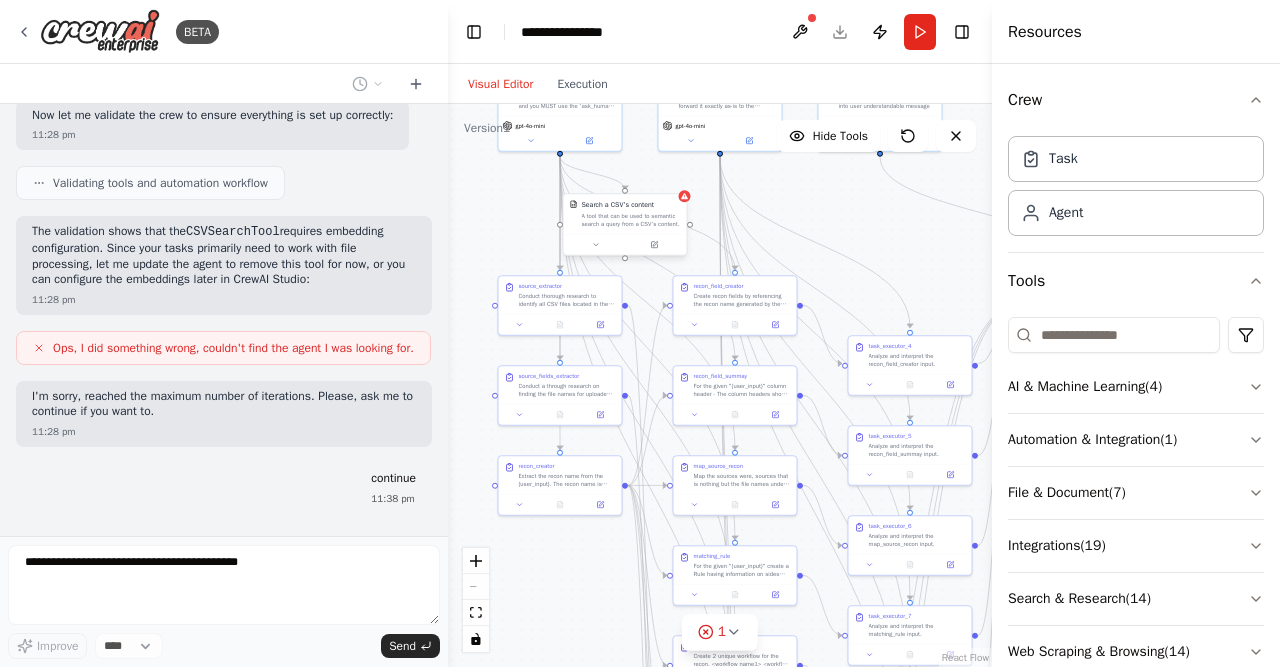 scroll, scrollTop: 6123, scrollLeft: 0, axis: vertical 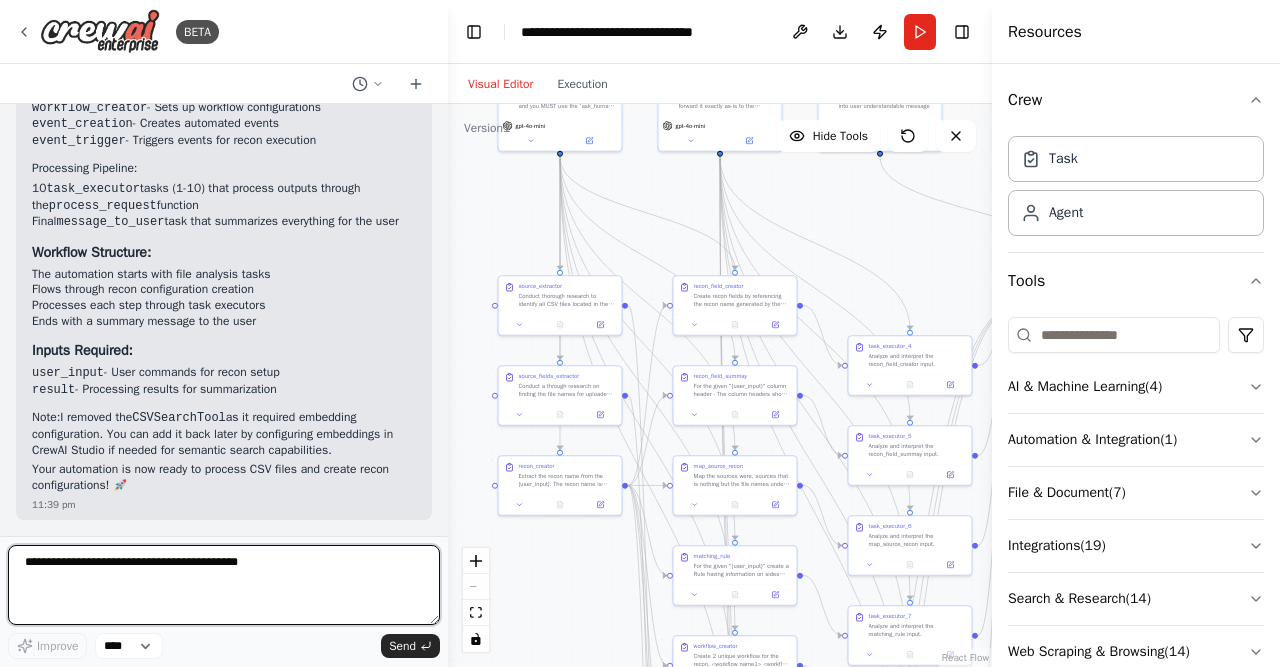 click at bounding box center [224, 585] 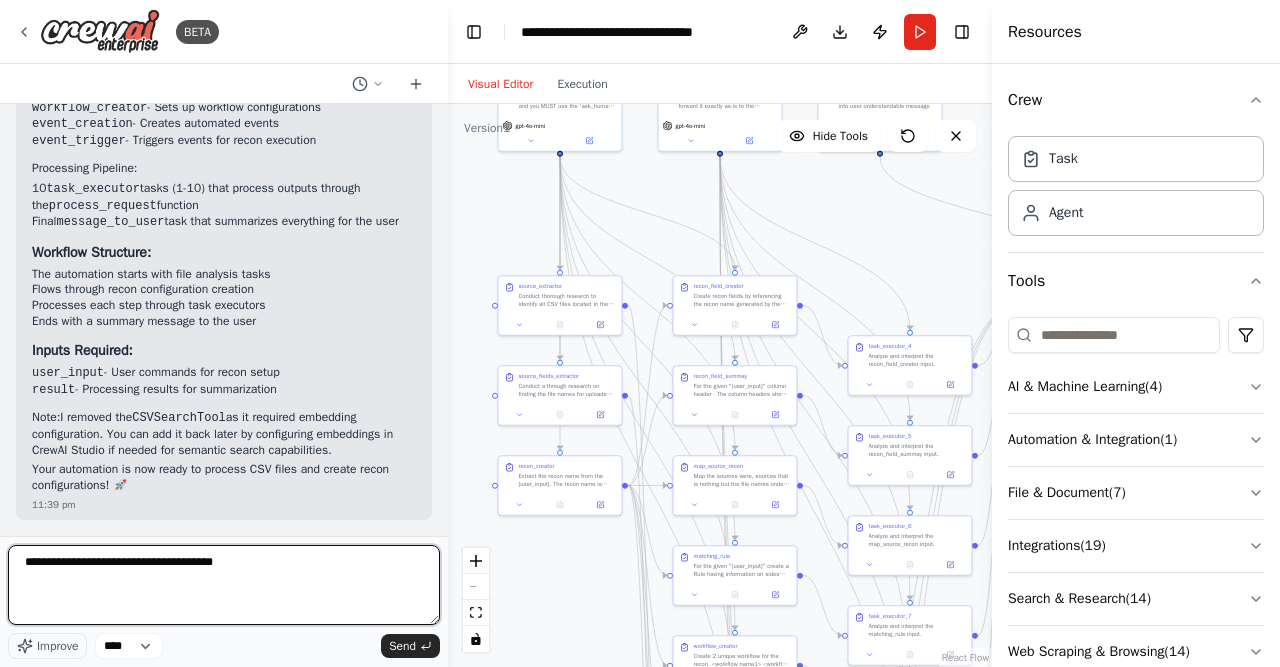 type on "**********" 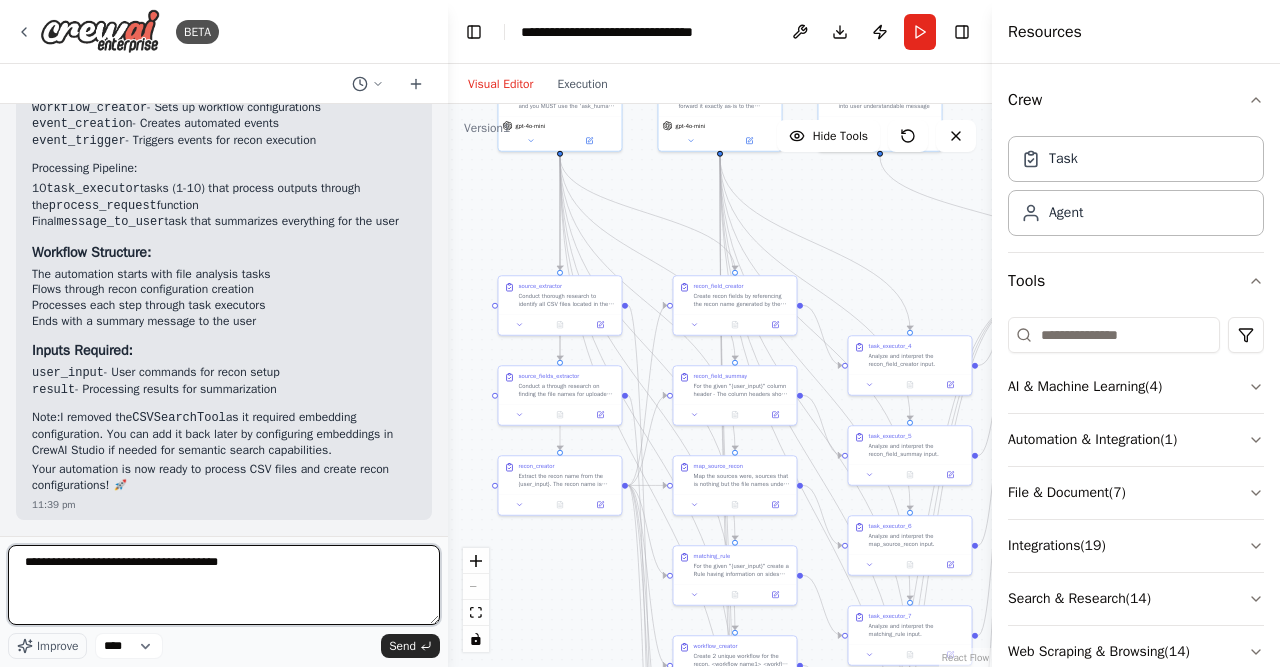 type 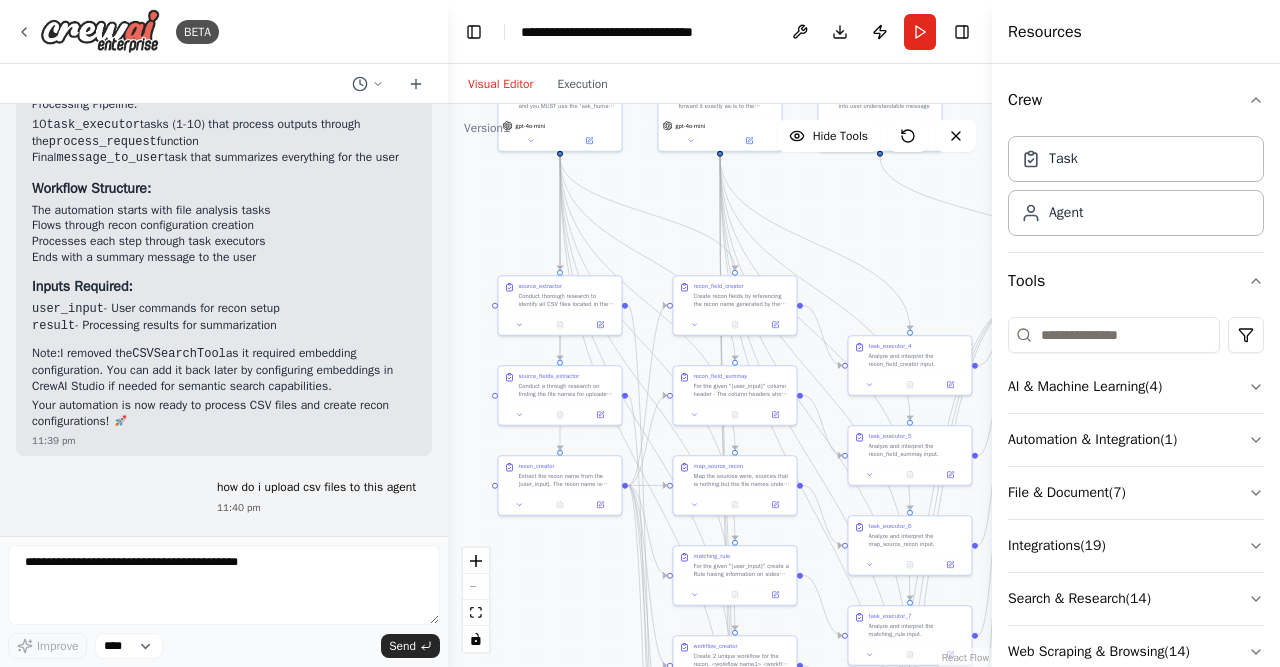 scroll, scrollTop: 7396, scrollLeft: 0, axis: vertical 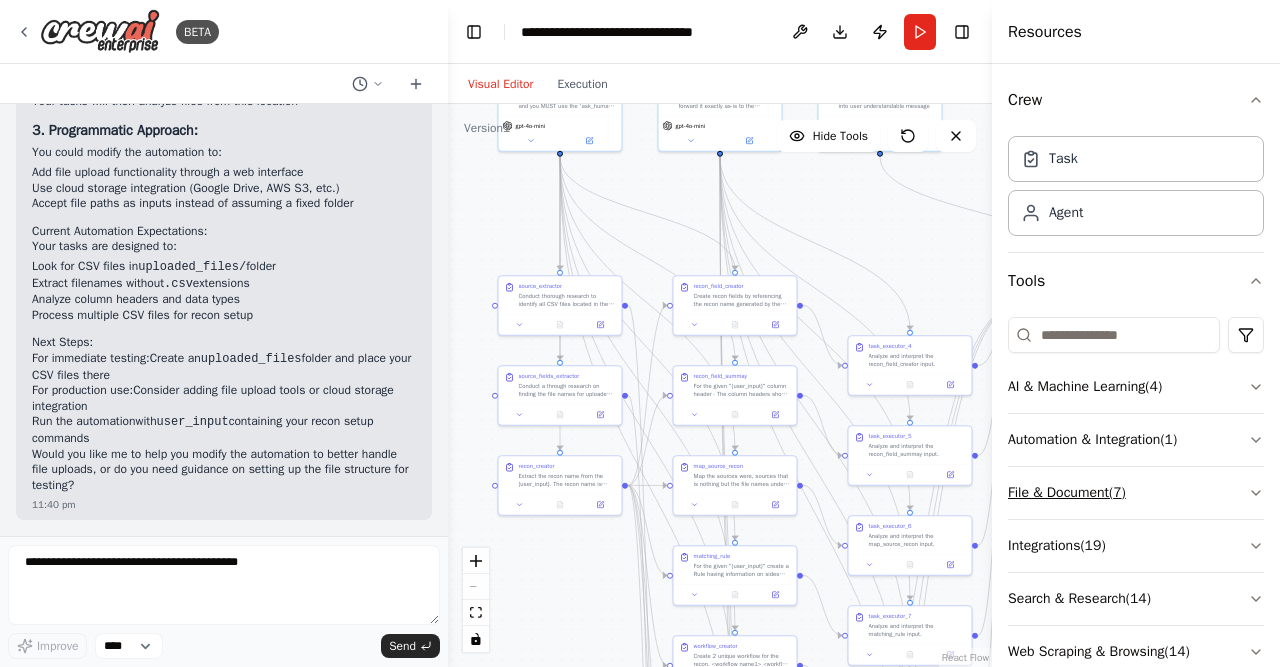 click on "File & Document  ( 7 )" at bounding box center (1136, 493) 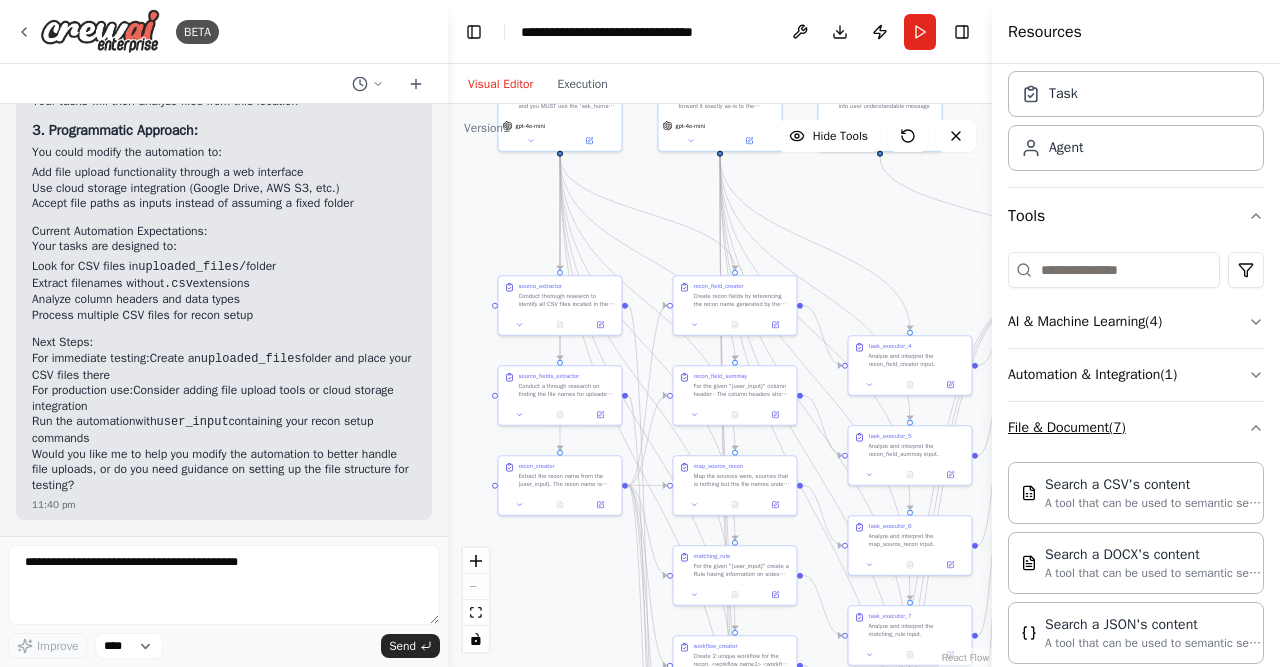 scroll, scrollTop: 73, scrollLeft: 0, axis: vertical 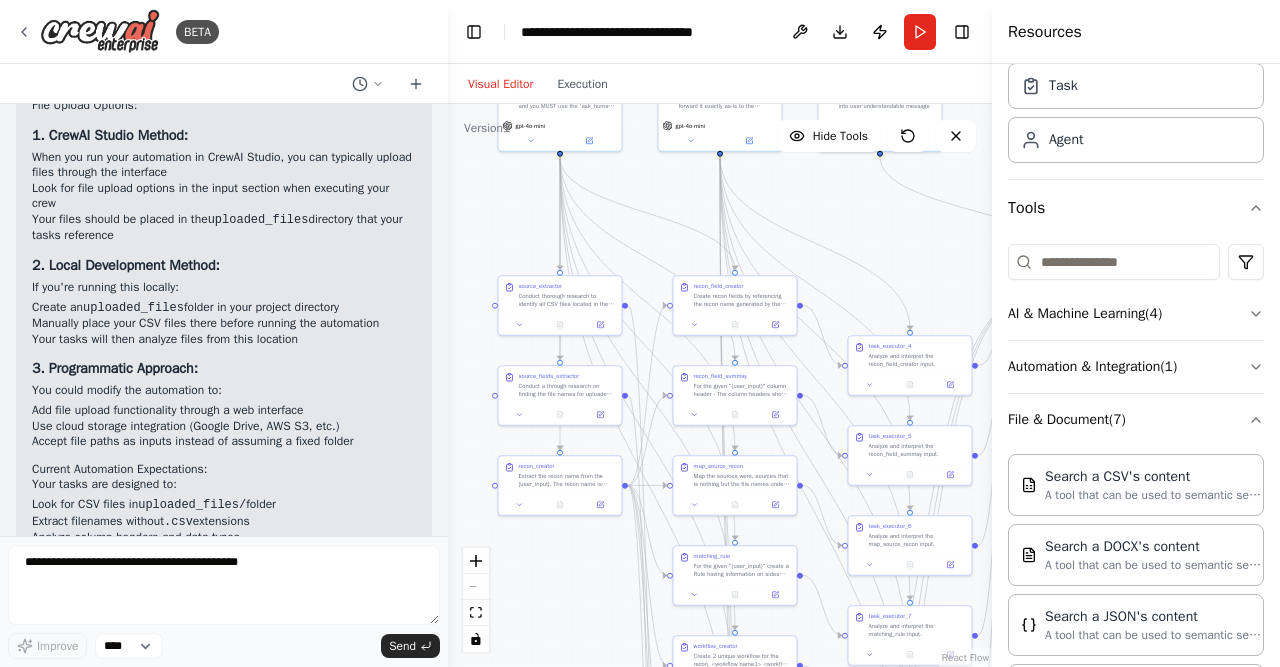 click on "2. Local Development Method:" at bounding box center (224, 266) 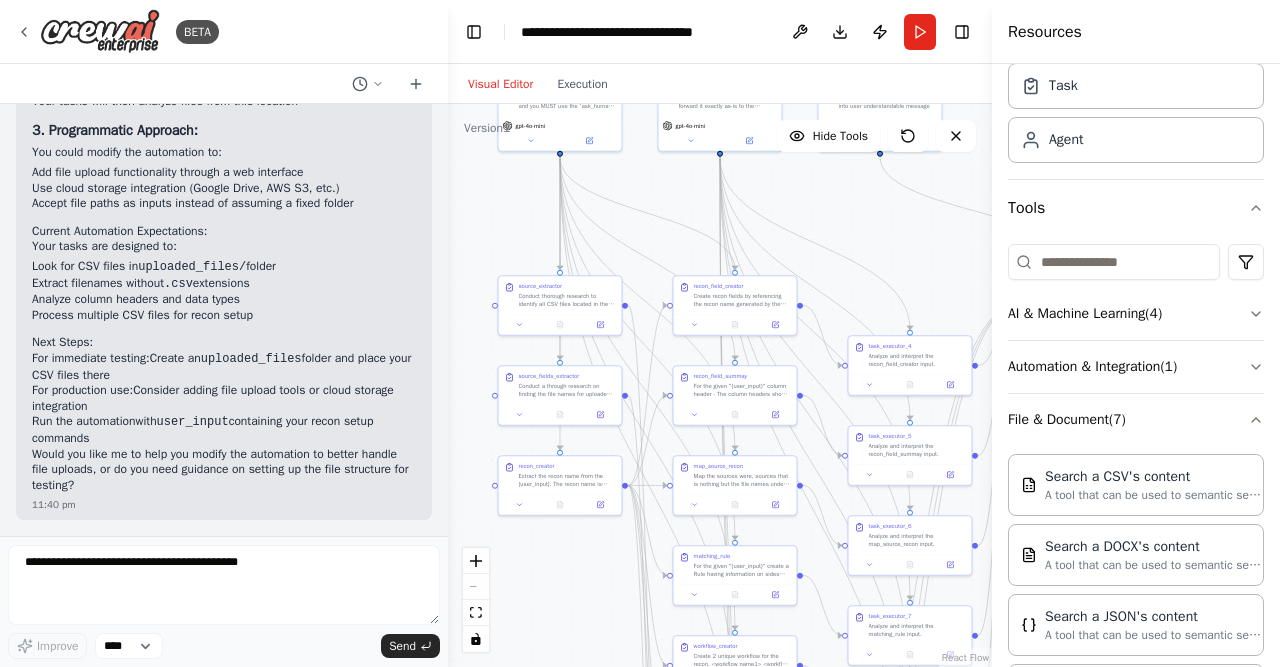 scroll, scrollTop: 8149, scrollLeft: 0, axis: vertical 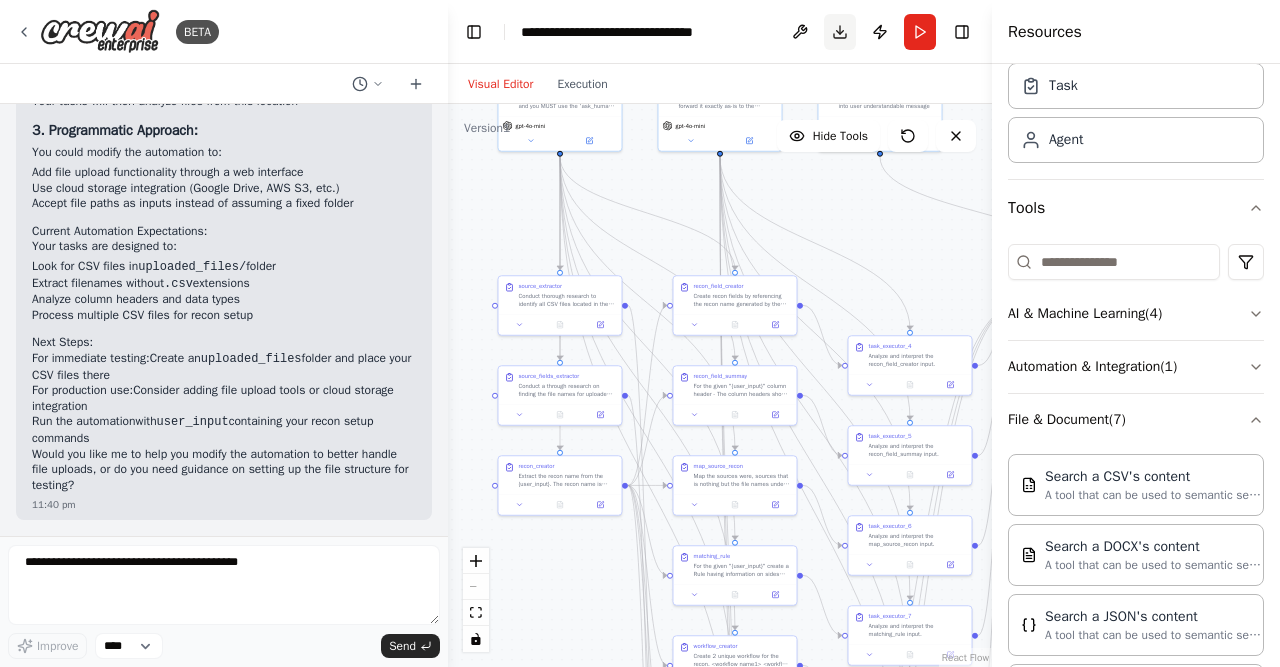 click on "Download" at bounding box center (840, 32) 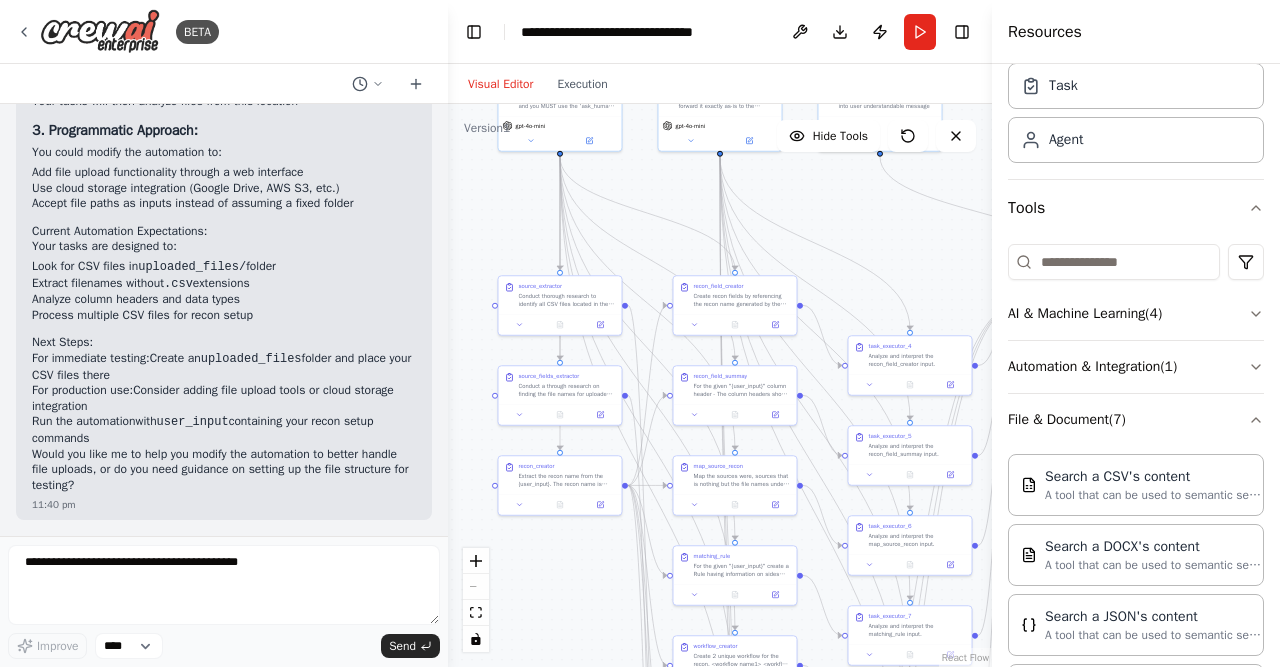 click on "**********" at bounding box center (720, 32) 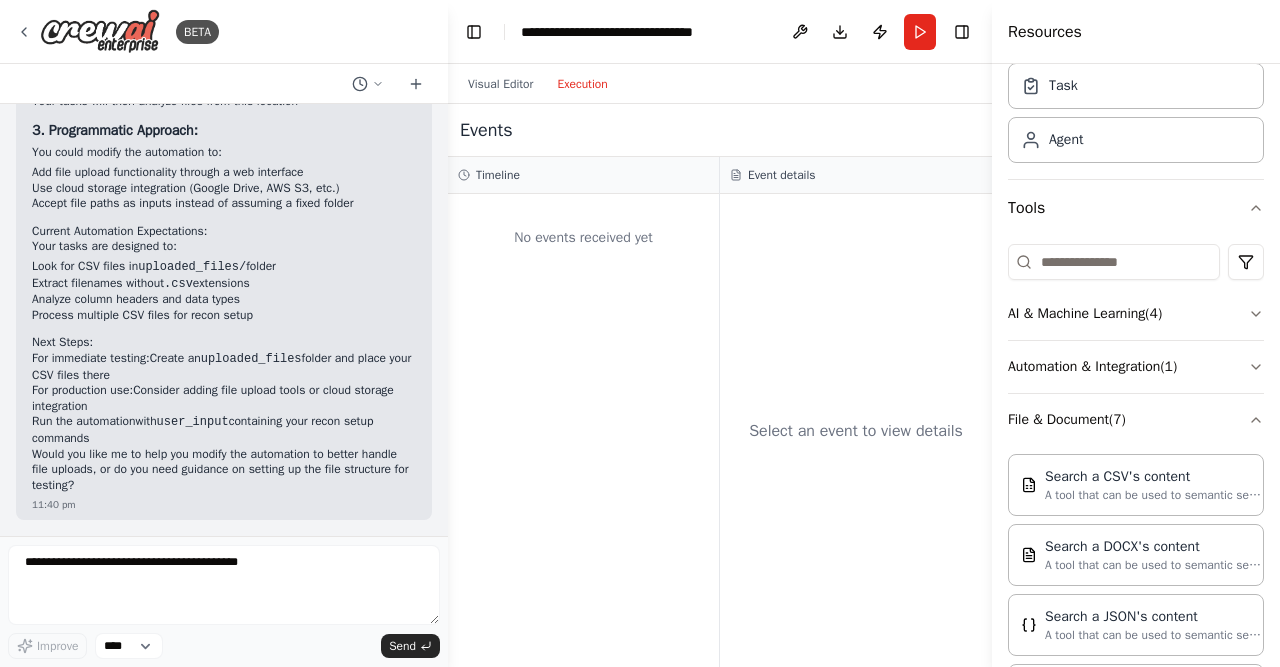 click on "Execution" at bounding box center [582, 84] 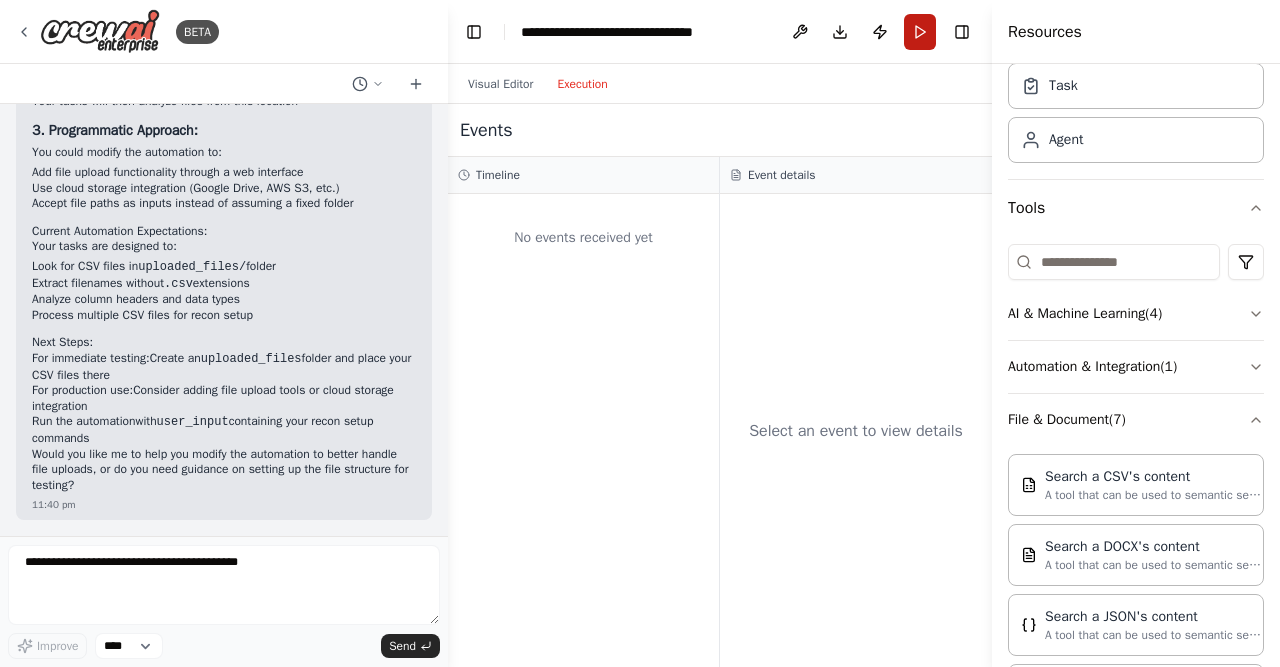click on "Run" at bounding box center (920, 32) 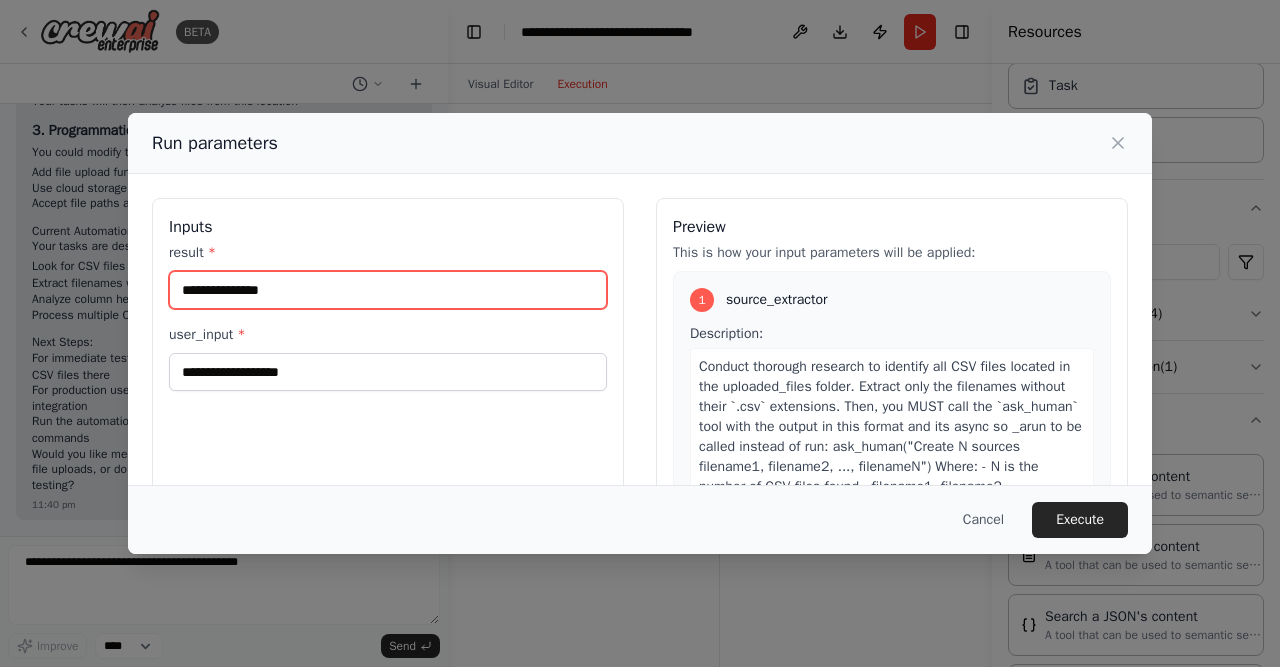 click on "result *" at bounding box center [388, 290] 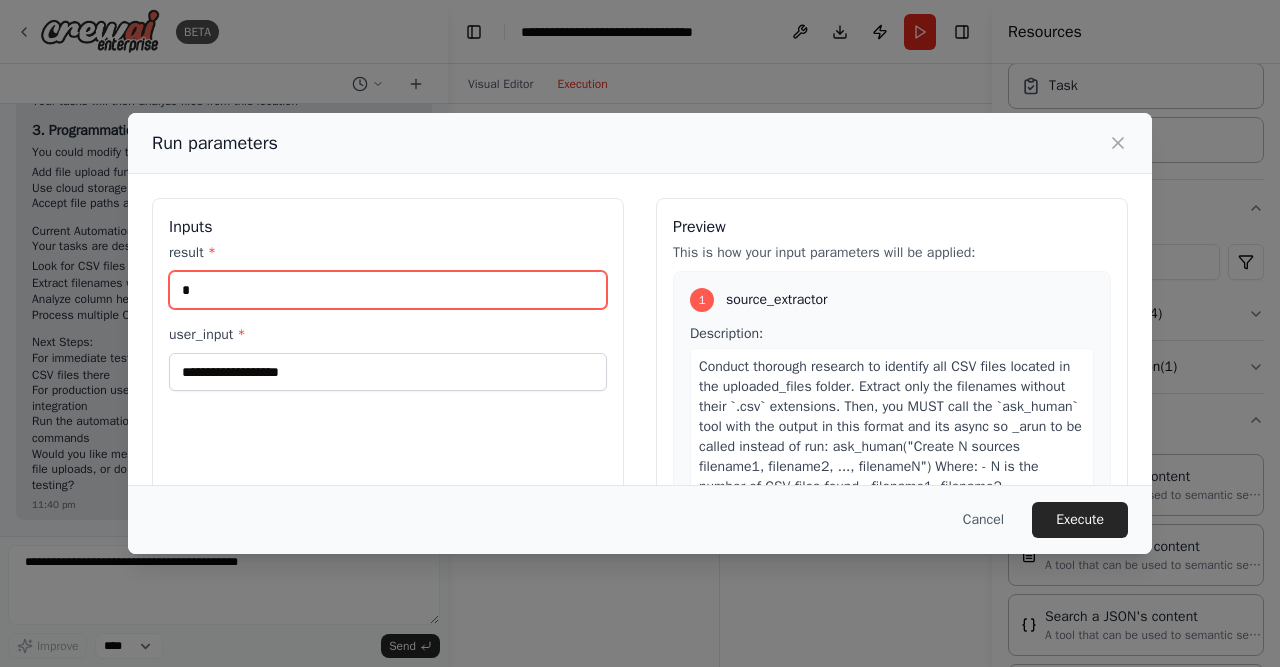 type 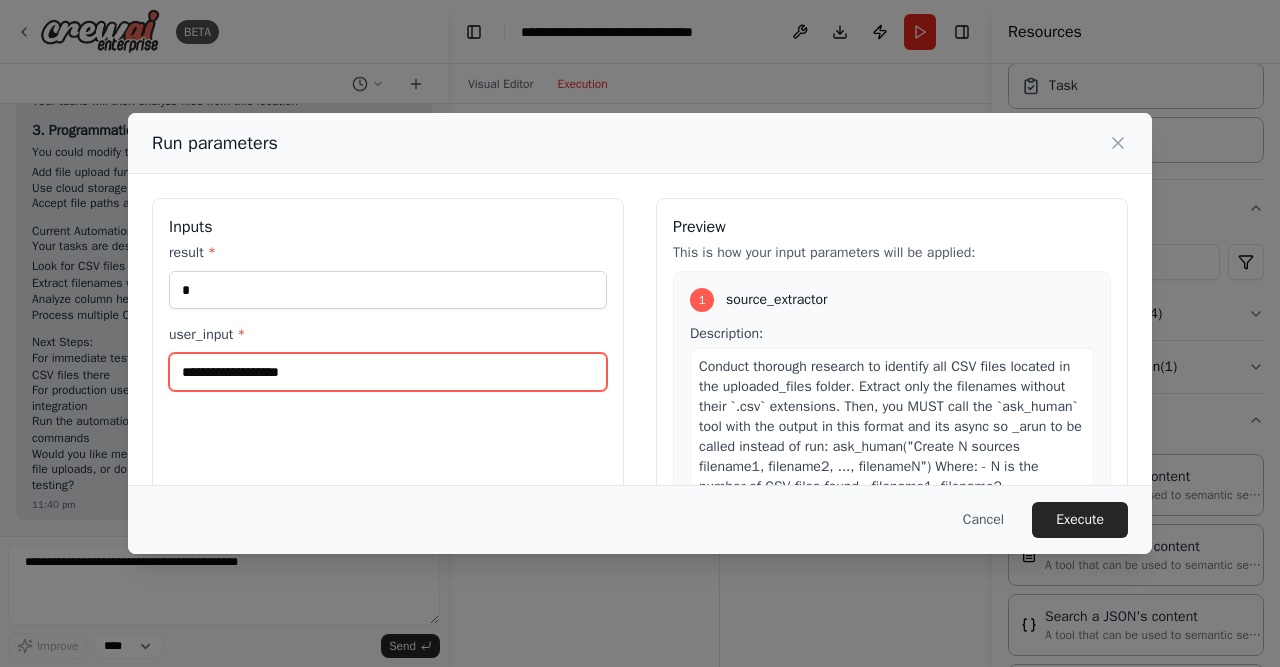 click on "user_input *" at bounding box center (388, 372) 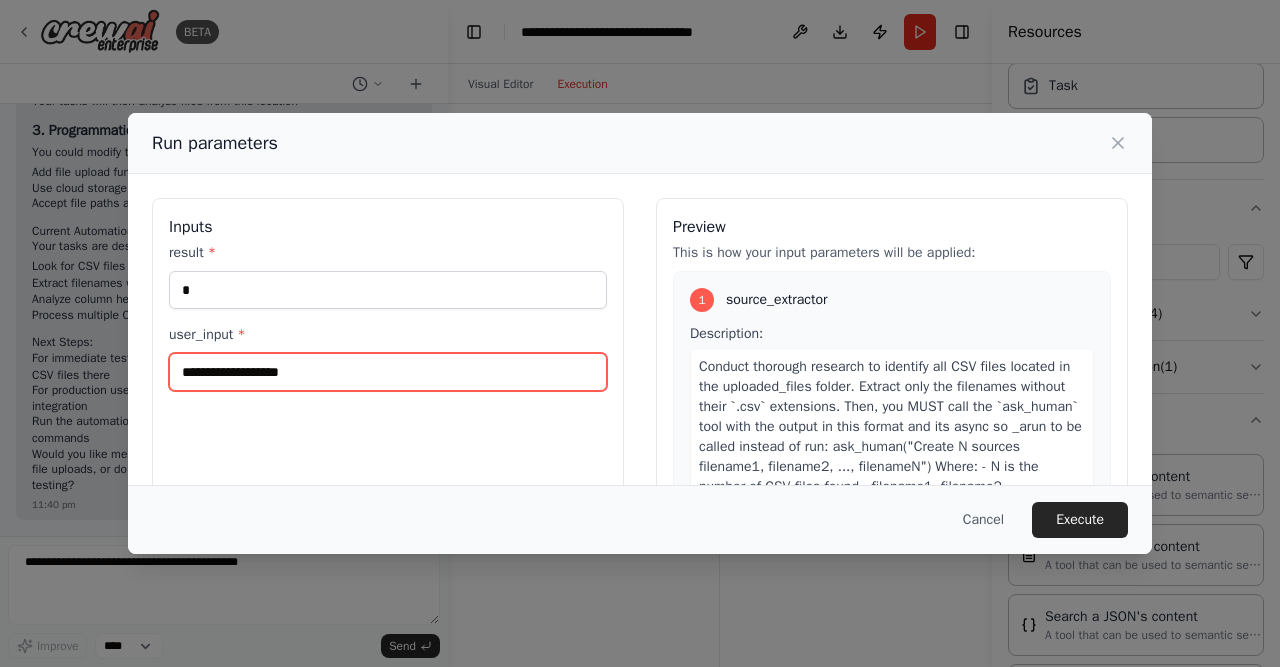 paste on "**********" 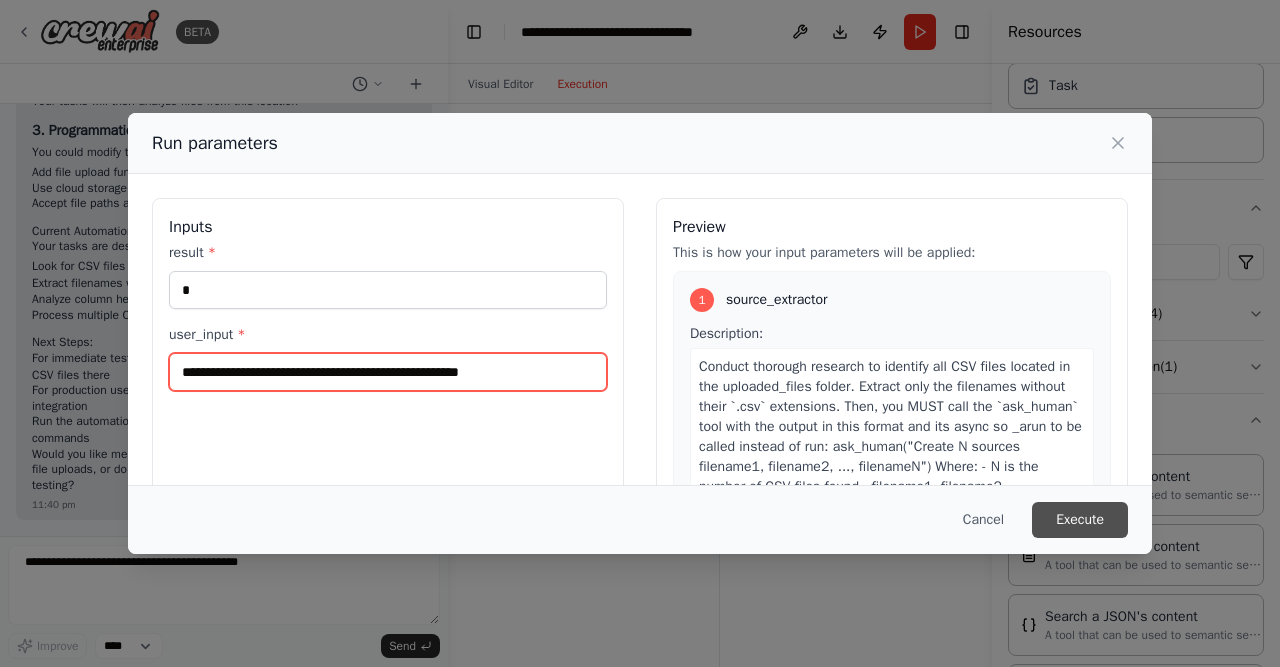 type on "**********" 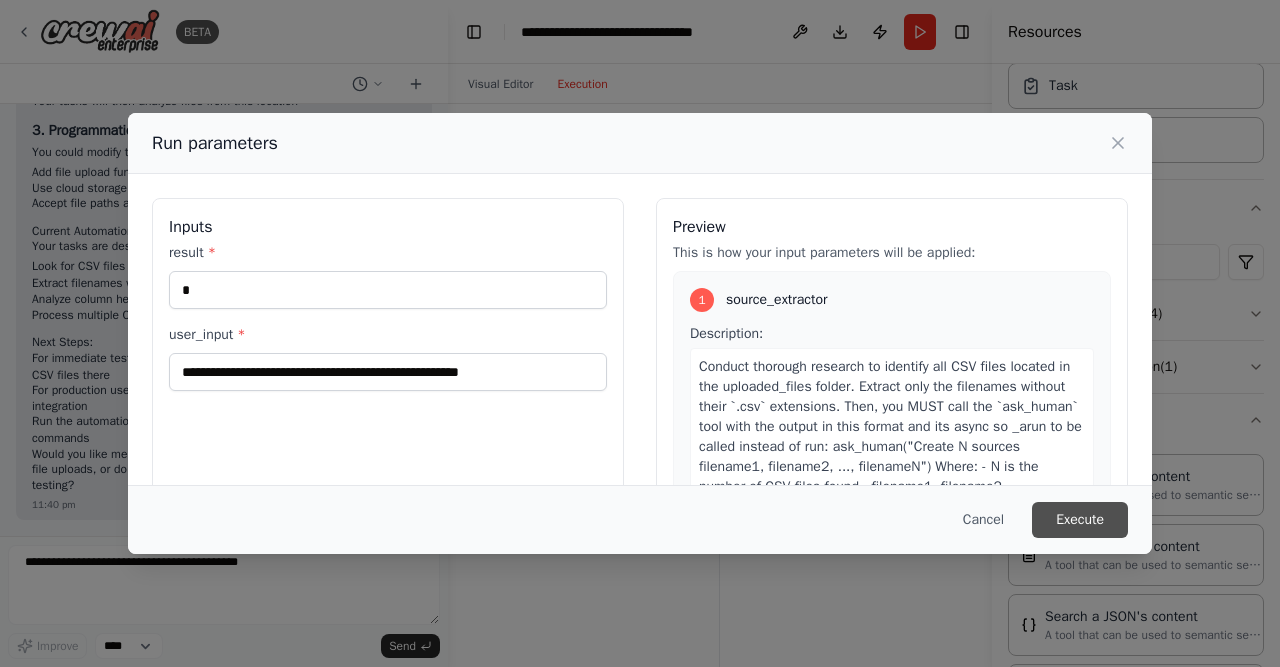 click on "Execute" at bounding box center (1080, 520) 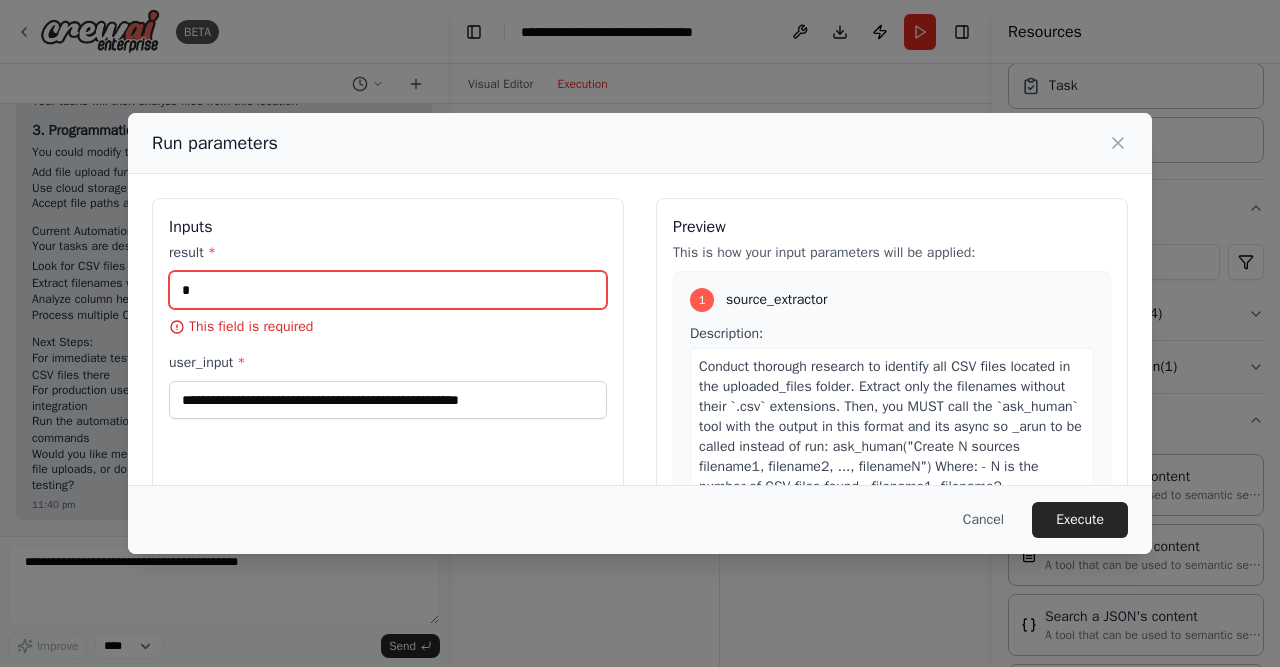 click on "result *" at bounding box center (388, 290) 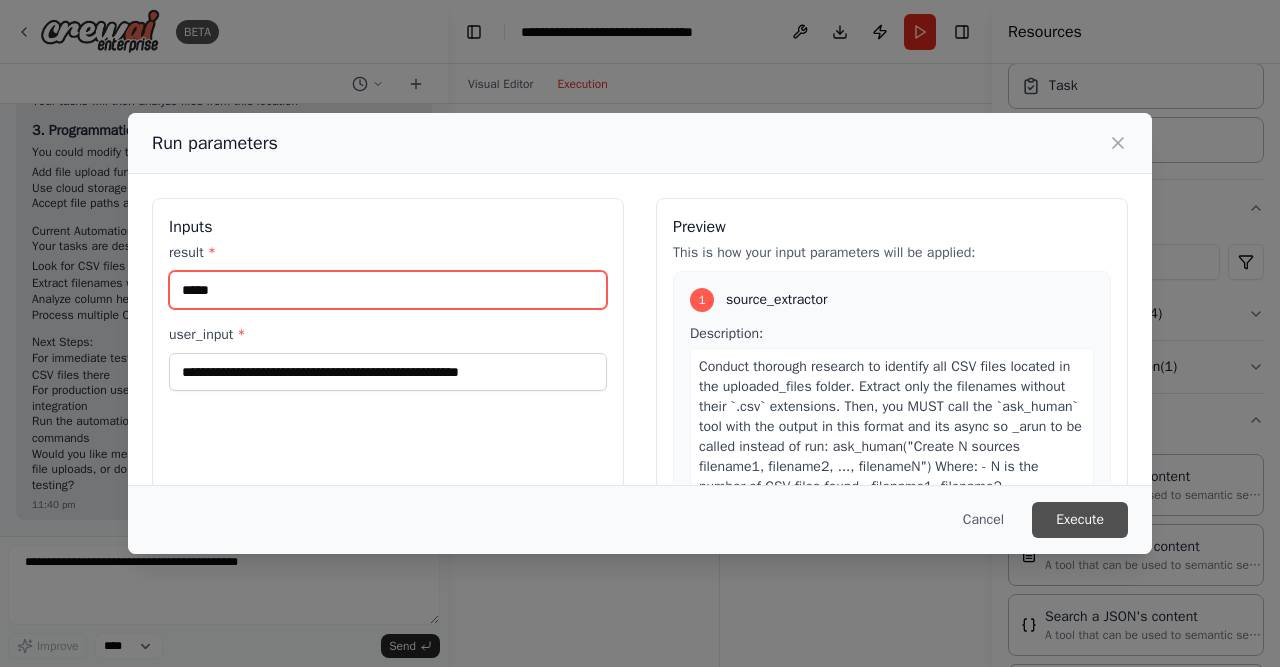 type on "*****" 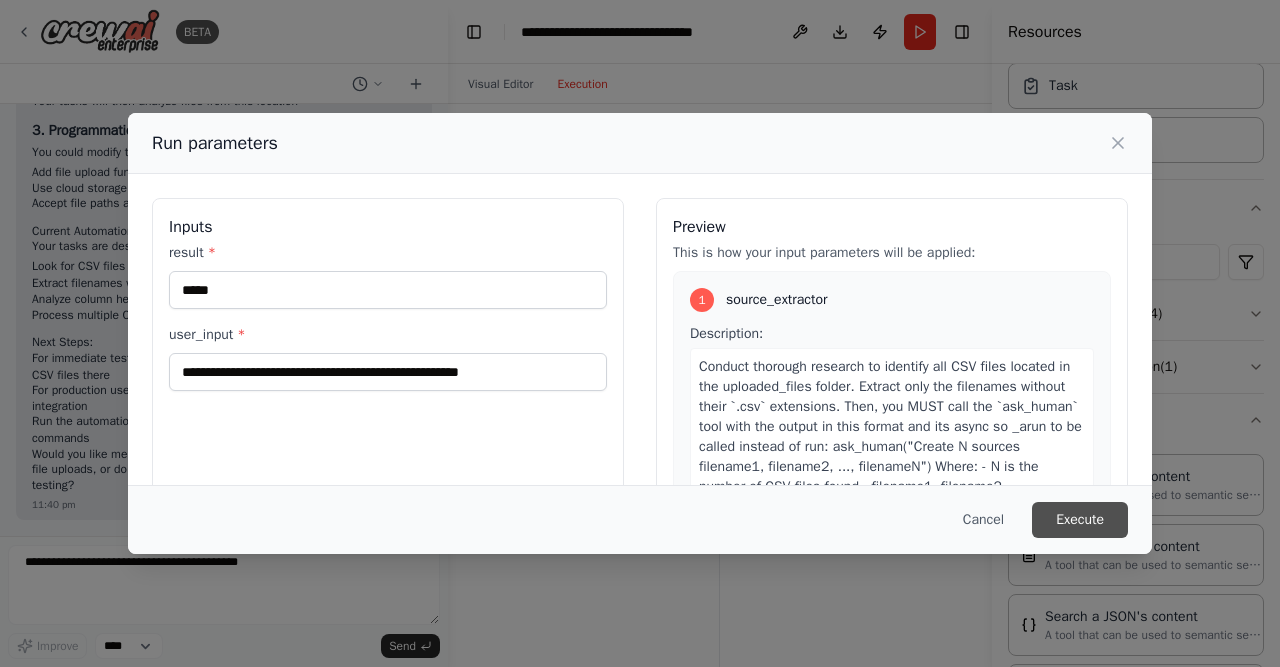 click on "Execute" at bounding box center (1080, 520) 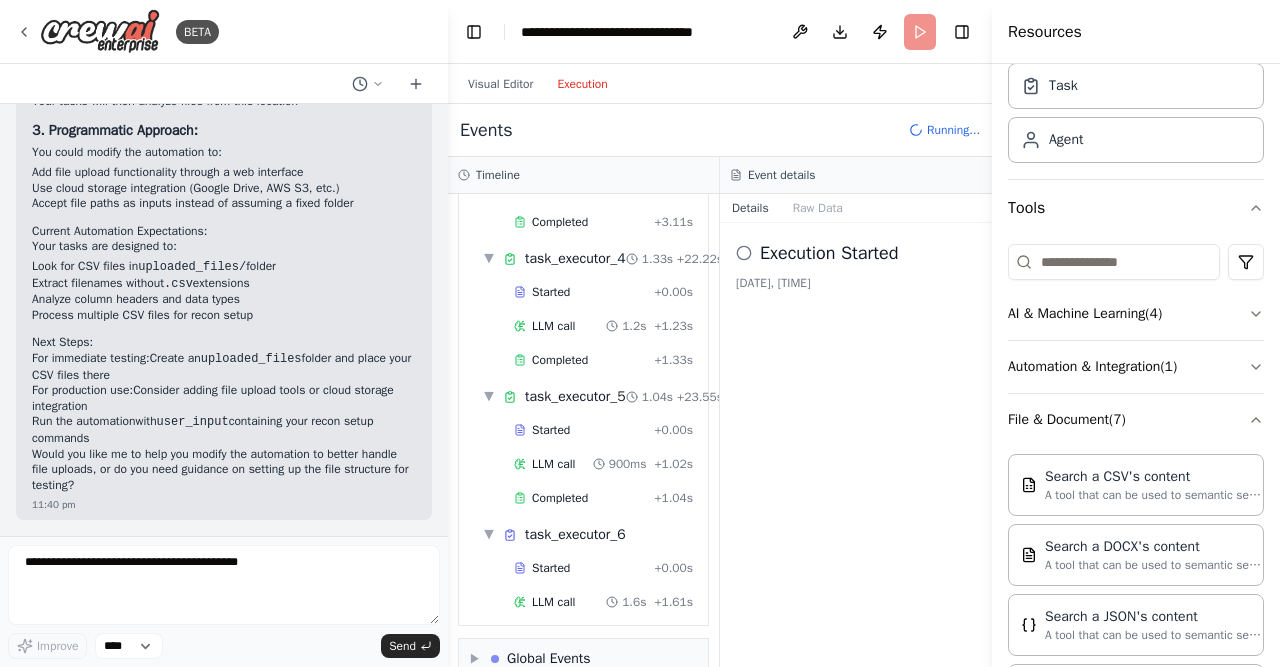 scroll, scrollTop: 1986, scrollLeft: 0, axis: vertical 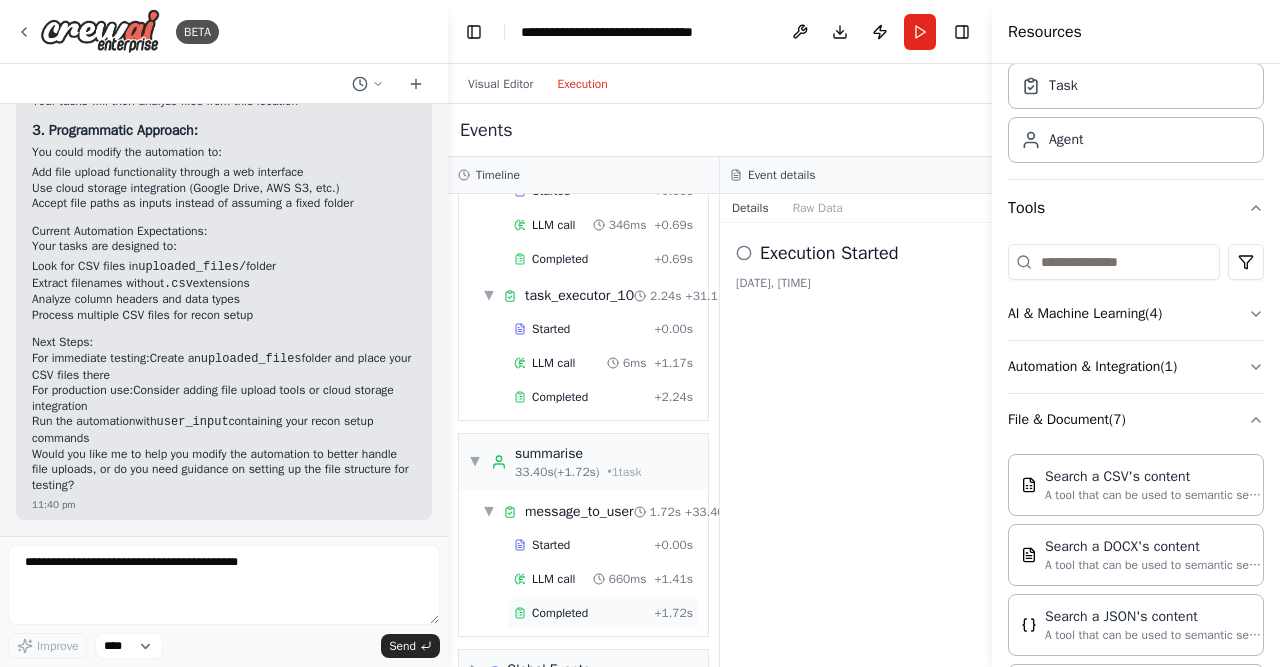 click on "Completed + 1.72s" at bounding box center (603, 613) 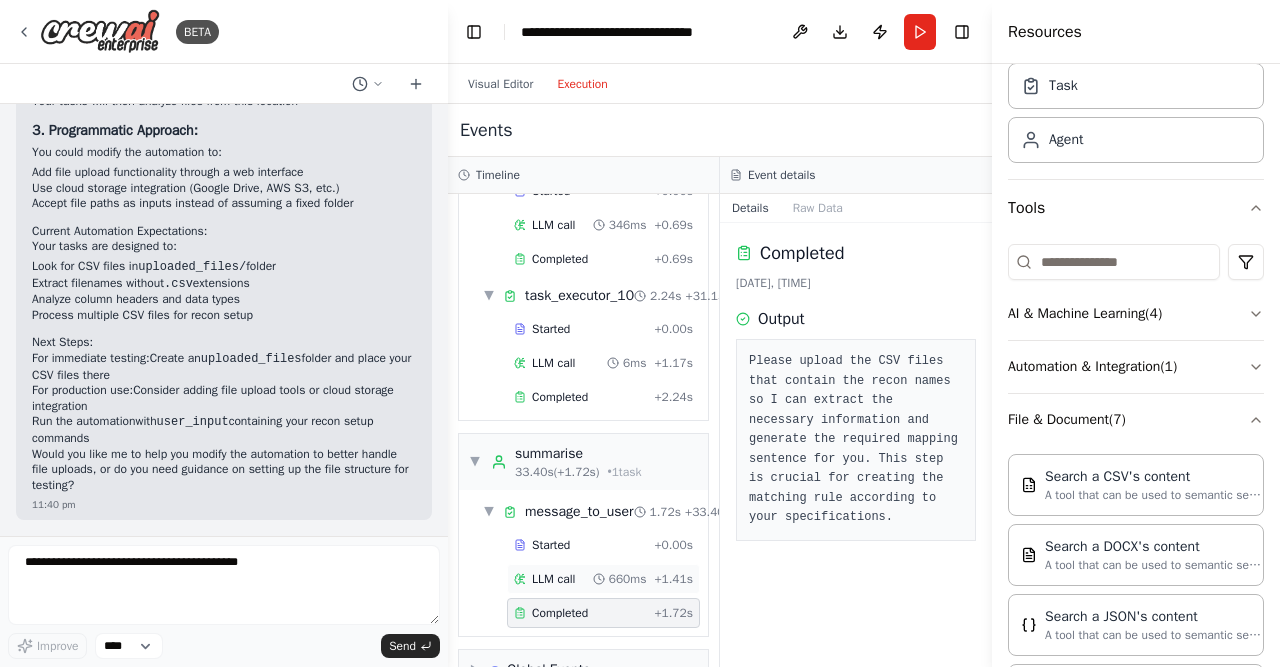 click on "LLM call" at bounding box center [553, 579] 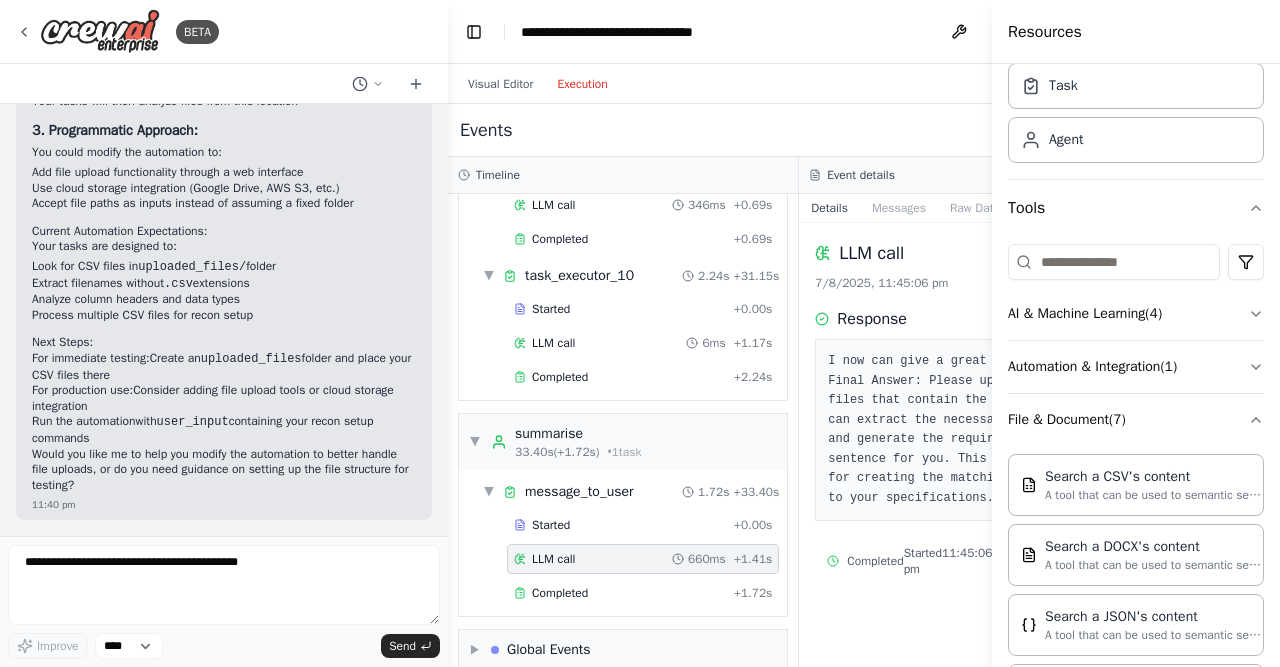 scroll, scrollTop: 2687, scrollLeft: 0, axis: vertical 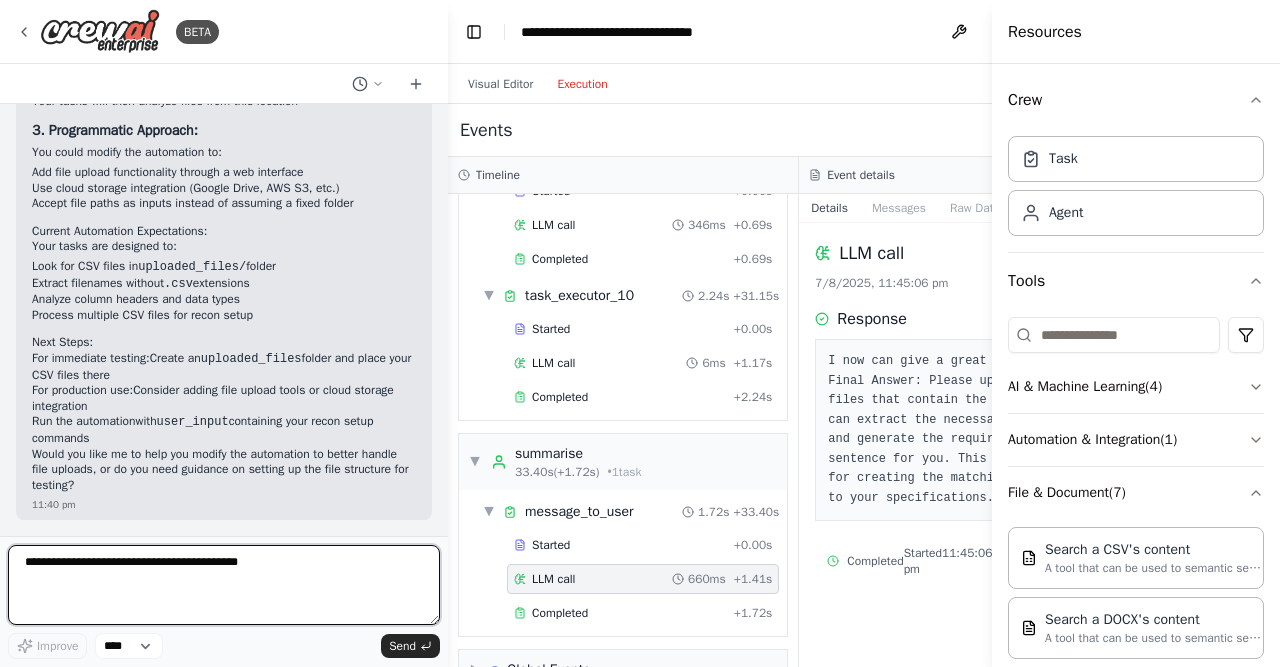 click at bounding box center [224, 585] 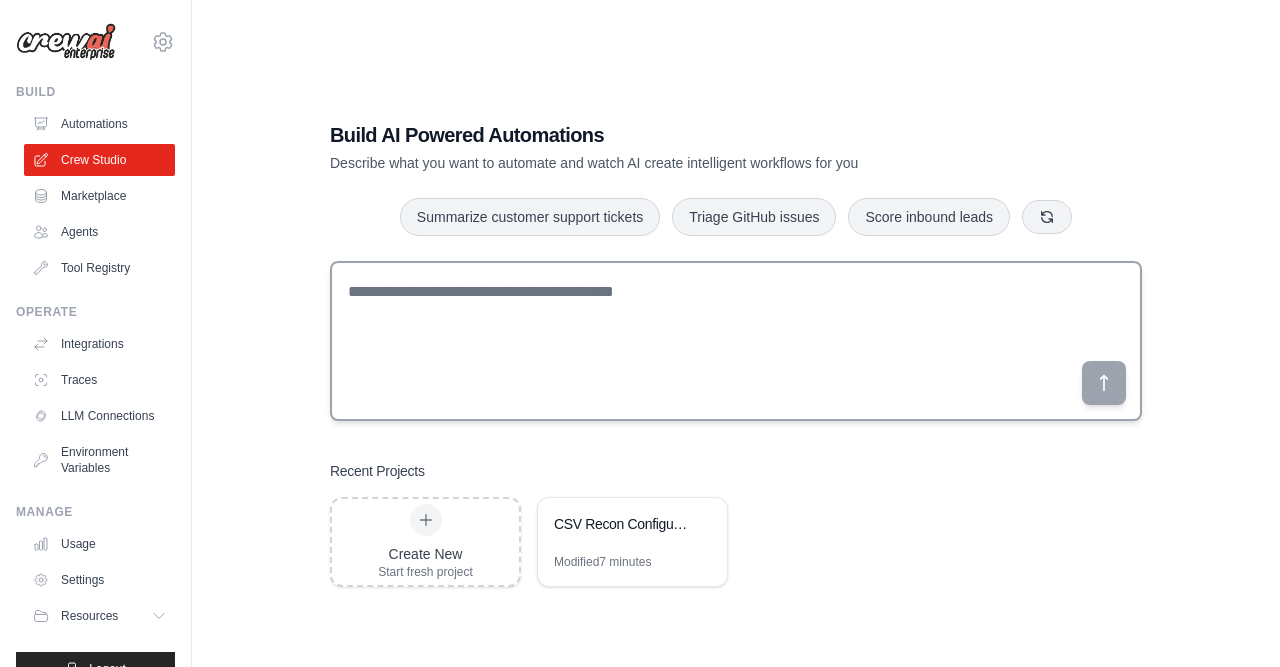 scroll, scrollTop: 40, scrollLeft: 0, axis: vertical 